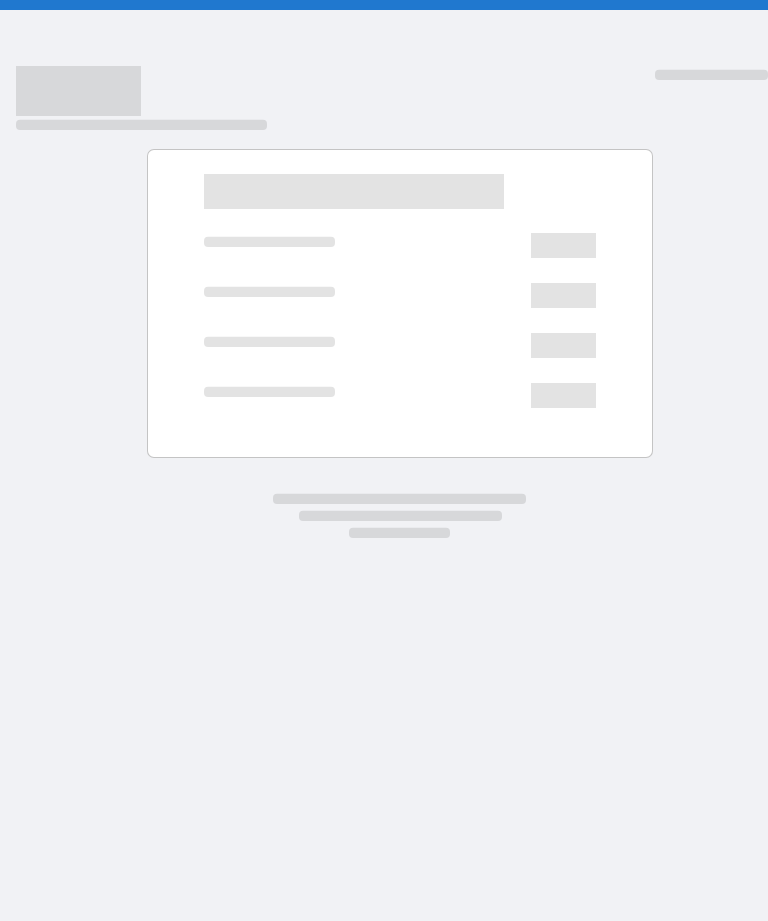 scroll, scrollTop: 0, scrollLeft: 0, axis: both 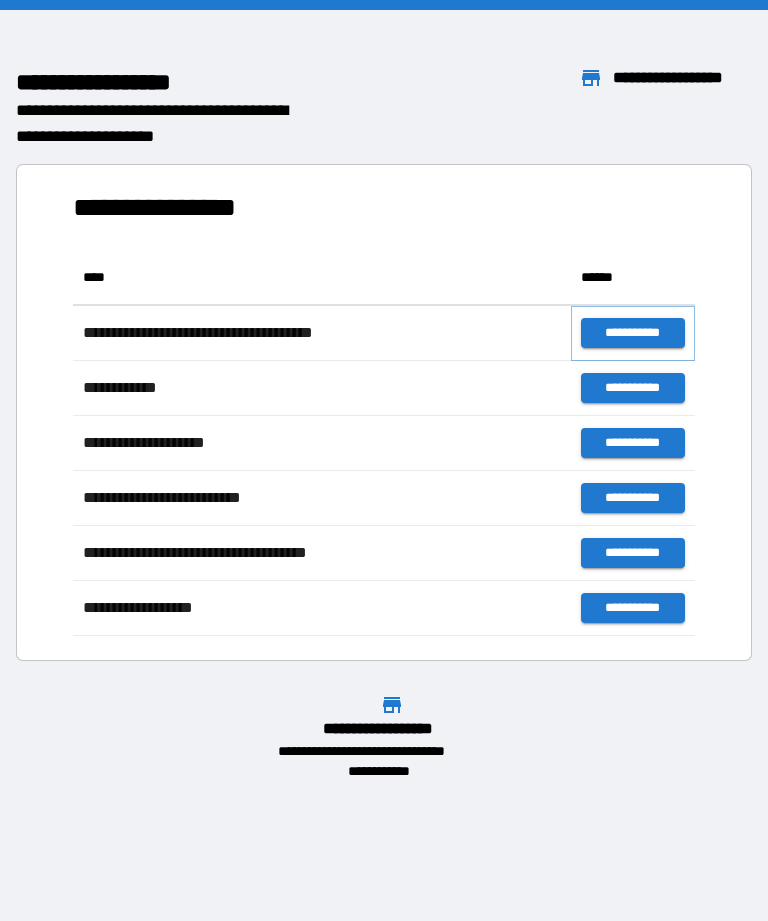 click on "**********" at bounding box center (633, 333) 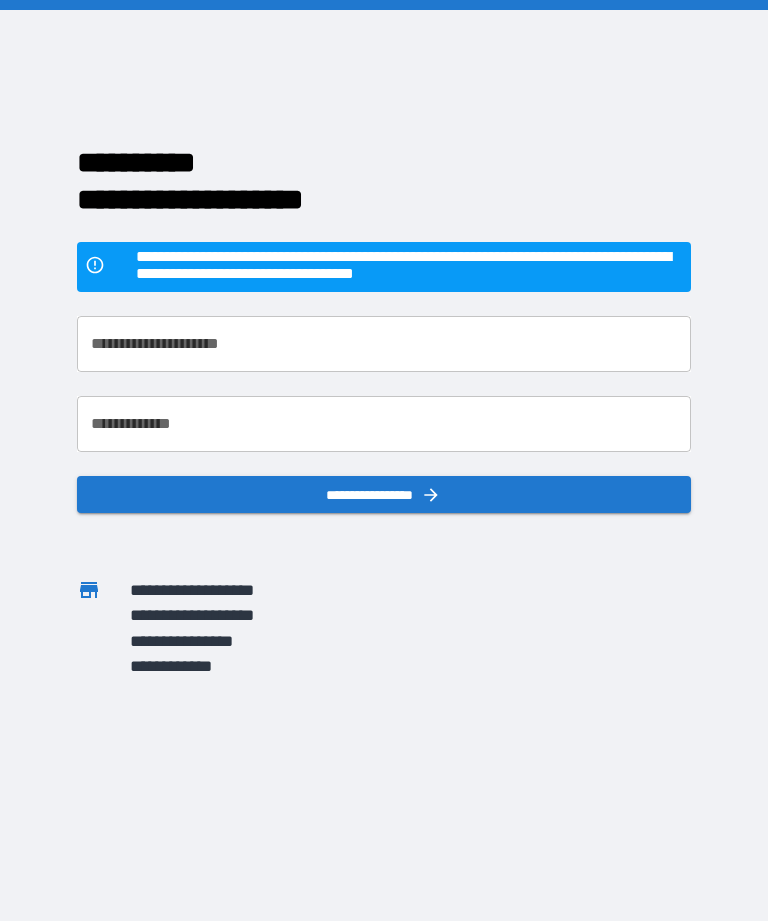 scroll, scrollTop: 0, scrollLeft: 0, axis: both 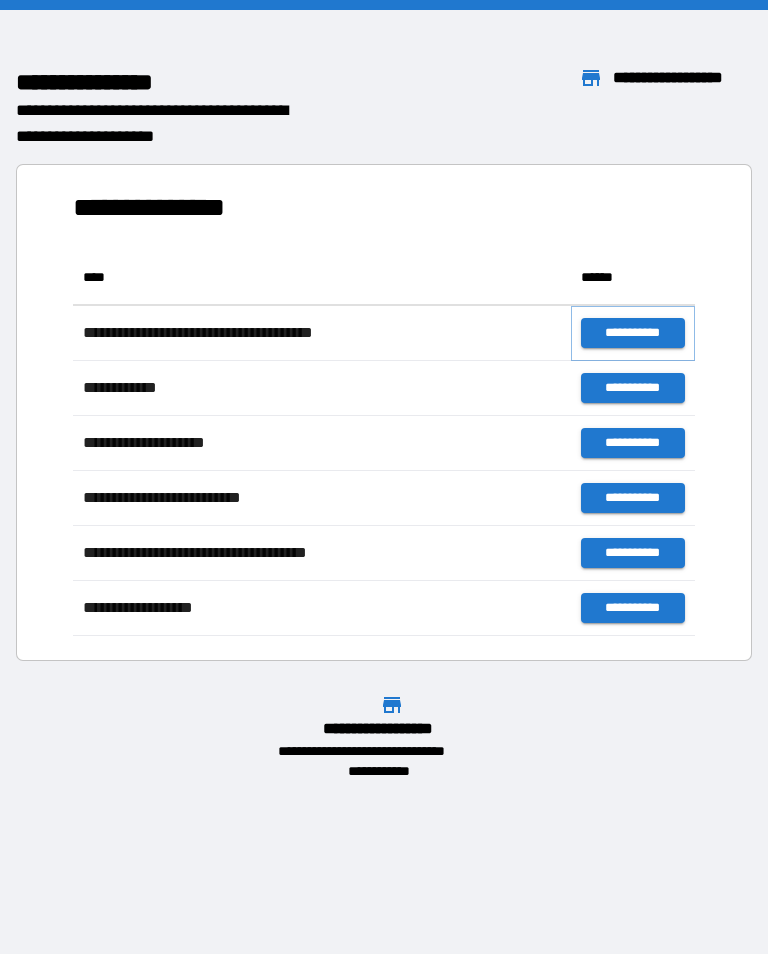 click on "**********" at bounding box center (633, 333) 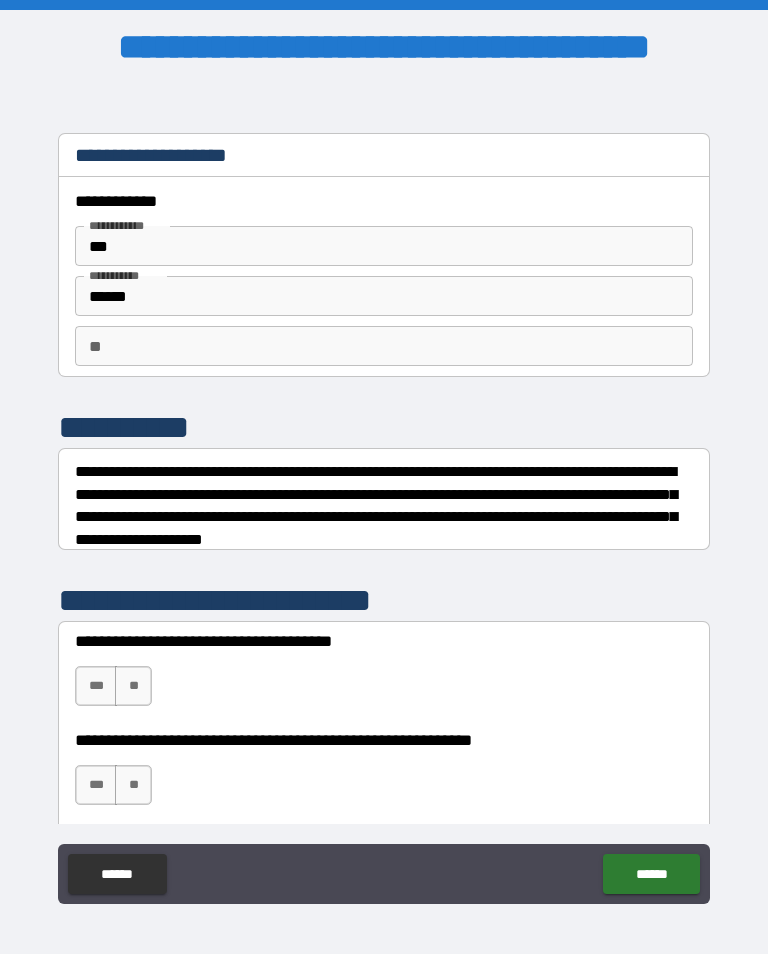click on "**" at bounding box center [384, 346] 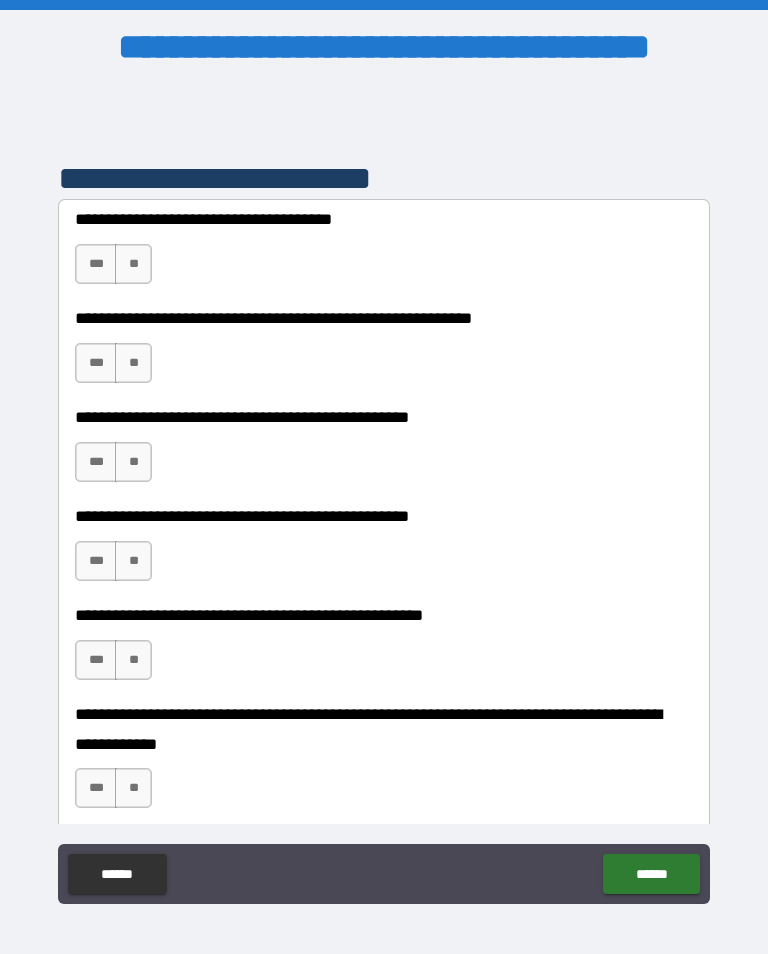 scroll, scrollTop: 430, scrollLeft: 0, axis: vertical 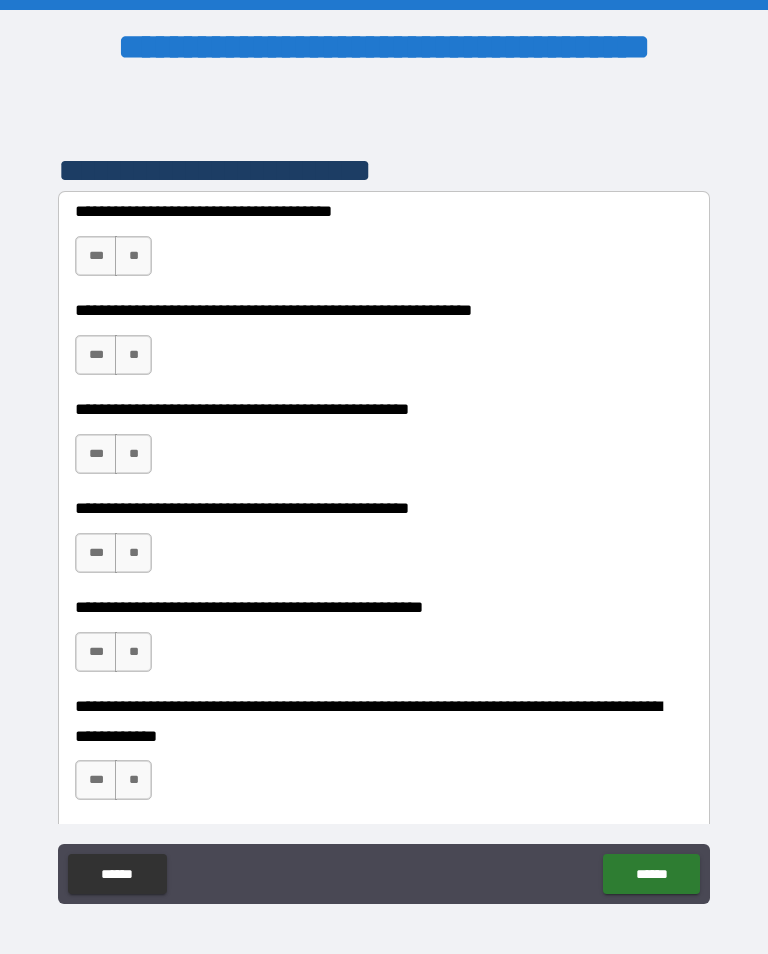 type on "*" 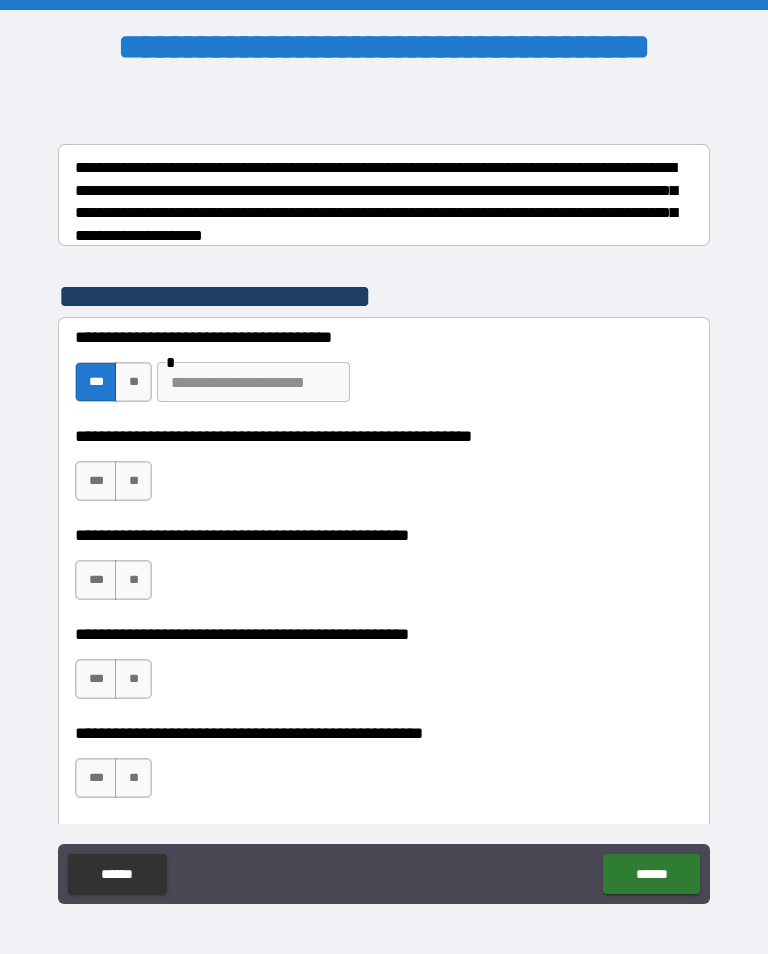 scroll, scrollTop: 309, scrollLeft: 0, axis: vertical 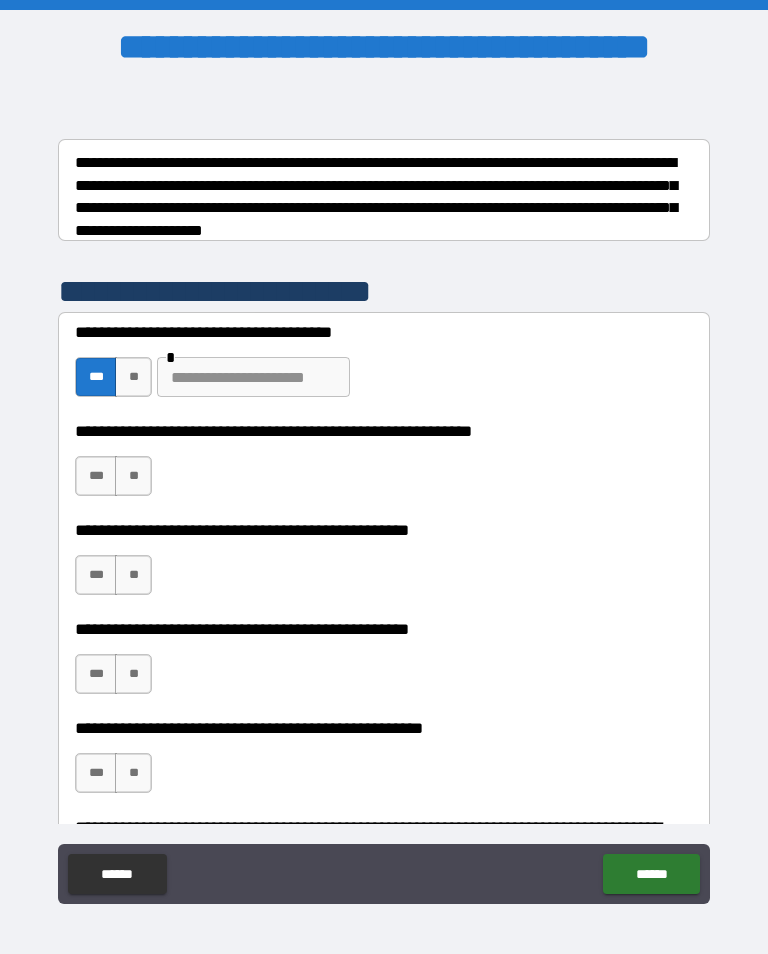 click on "**" at bounding box center [133, 377] 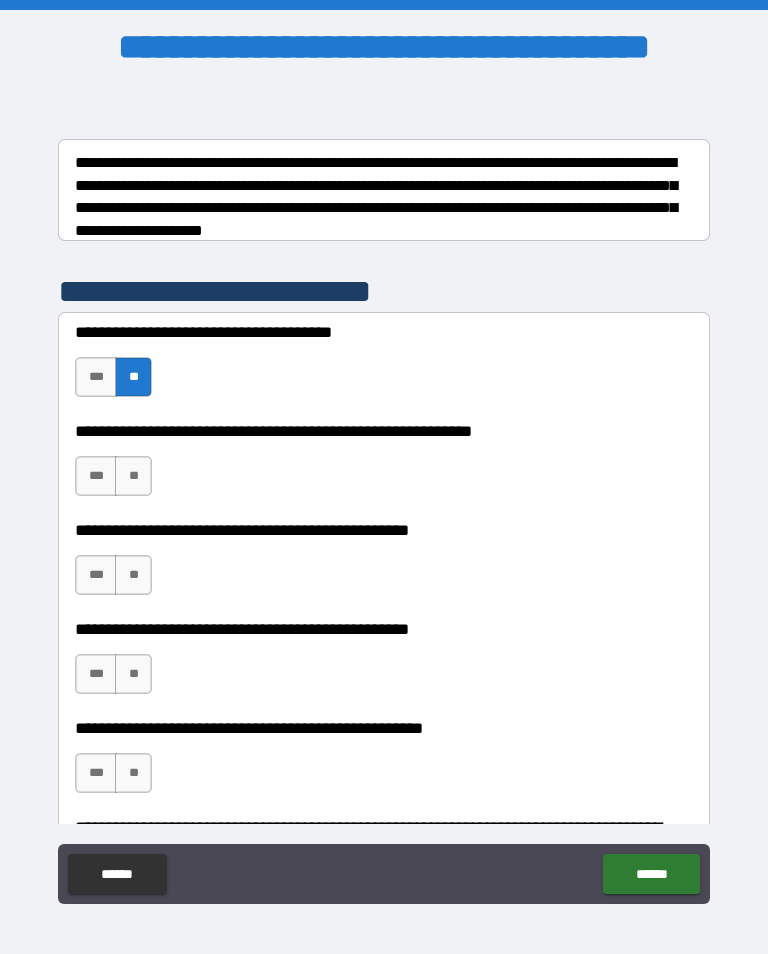 click on "**" at bounding box center (133, 476) 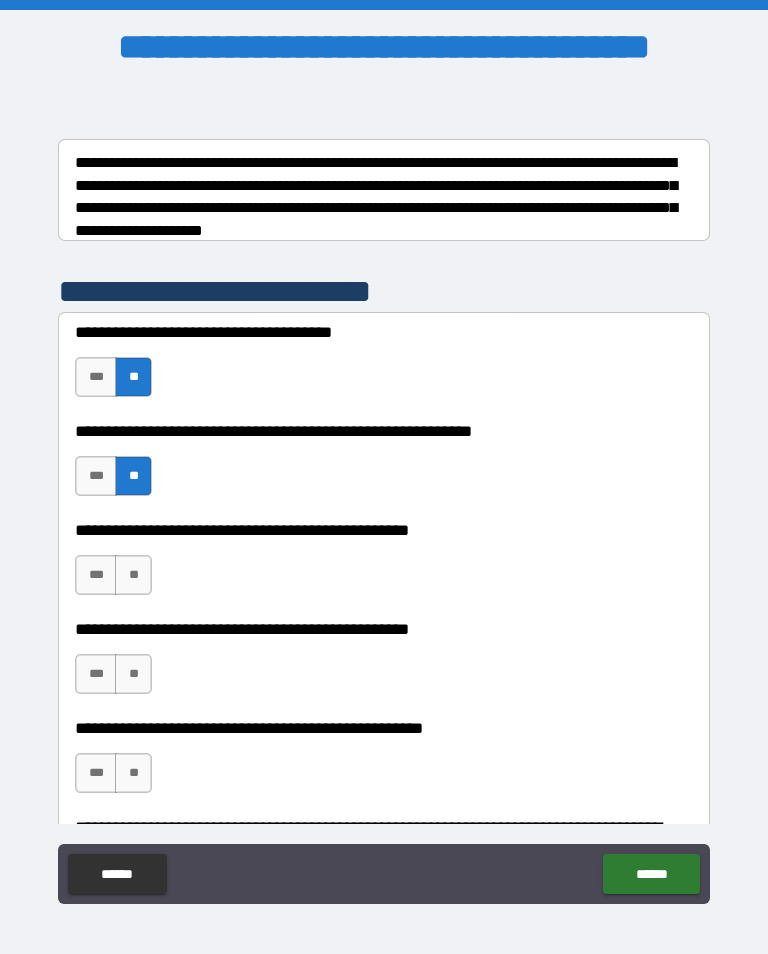 click on "**" at bounding box center (133, 575) 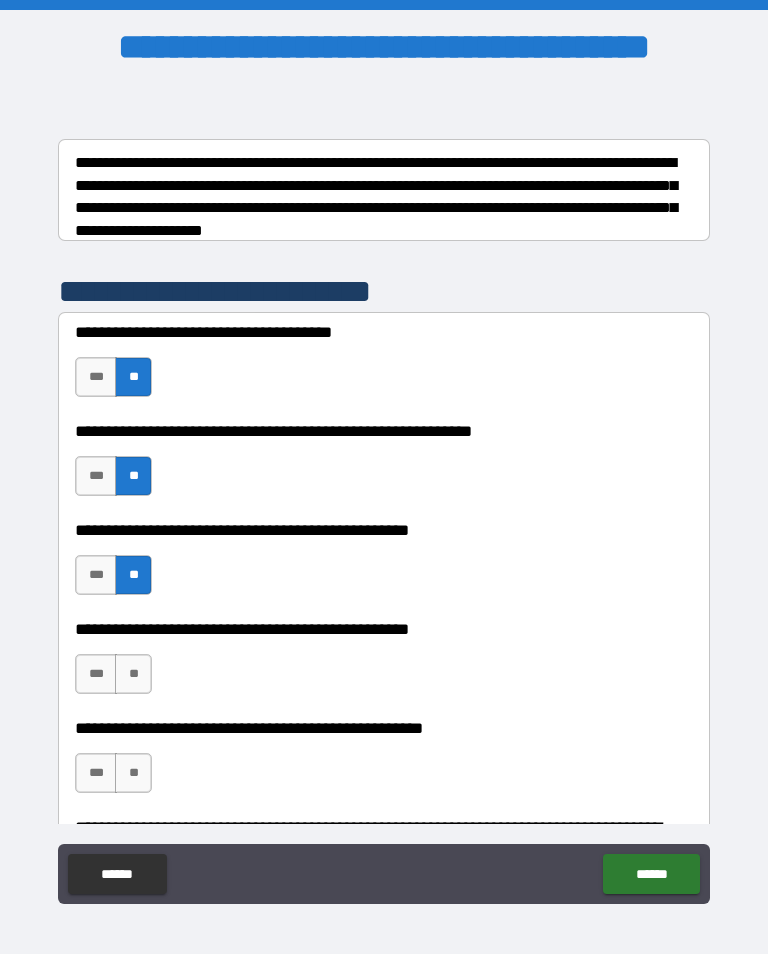 click on "***" at bounding box center [96, 674] 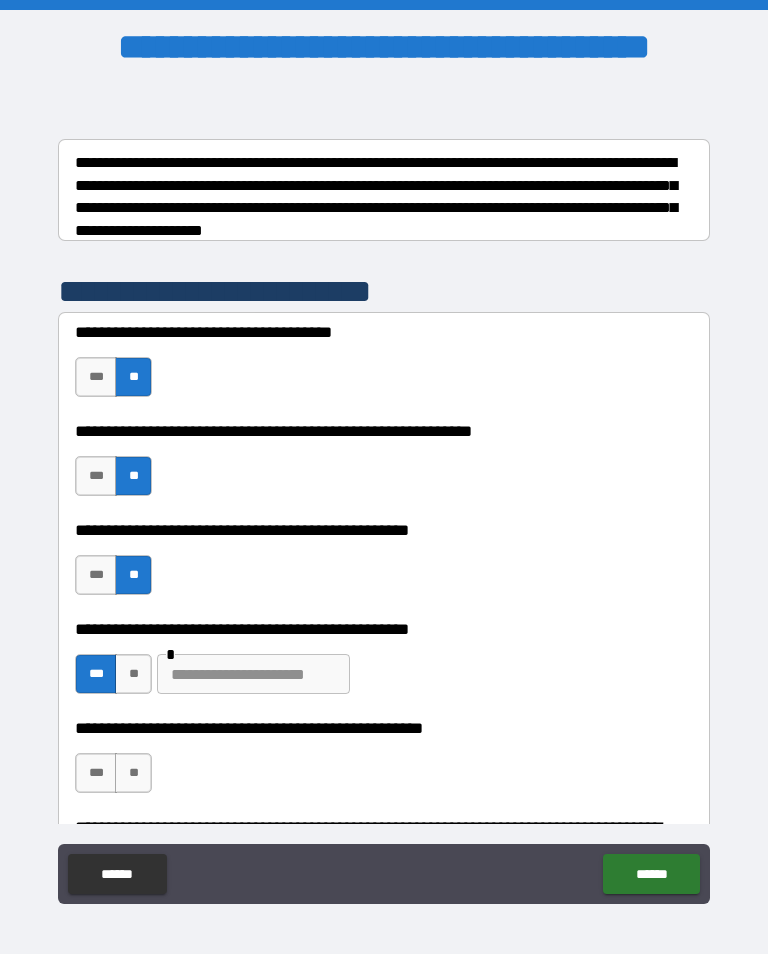 click at bounding box center [253, 674] 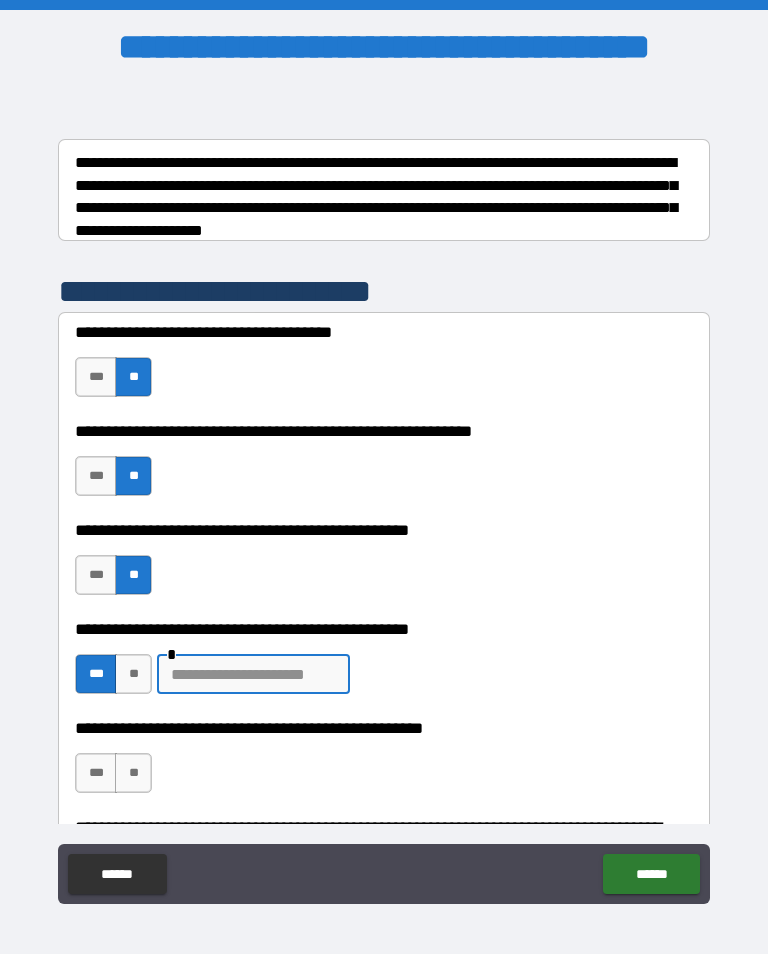 scroll, scrollTop: 31, scrollLeft: 0, axis: vertical 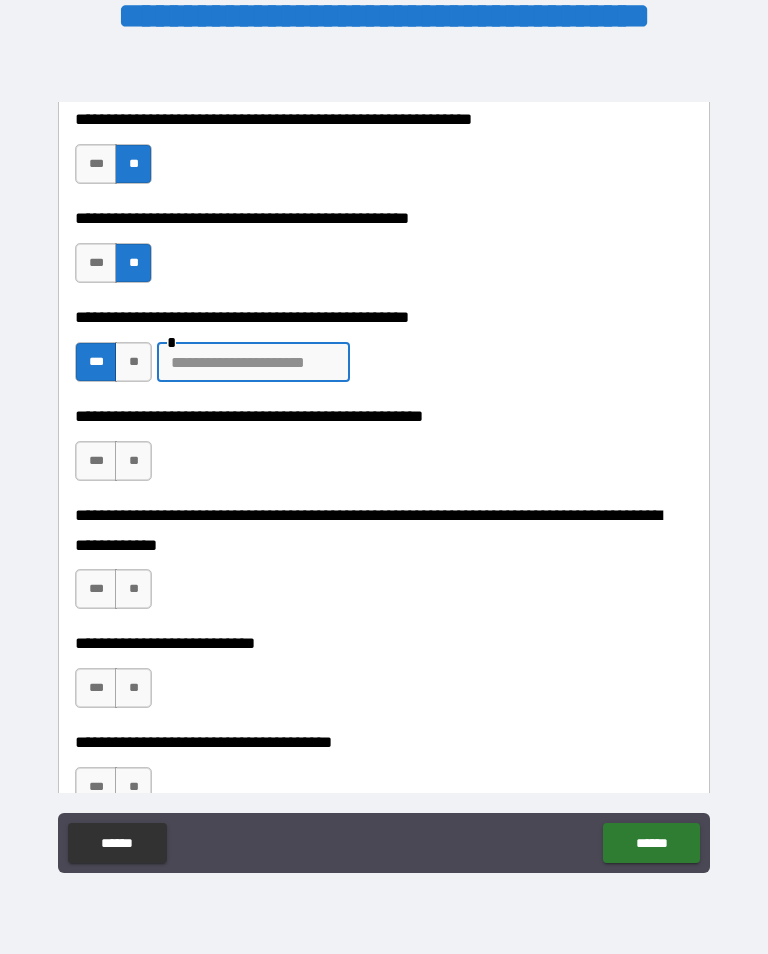 click on "**" at bounding box center (133, 461) 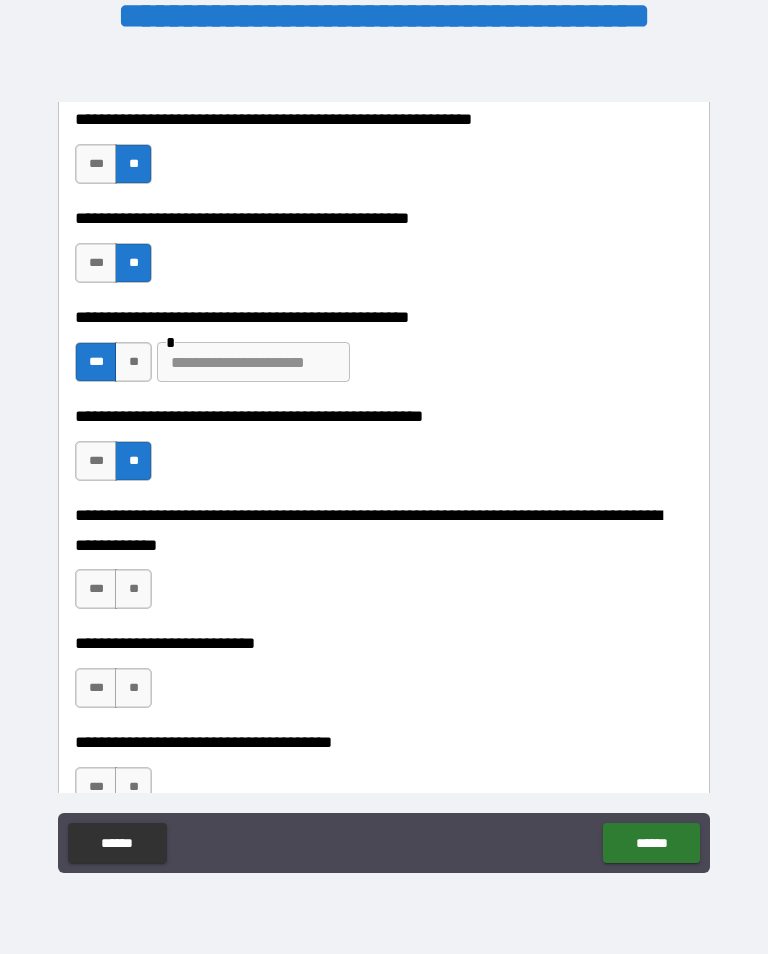 click on "**" at bounding box center [133, 688] 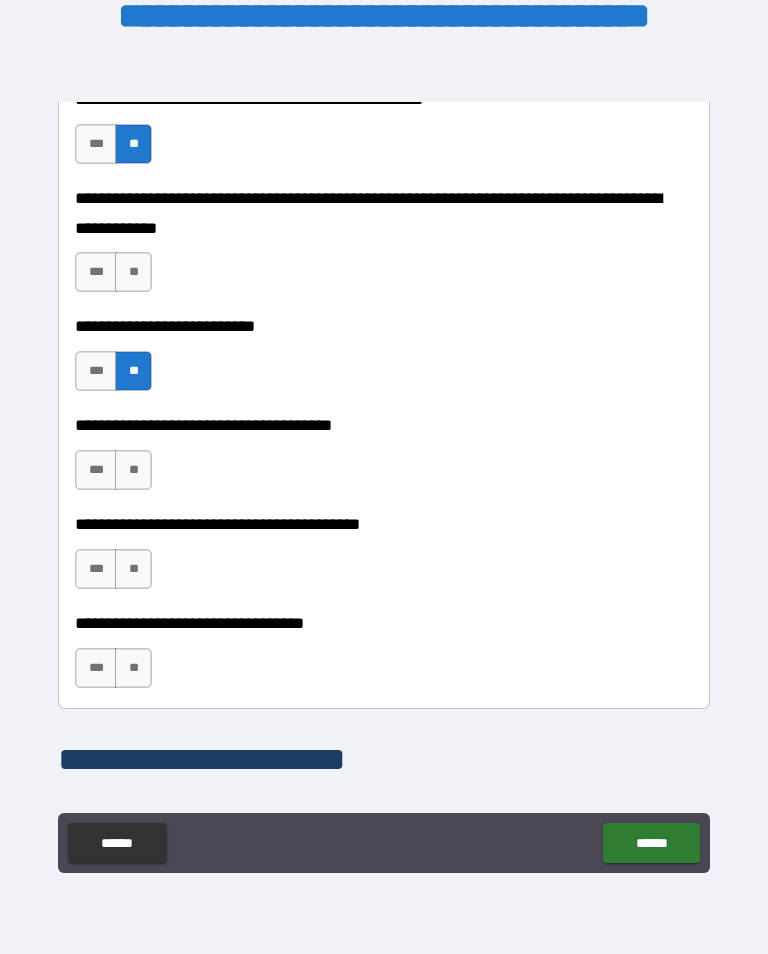 scroll, scrollTop: 911, scrollLeft: 0, axis: vertical 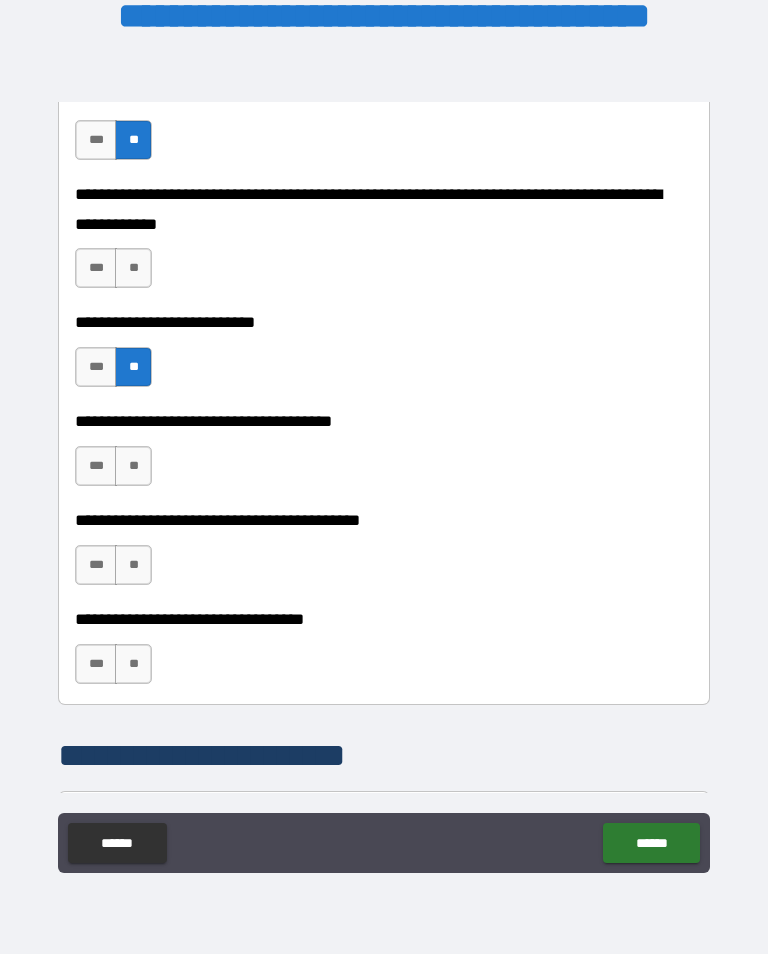 click on "**" at bounding box center (133, 466) 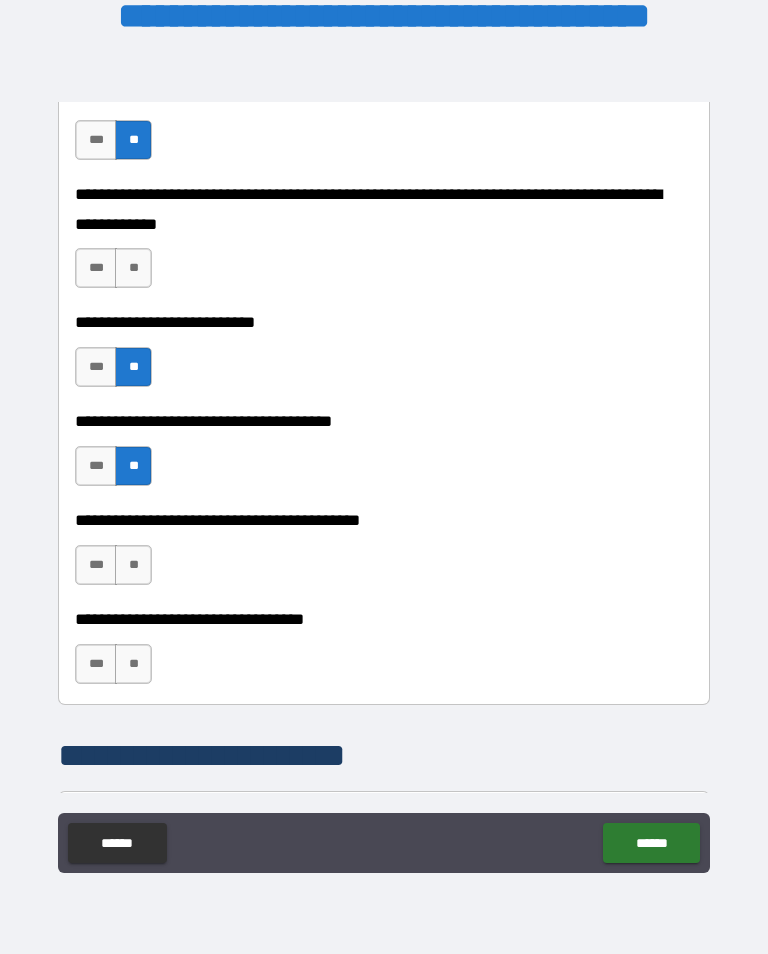 click on "**" at bounding box center [133, 565] 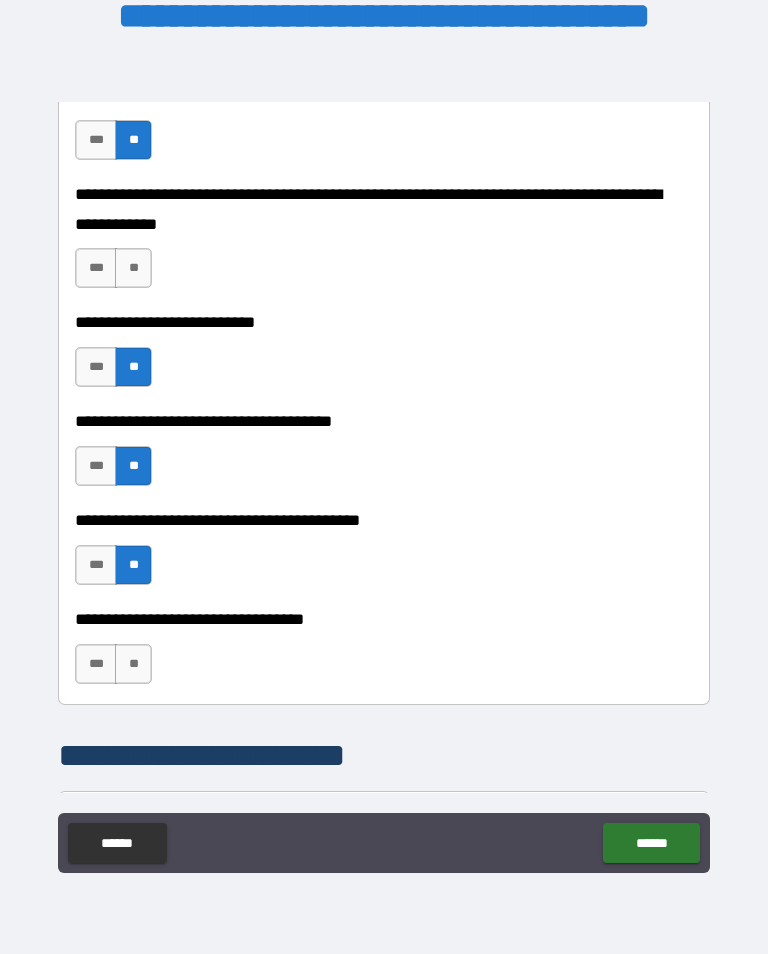 click on "**" at bounding box center (133, 664) 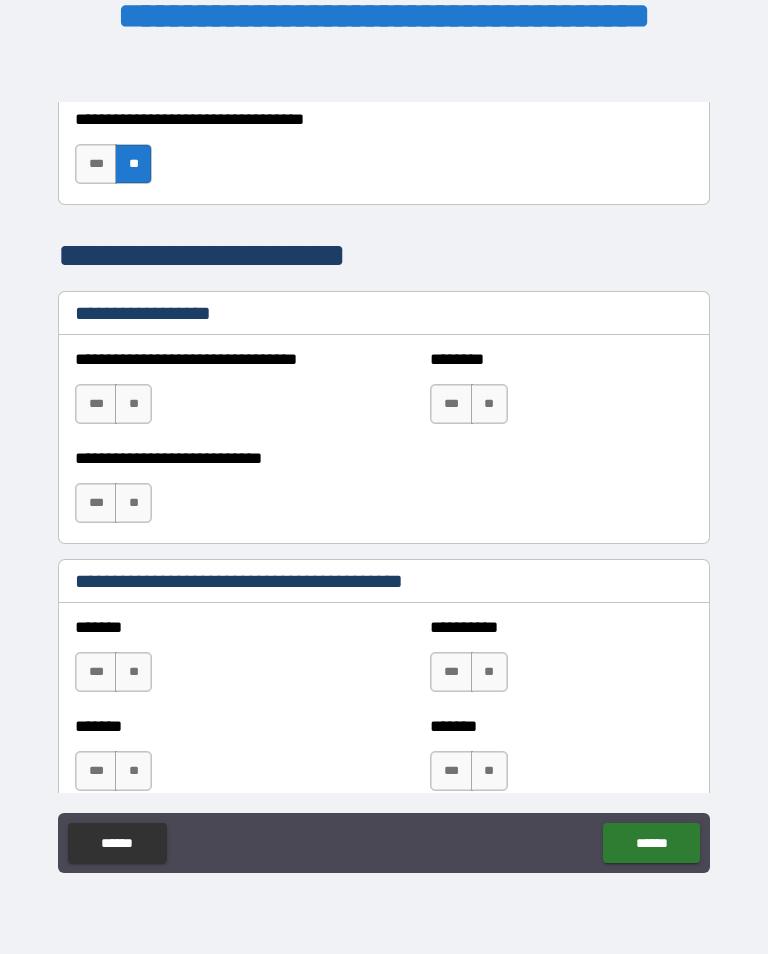 scroll, scrollTop: 1433, scrollLeft: 0, axis: vertical 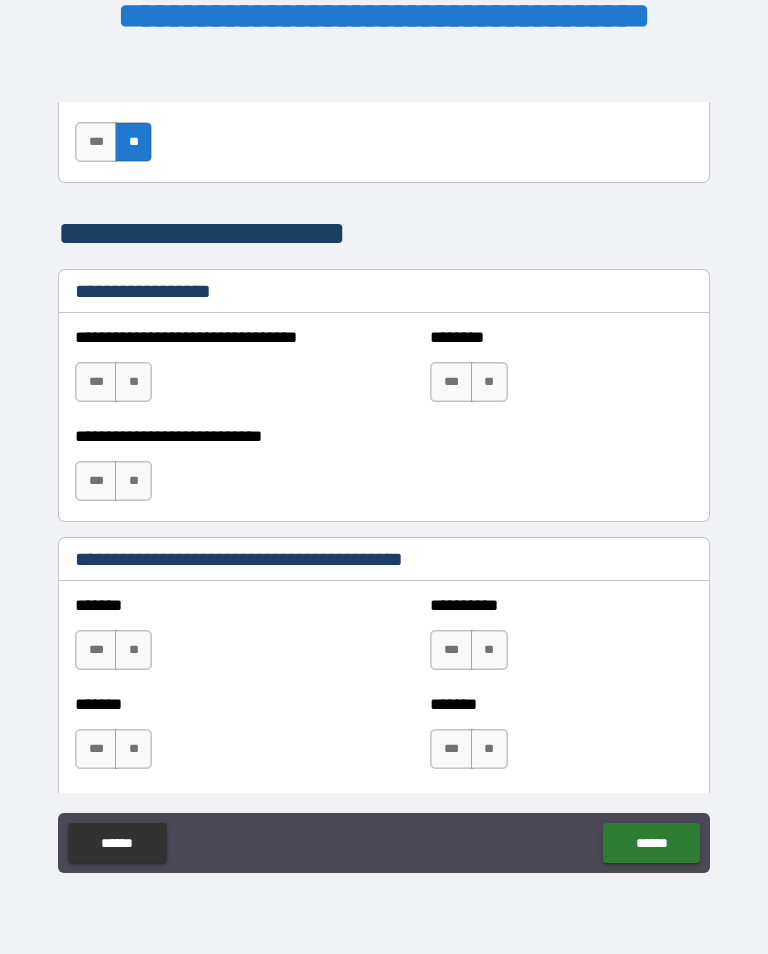 click on "**" at bounding box center (133, 382) 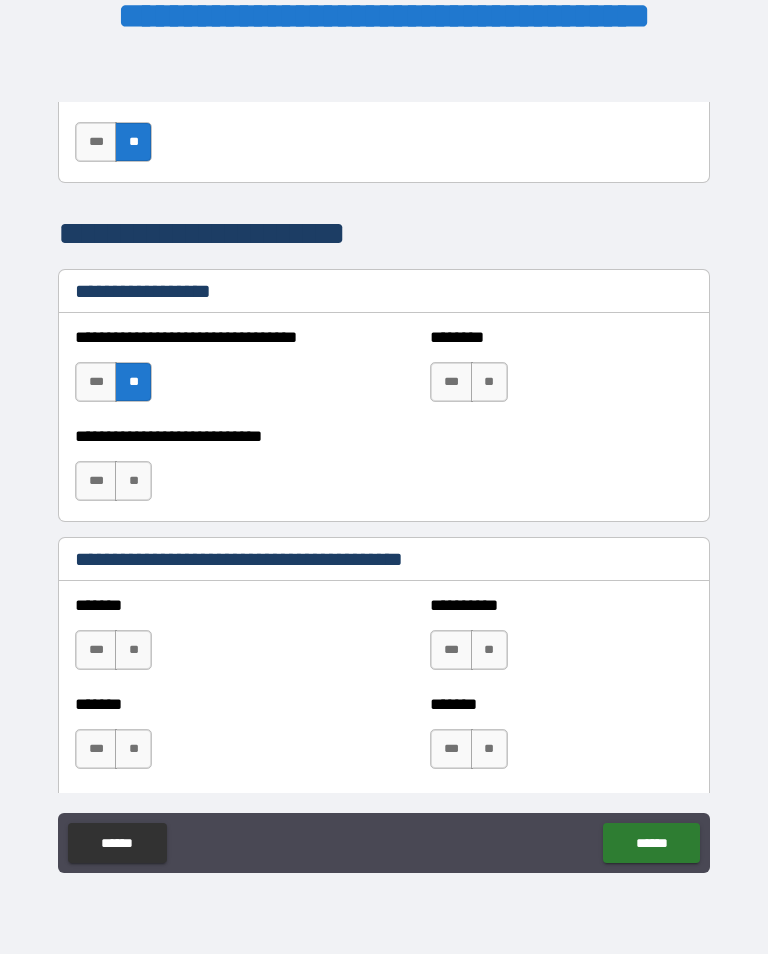 click on "**" at bounding box center [133, 481] 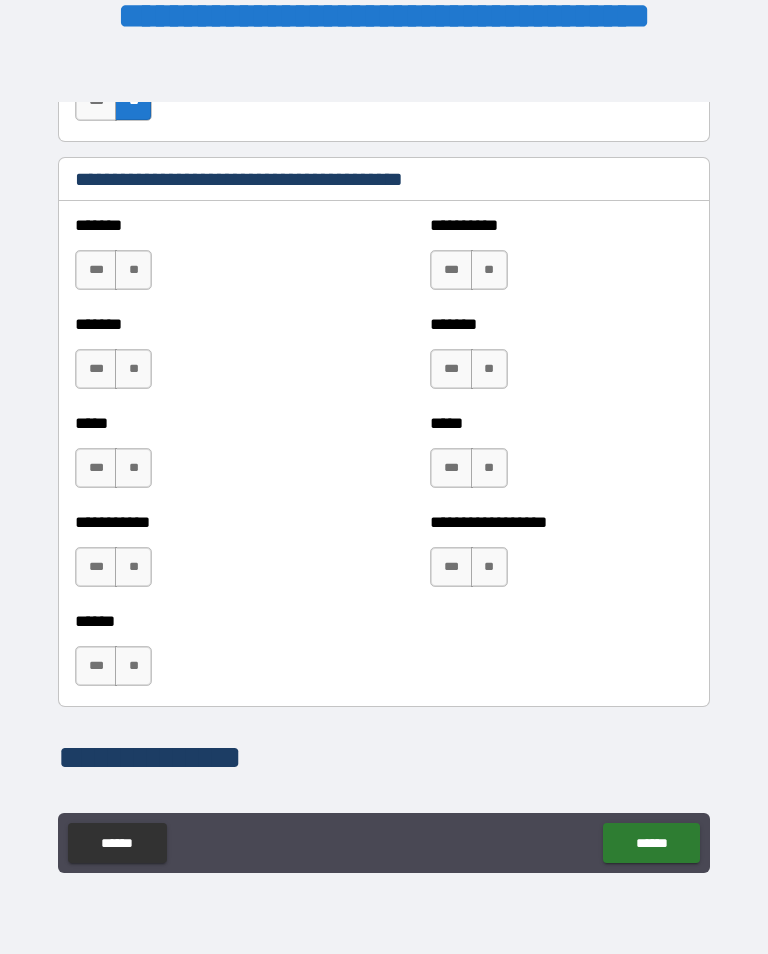 scroll, scrollTop: 1813, scrollLeft: 0, axis: vertical 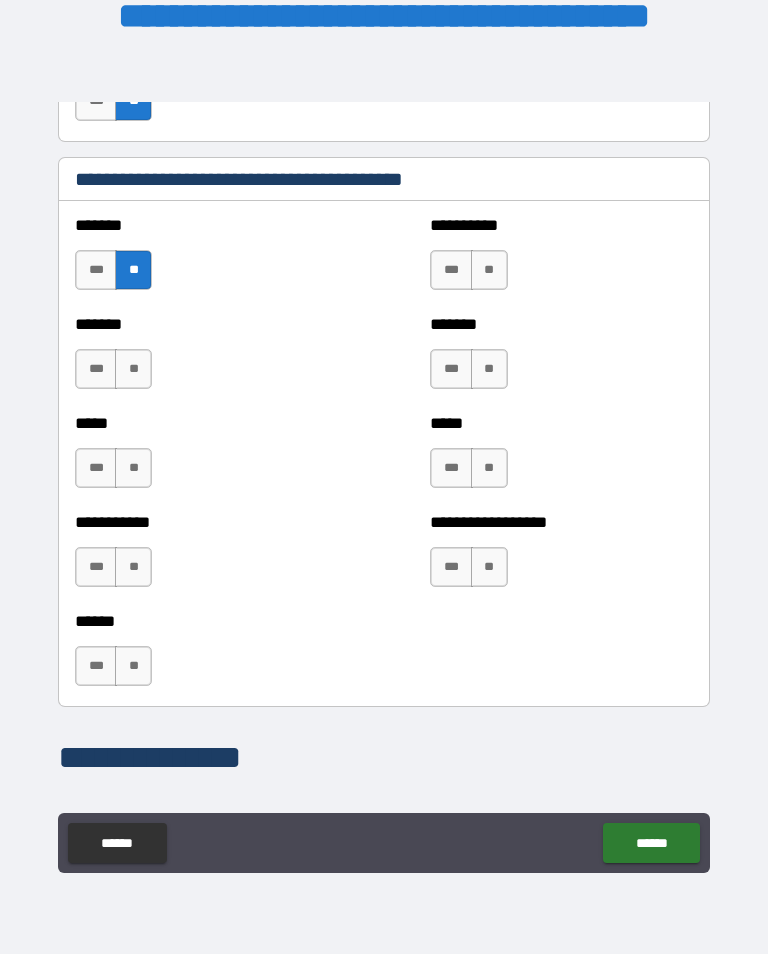 click on "**" at bounding box center [133, 369] 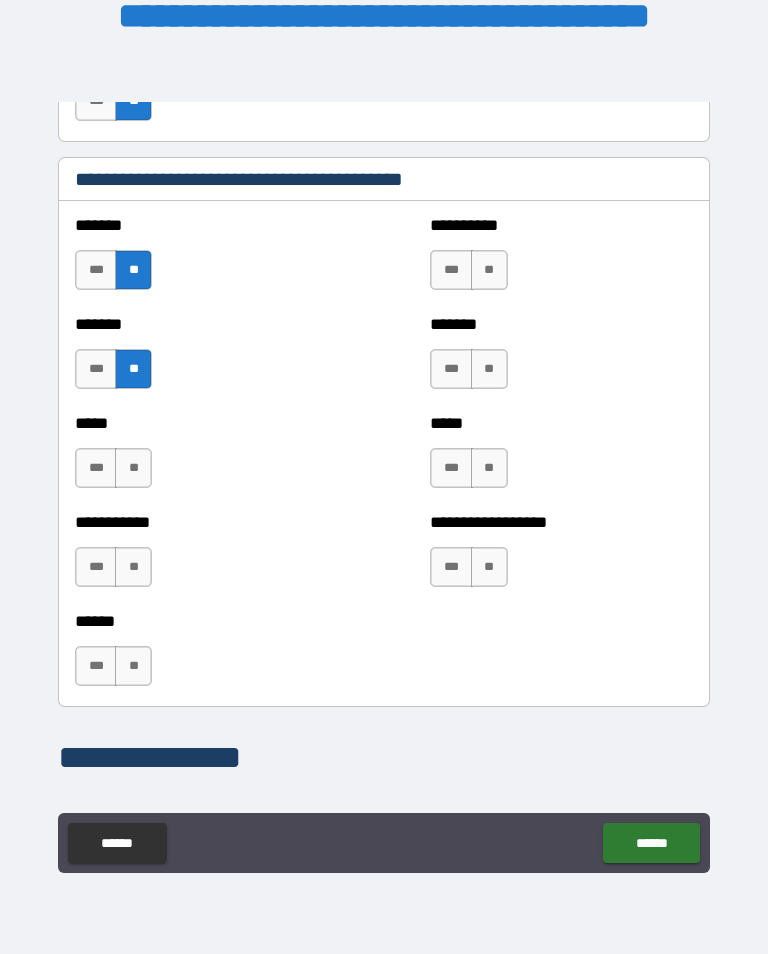 click on "**" at bounding box center [133, 468] 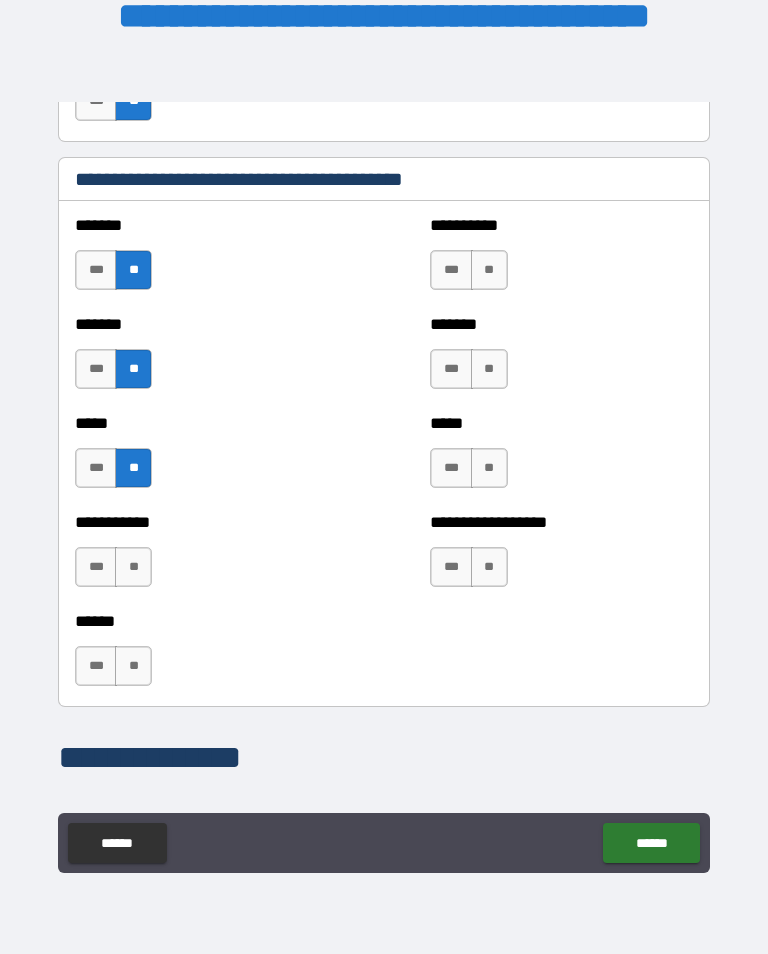 click on "**" at bounding box center (133, 567) 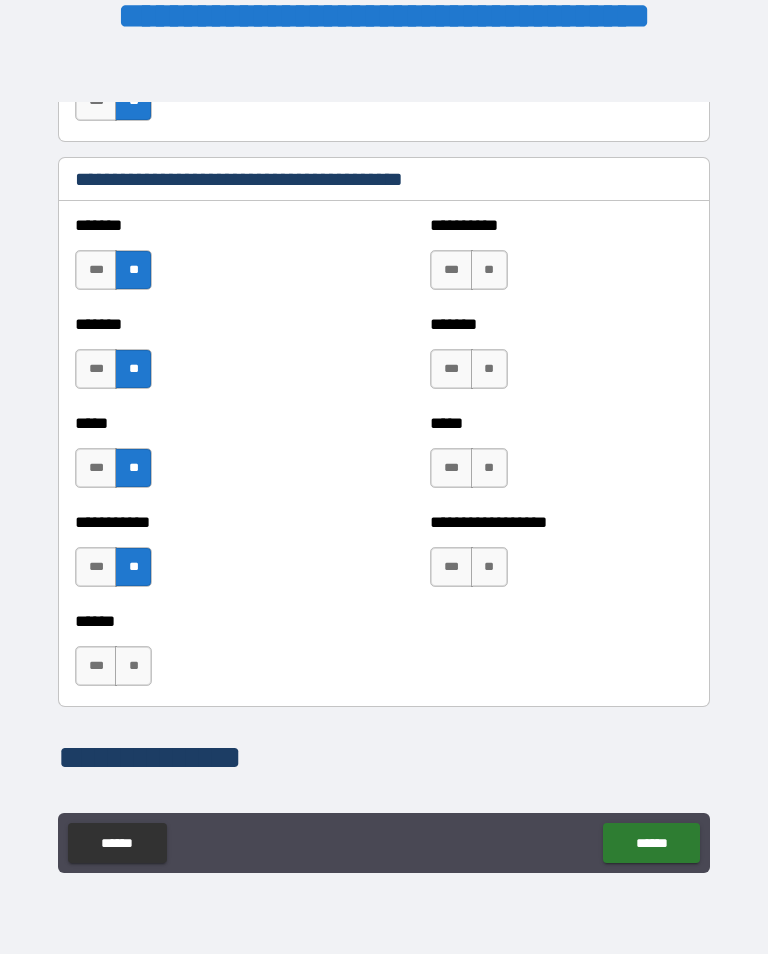 click on "**" at bounding box center (133, 666) 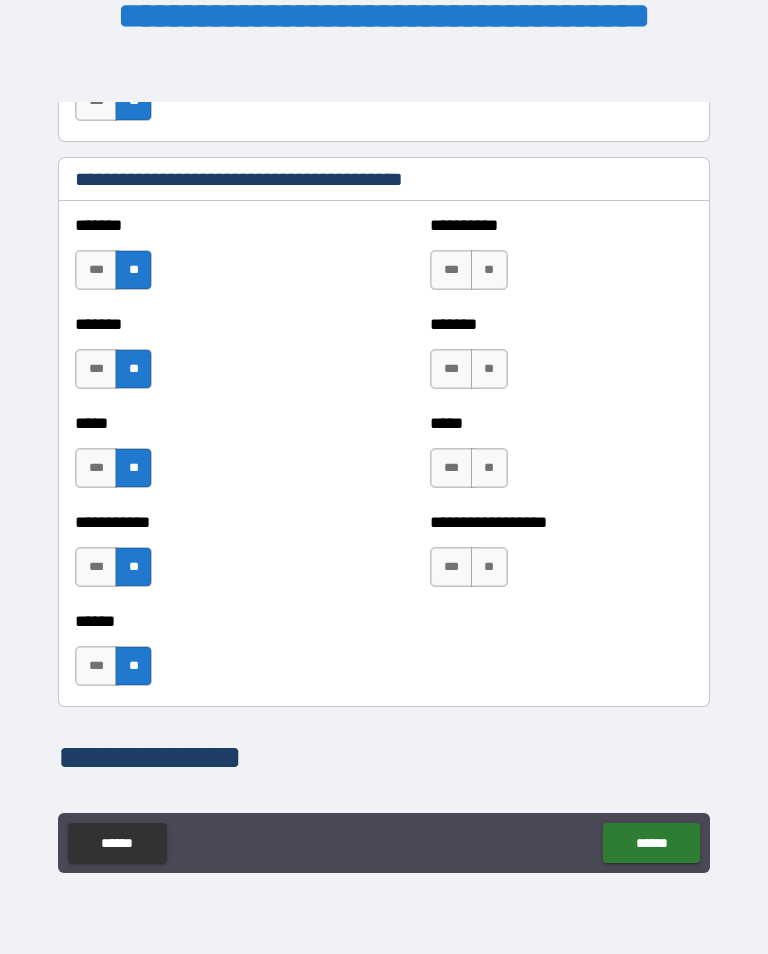 click on "**" at bounding box center (489, 567) 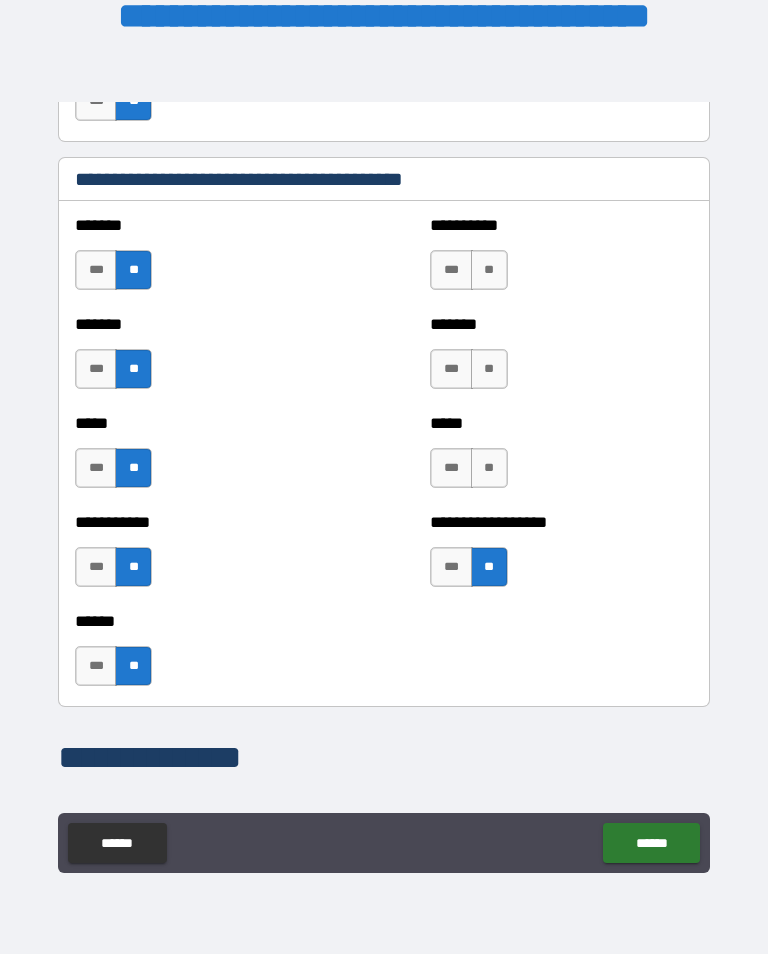 click on "**" at bounding box center (489, 468) 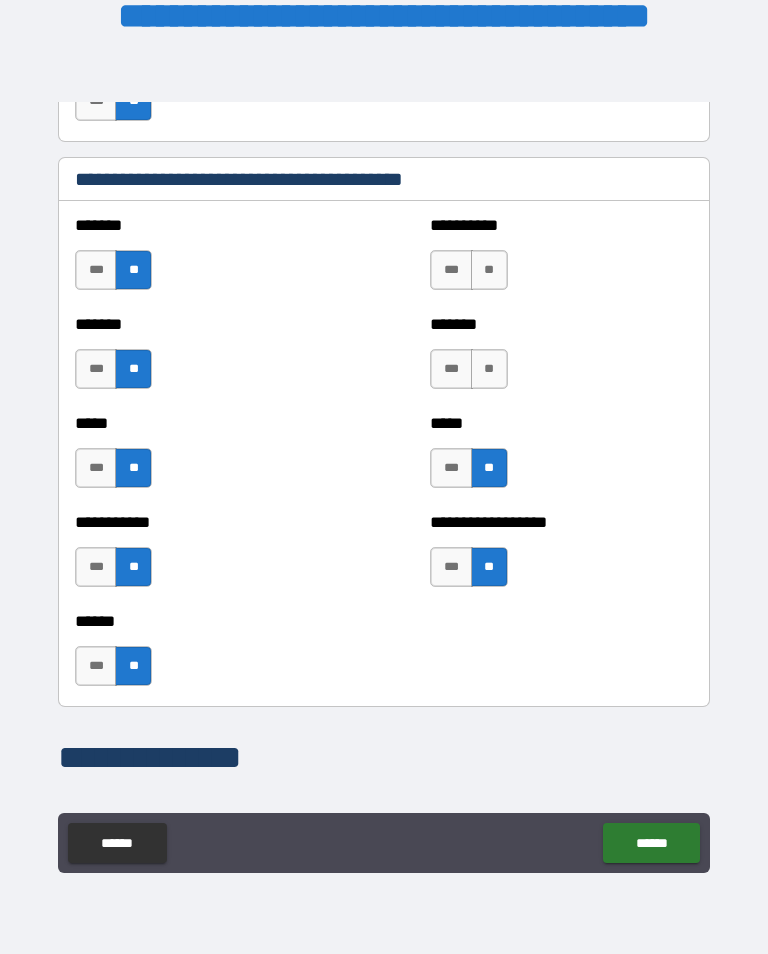 click on "**" at bounding box center (489, 369) 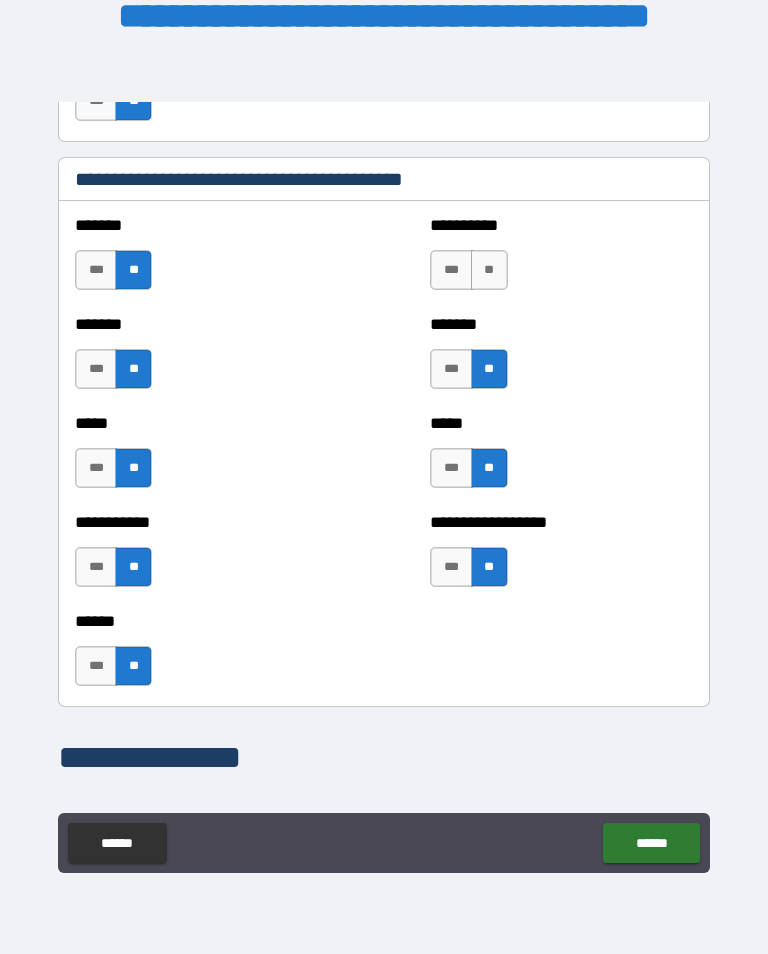 click on "**" at bounding box center [489, 270] 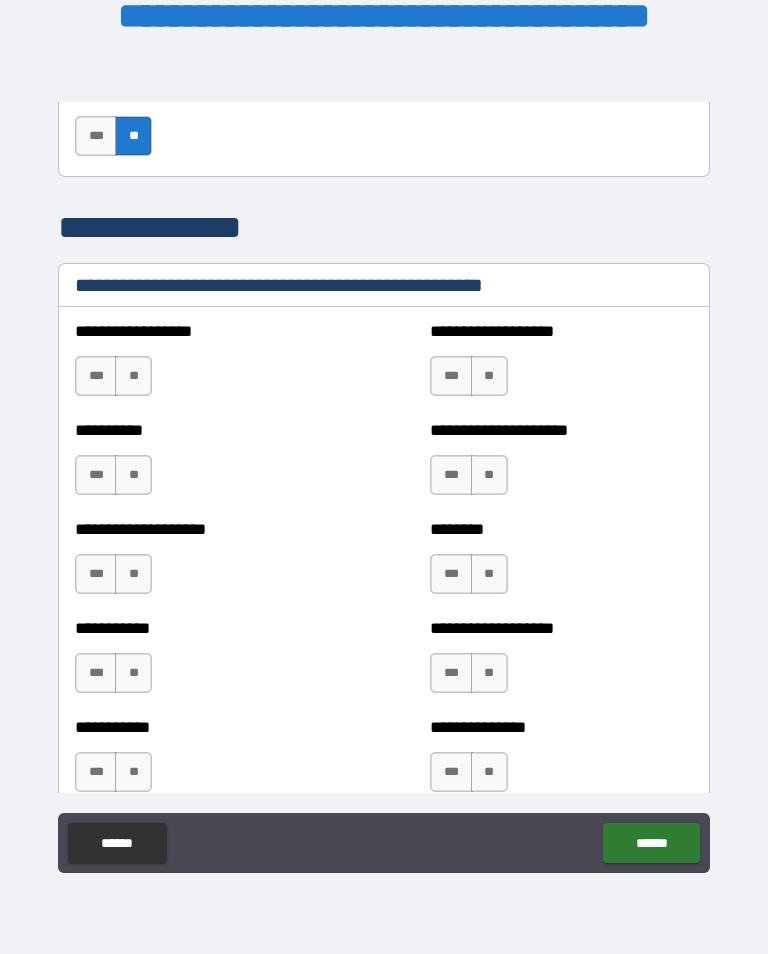 scroll, scrollTop: 2367, scrollLeft: 0, axis: vertical 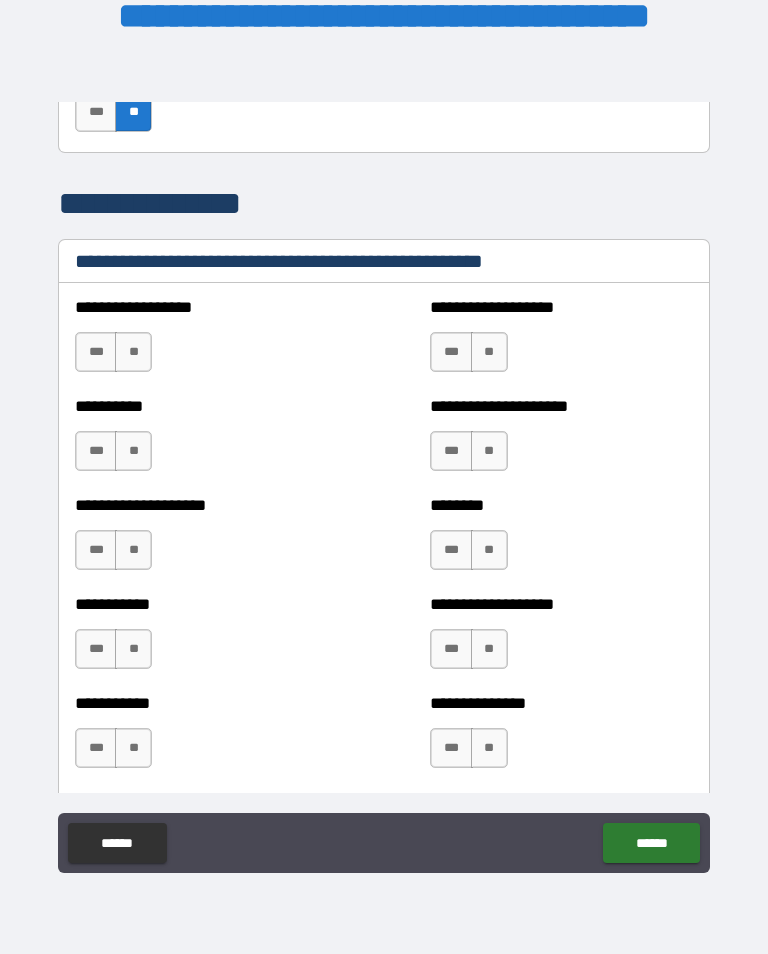 click on "**" at bounding box center [489, 352] 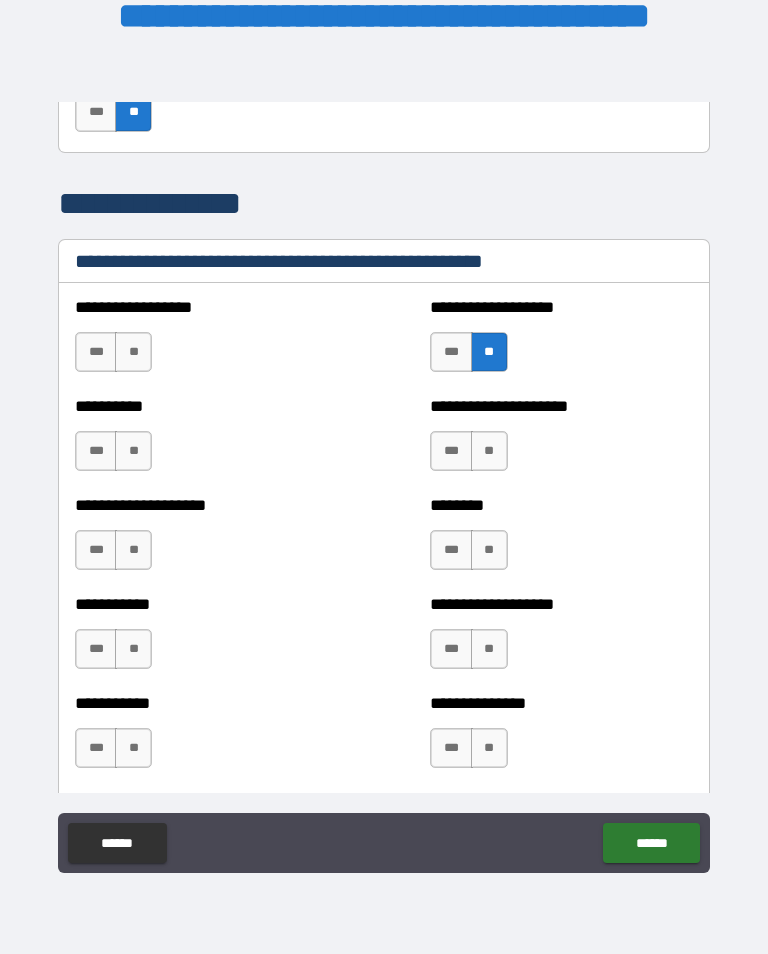 click on "**" at bounding box center [489, 451] 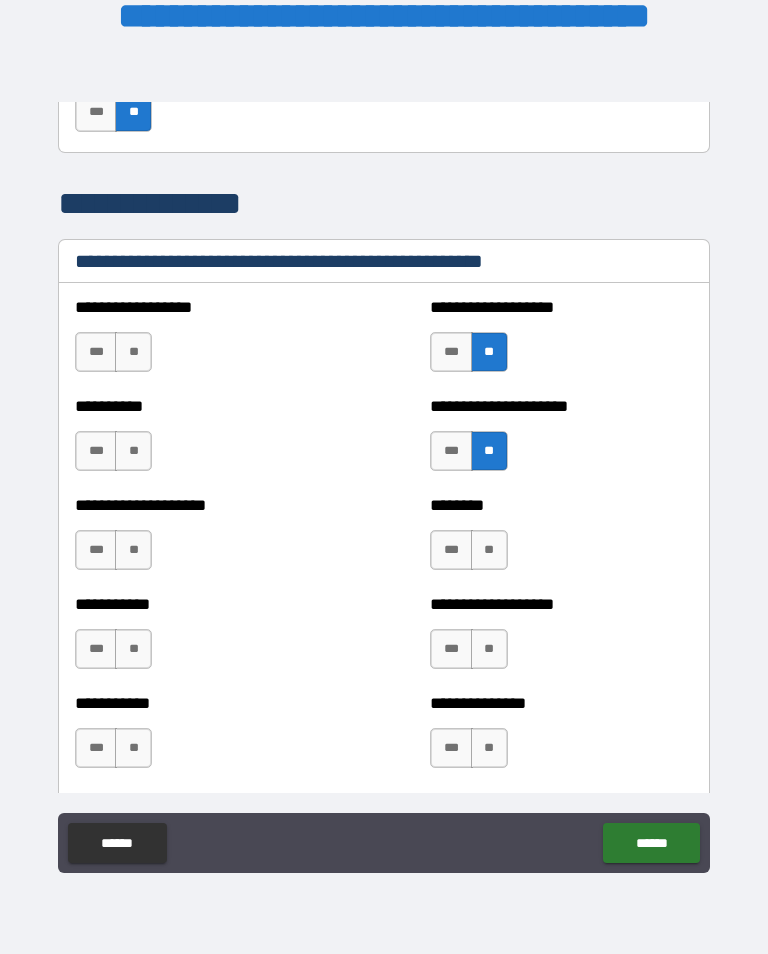click on "**" at bounding box center [489, 550] 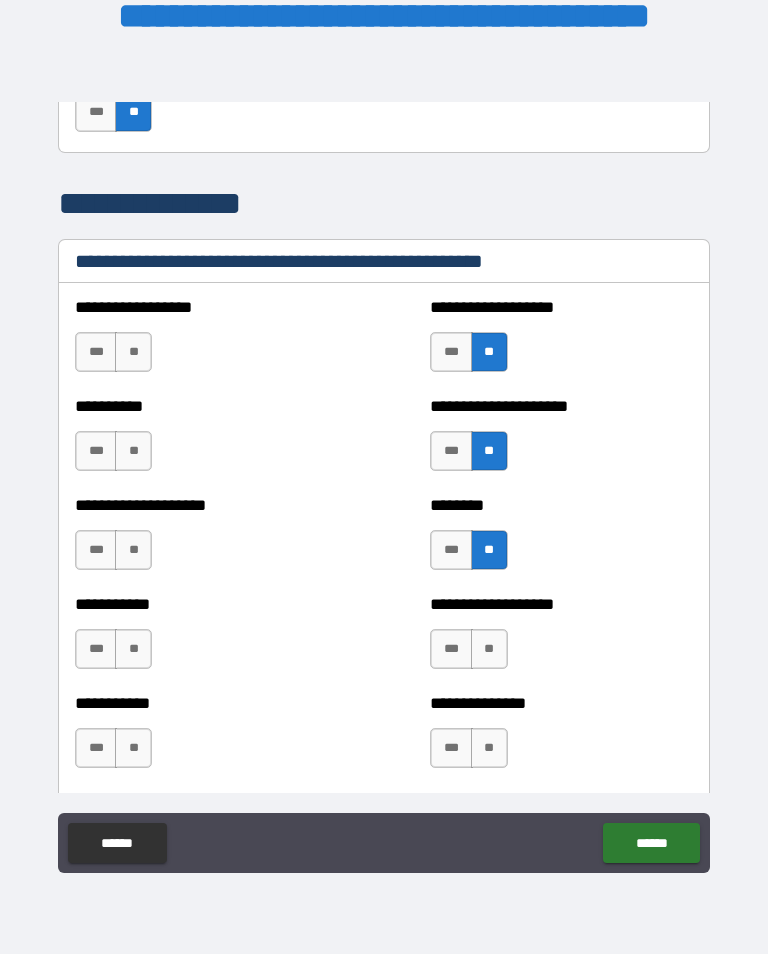 click on "**" at bounding box center (133, 352) 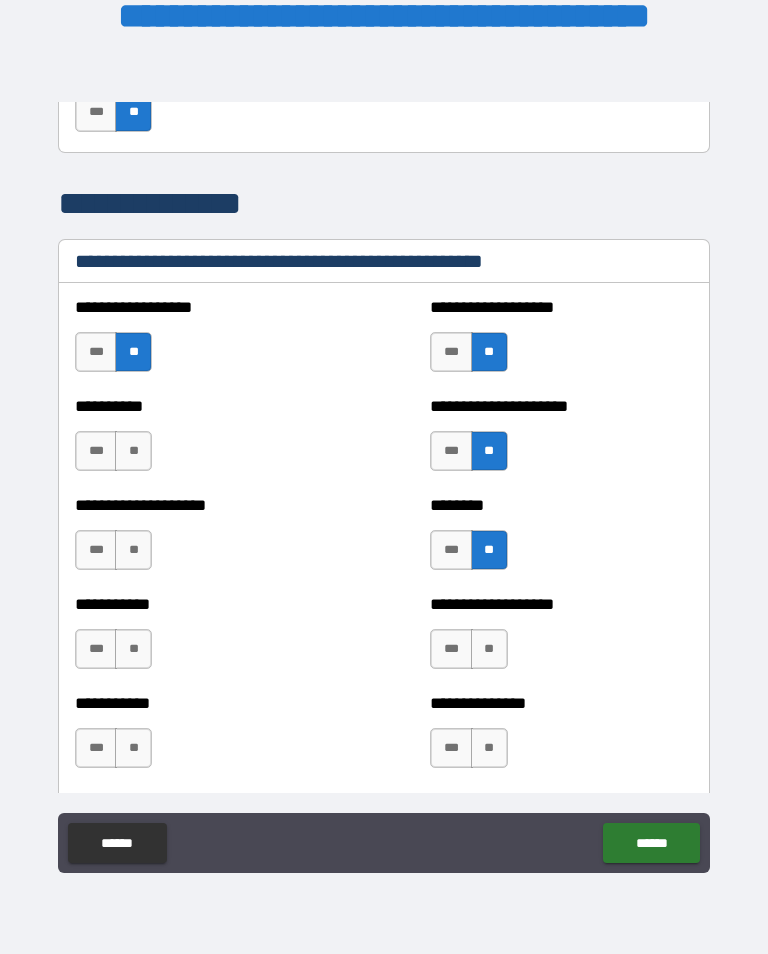 click on "**" at bounding box center [133, 451] 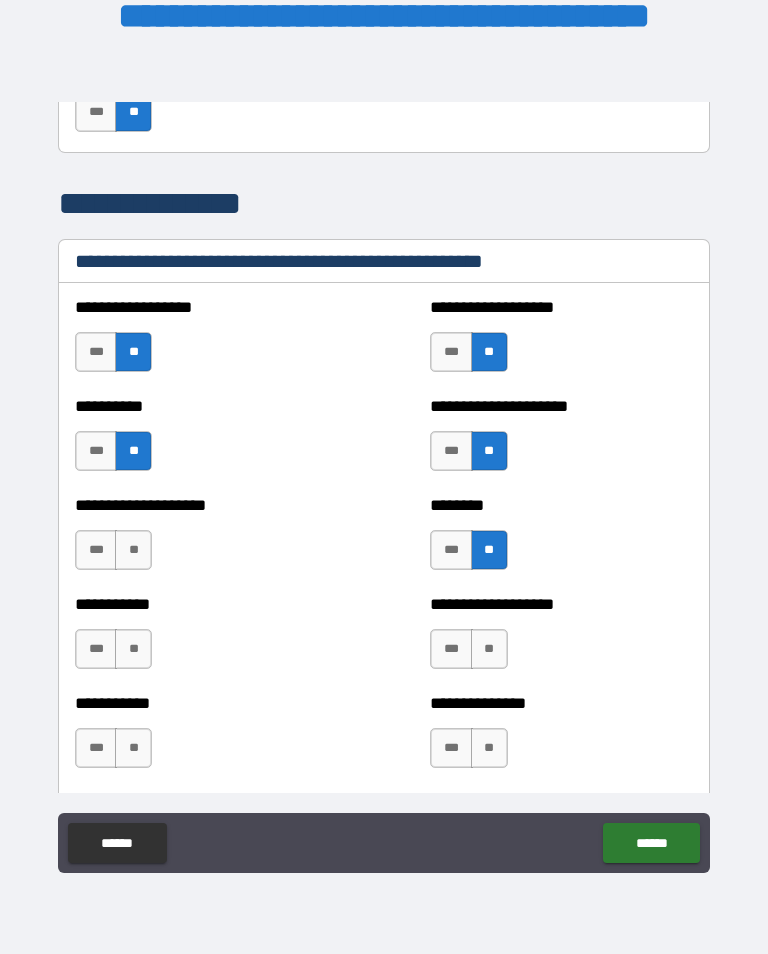 click on "**" at bounding box center (133, 550) 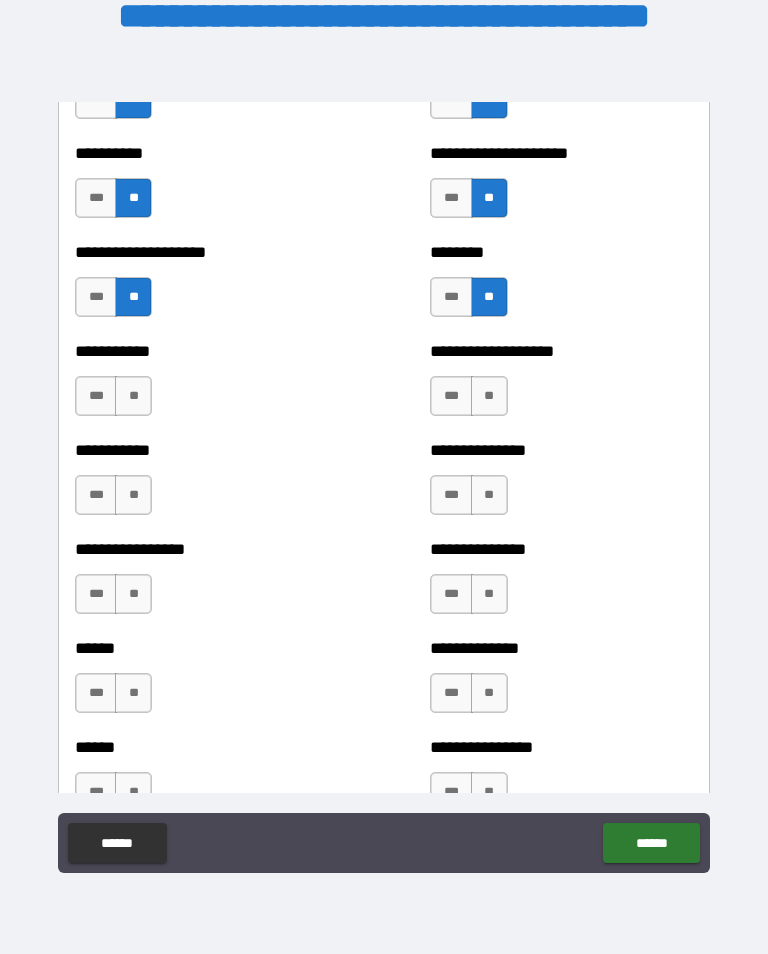 scroll, scrollTop: 2625, scrollLeft: 0, axis: vertical 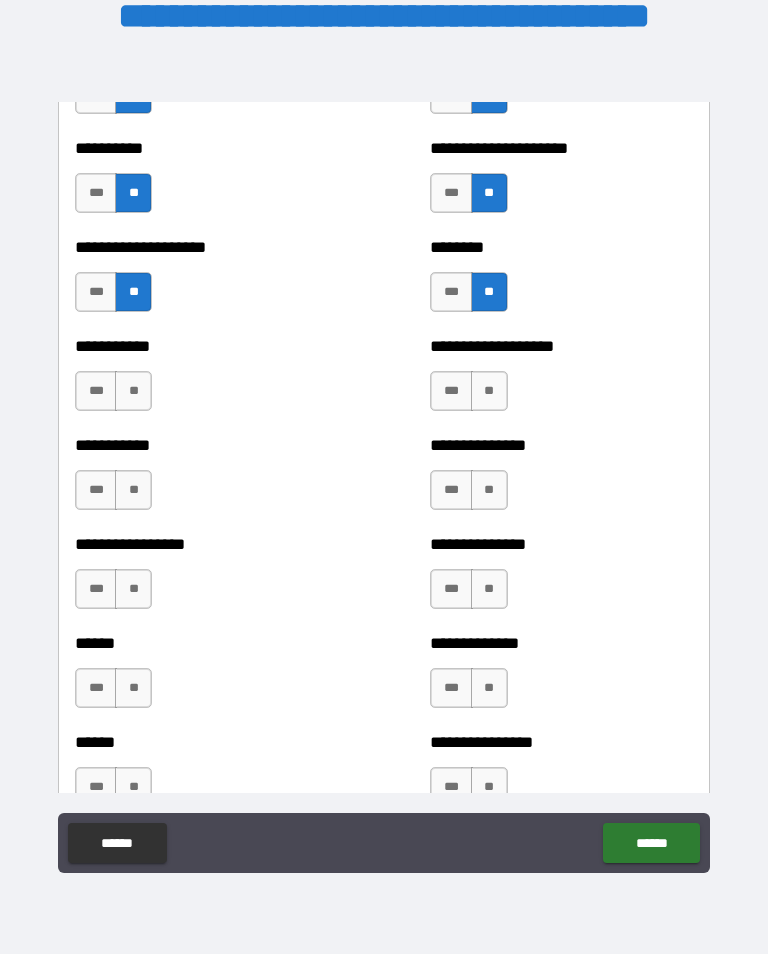click on "**" at bounding box center [133, 391] 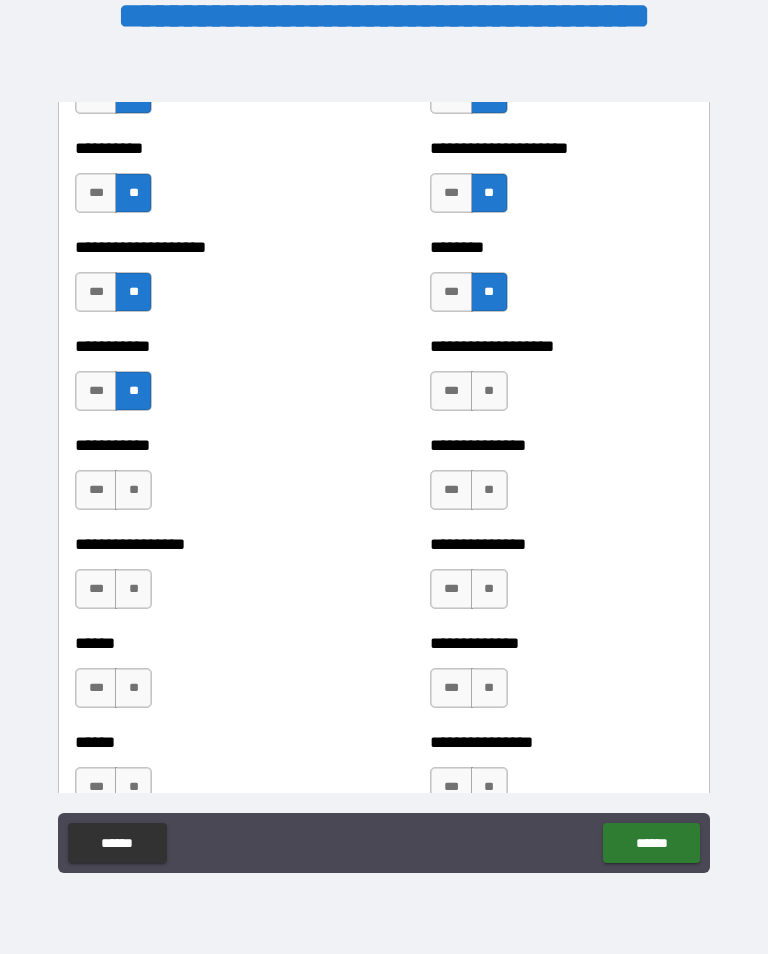 click on "**" at bounding box center (133, 490) 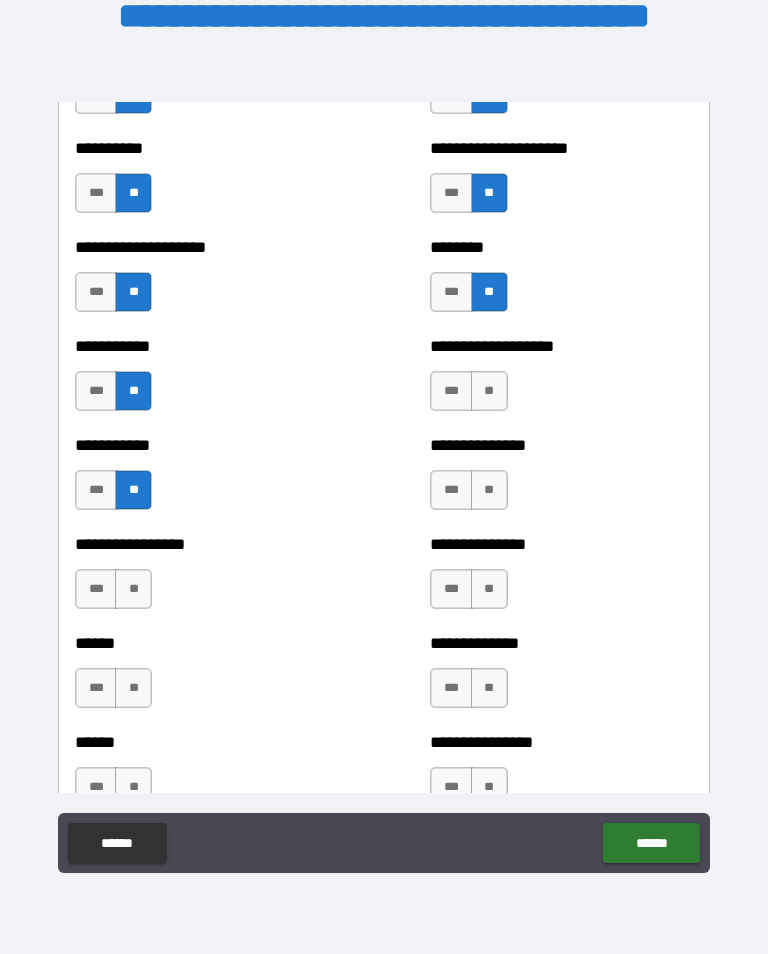 click on "**" at bounding box center [133, 589] 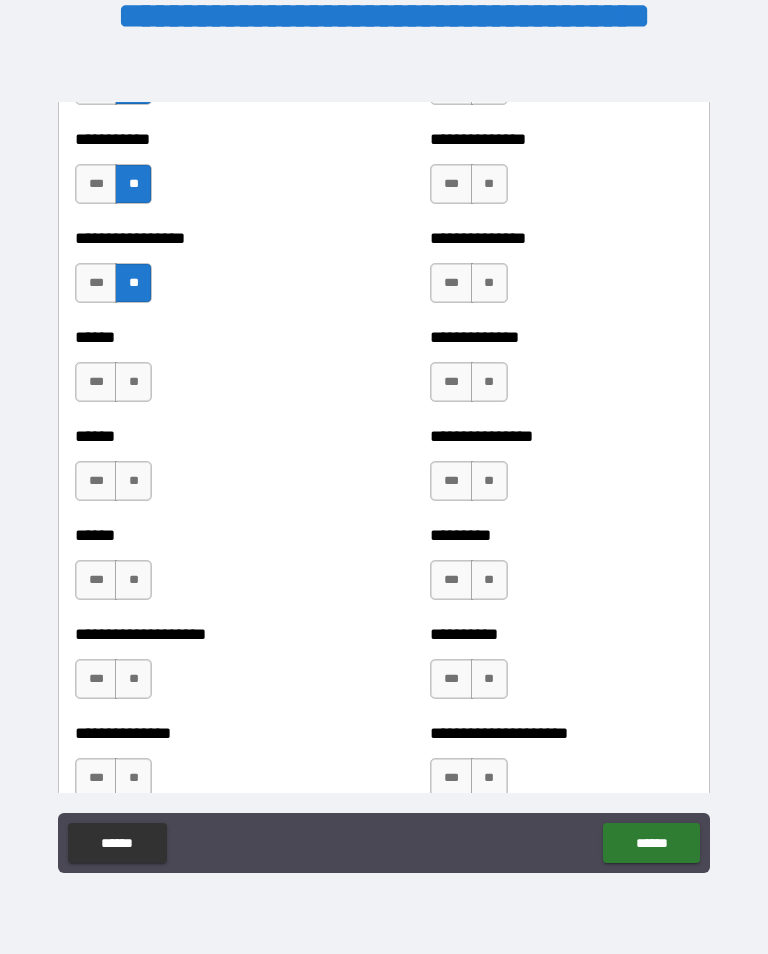 scroll, scrollTop: 2931, scrollLeft: 0, axis: vertical 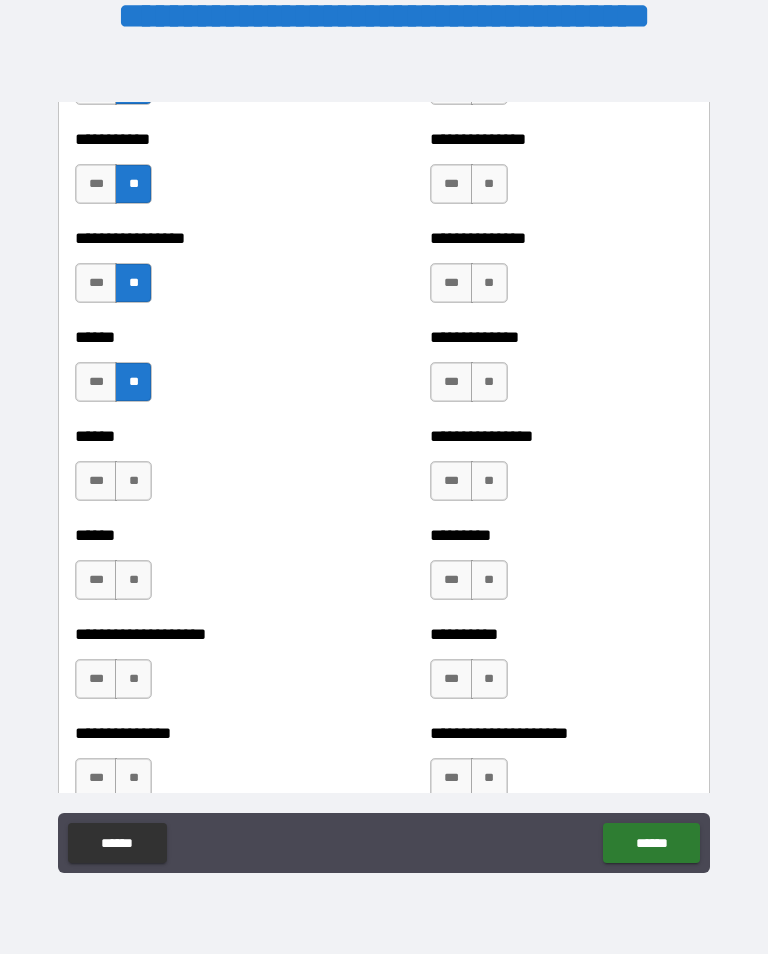 click on "**" at bounding box center (133, 481) 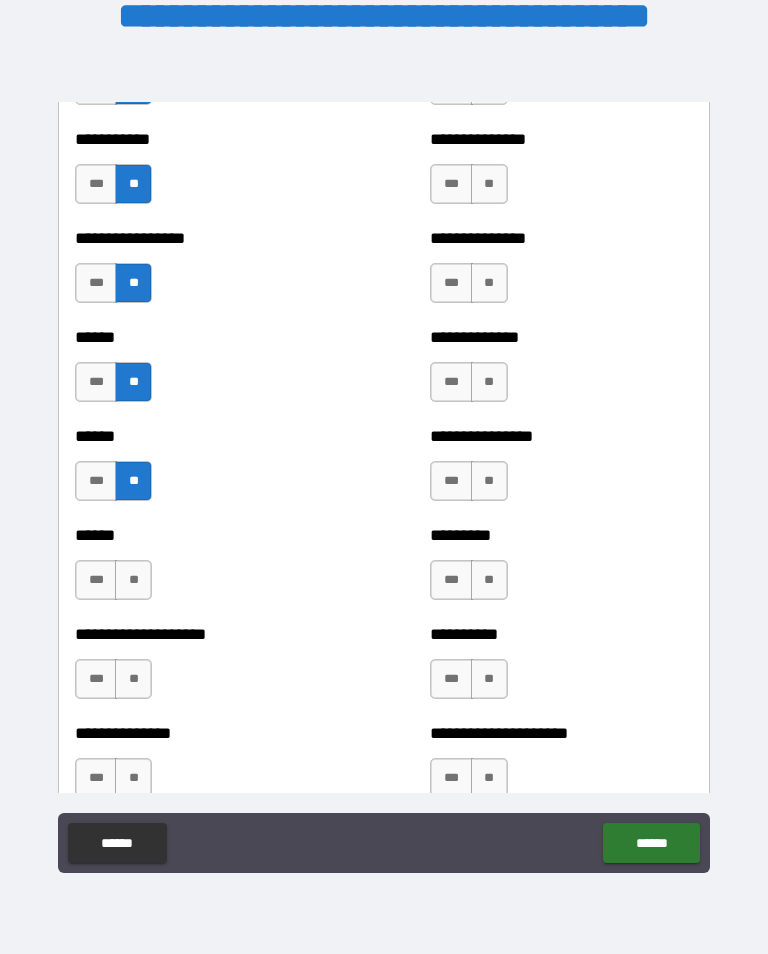 click on "**" at bounding box center (133, 580) 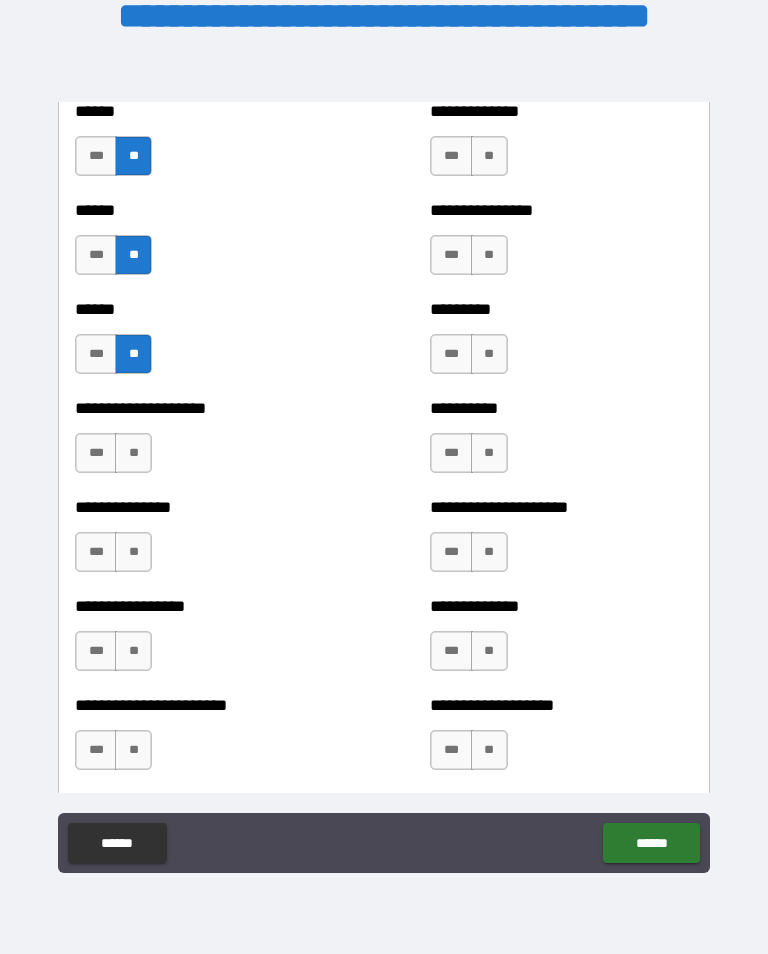 scroll, scrollTop: 3165, scrollLeft: 0, axis: vertical 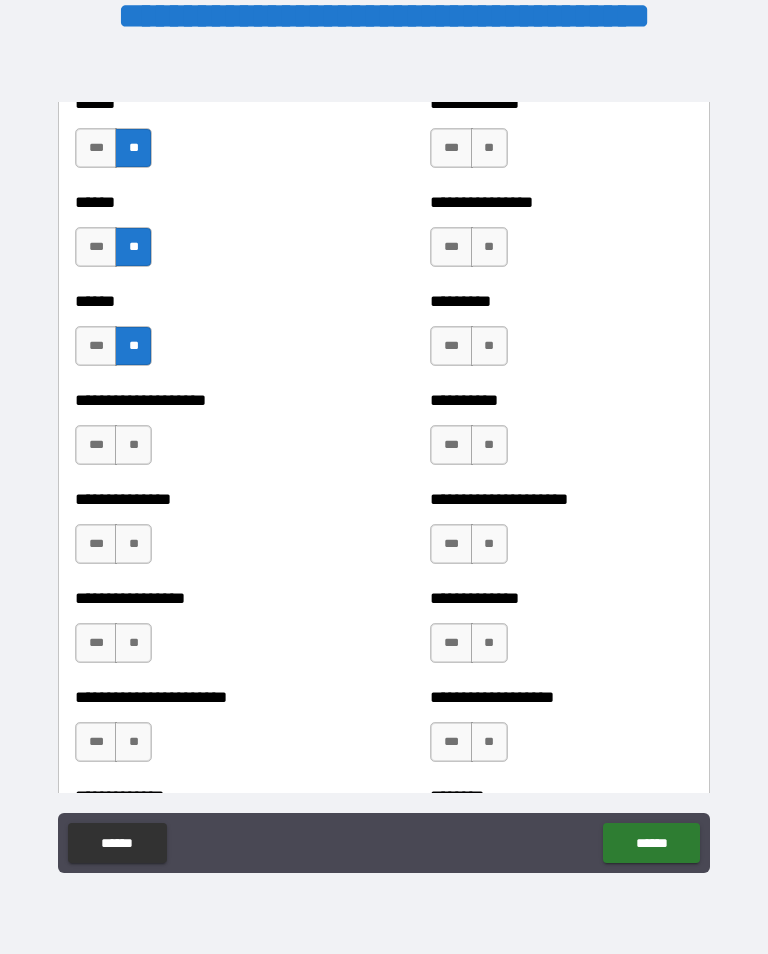 click on "***" at bounding box center (96, 445) 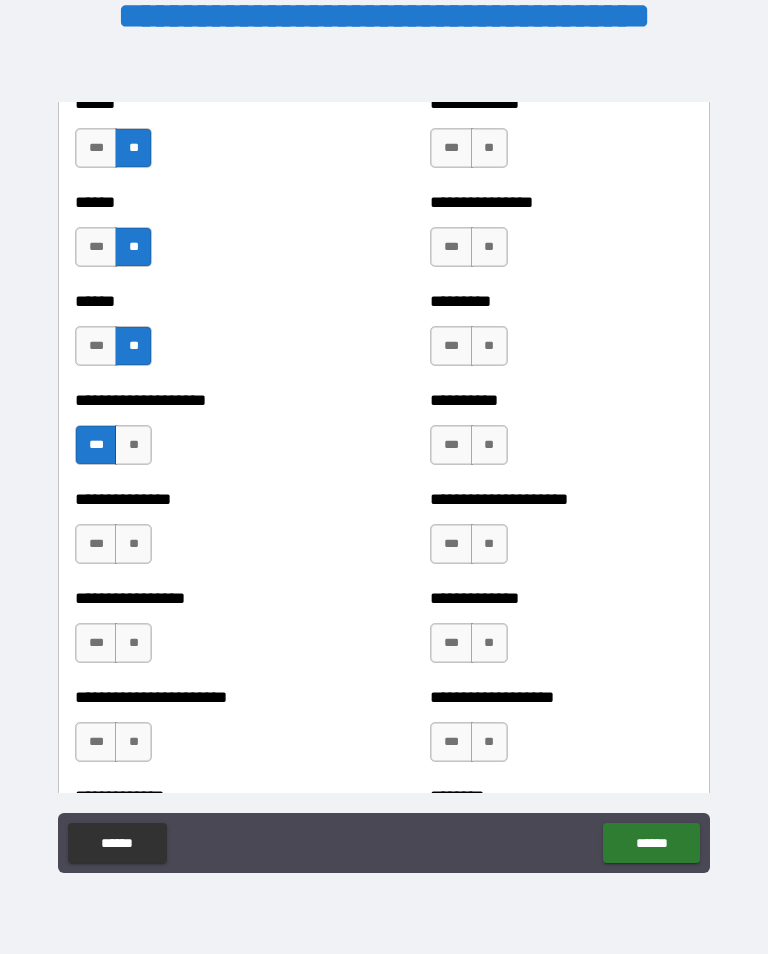 click on "**" at bounding box center (133, 544) 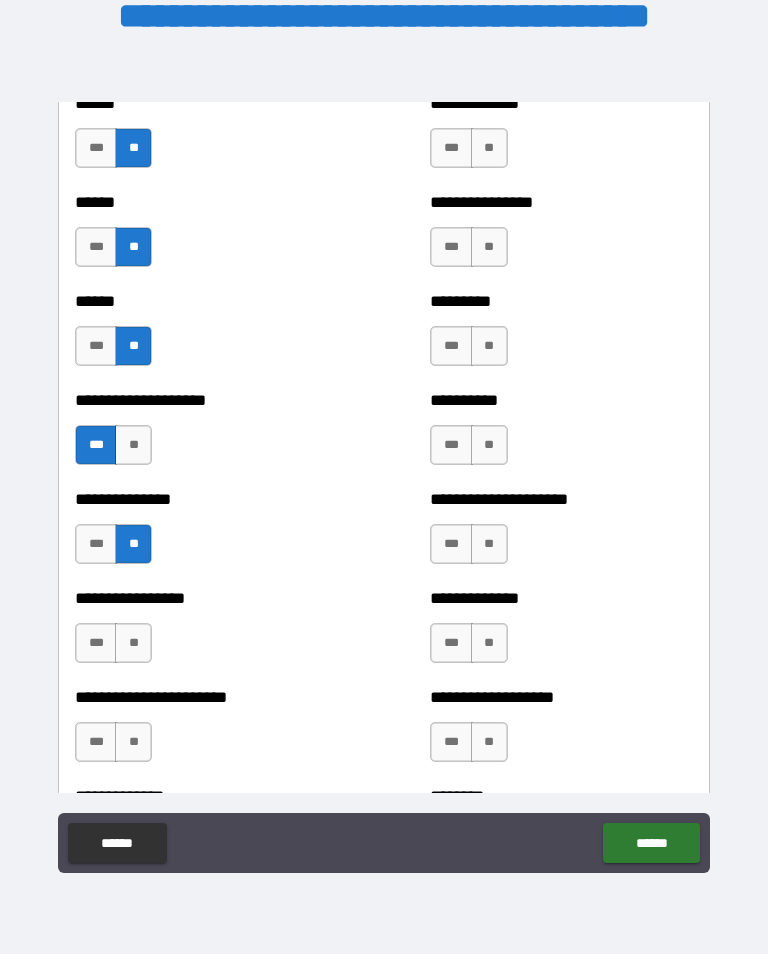 click on "**" at bounding box center (133, 643) 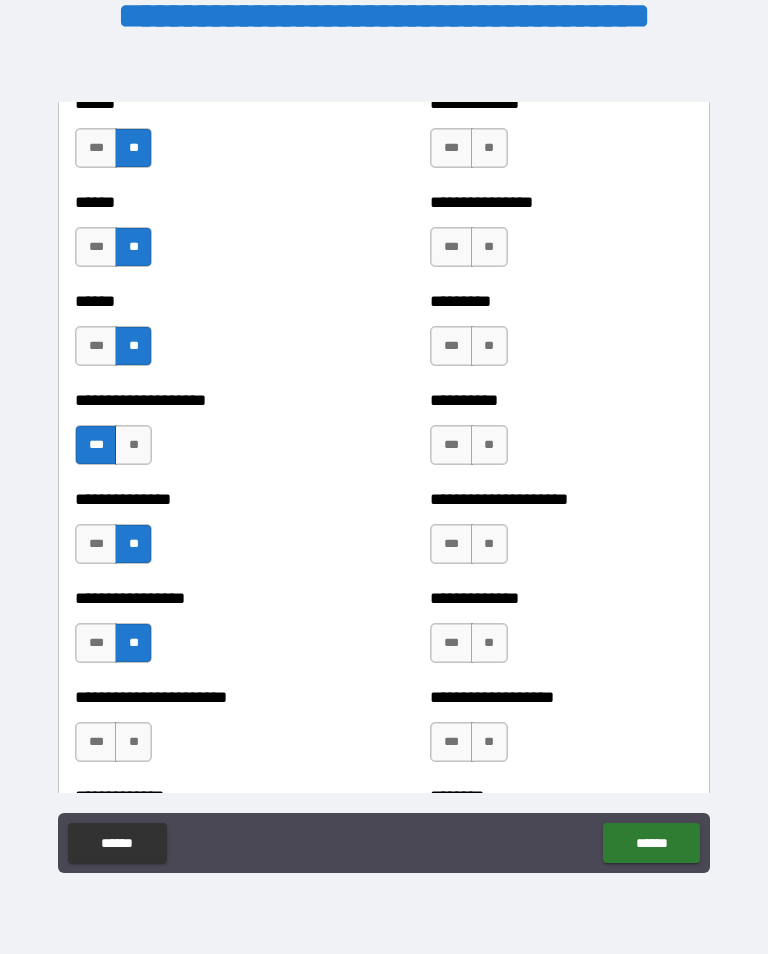 click on "**" at bounding box center [133, 742] 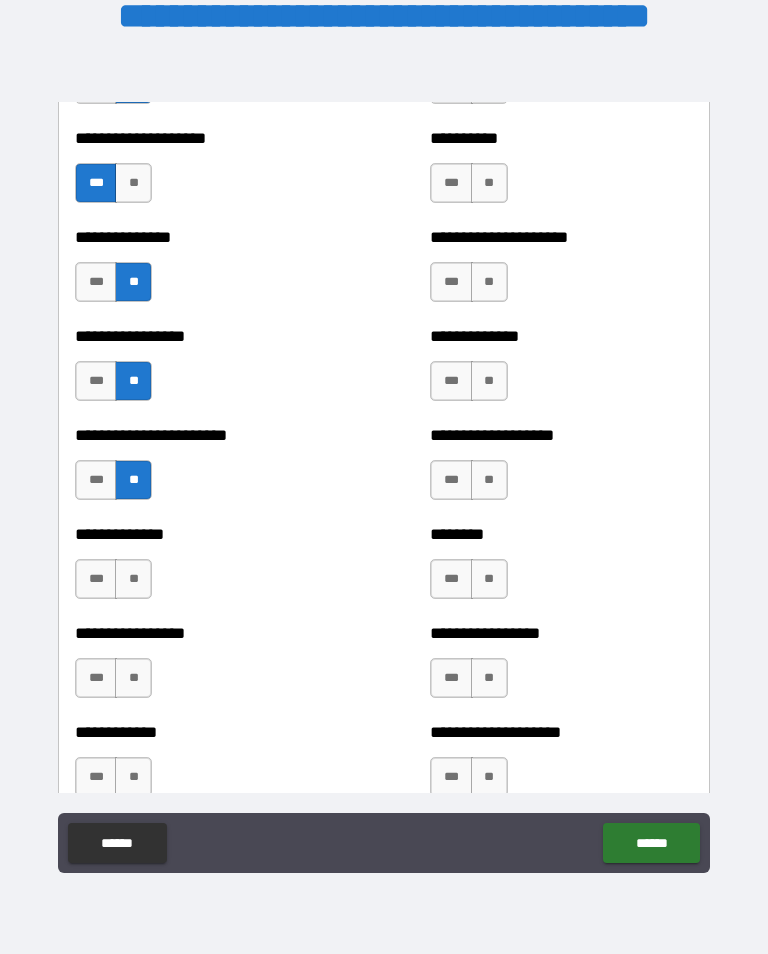 scroll, scrollTop: 3430, scrollLeft: 0, axis: vertical 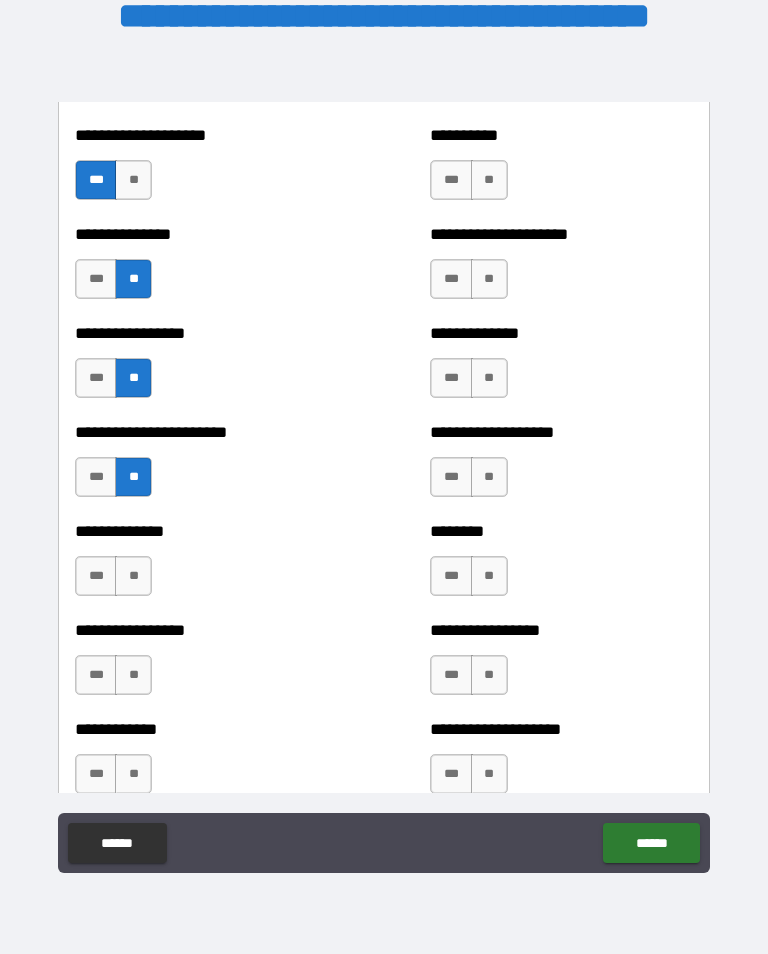 click on "**" at bounding box center [133, 576] 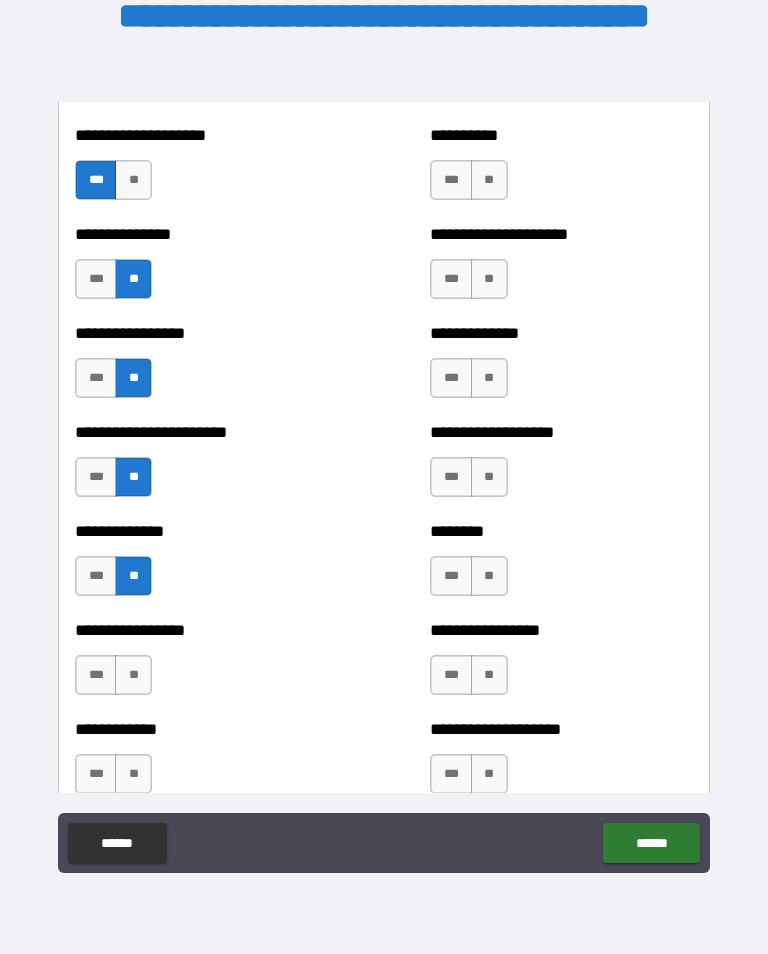 click on "**" at bounding box center [133, 675] 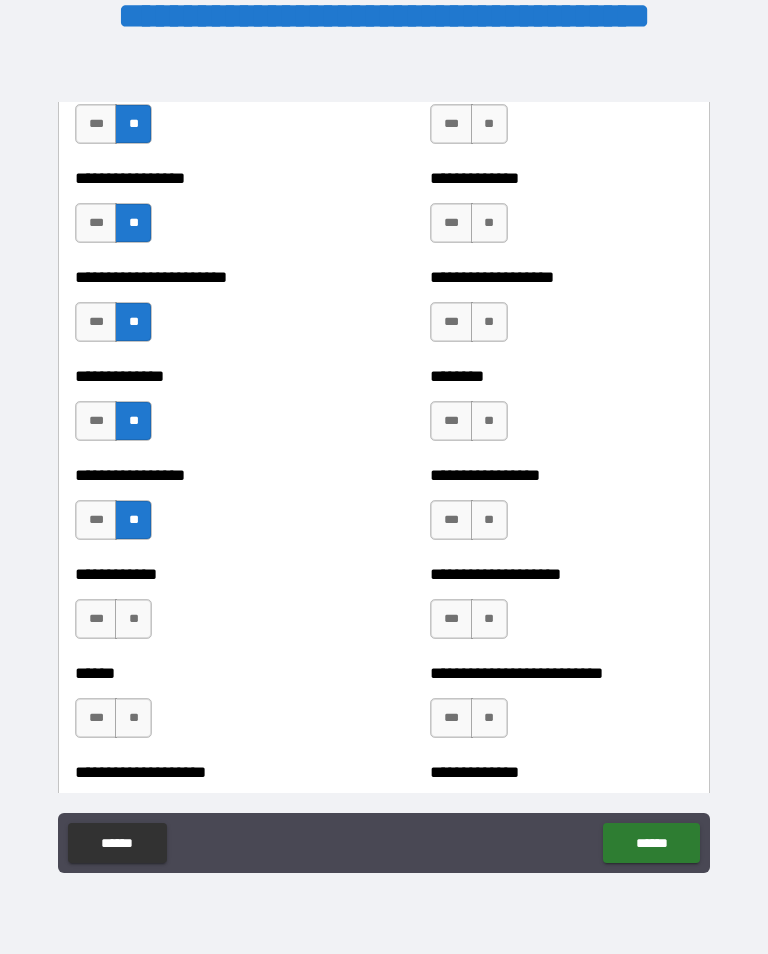 scroll, scrollTop: 3597, scrollLeft: 0, axis: vertical 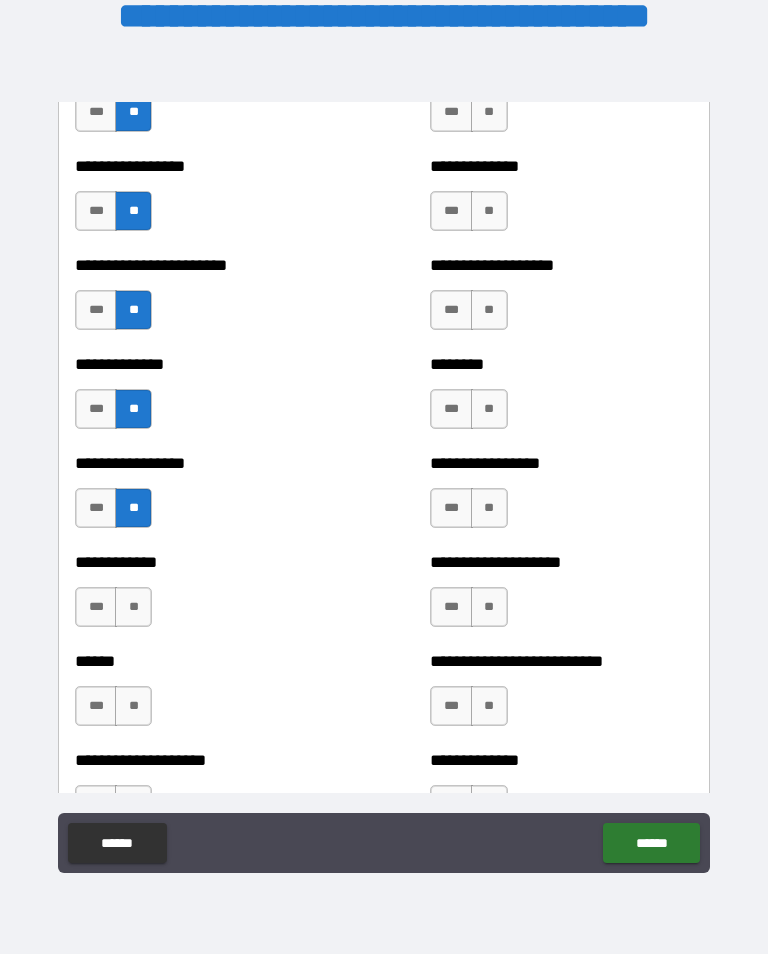 click on "**" at bounding box center (133, 607) 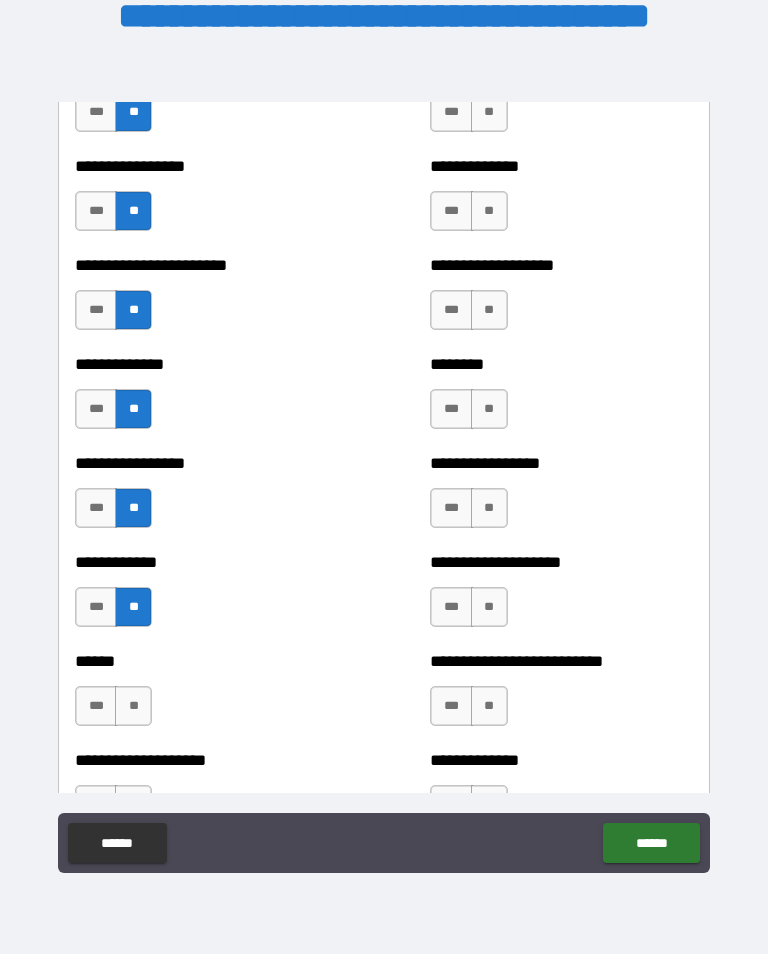 click on "***" at bounding box center (96, 706) 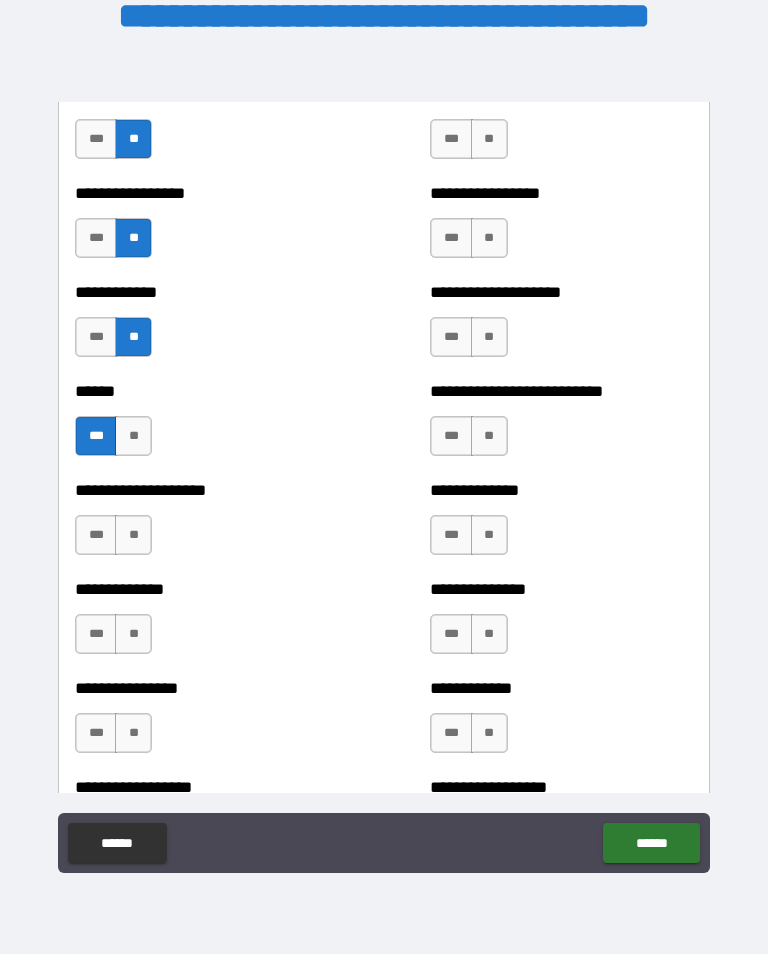 scroll, scrollTop: 3895, scrollLeft: 0, axis: vertical 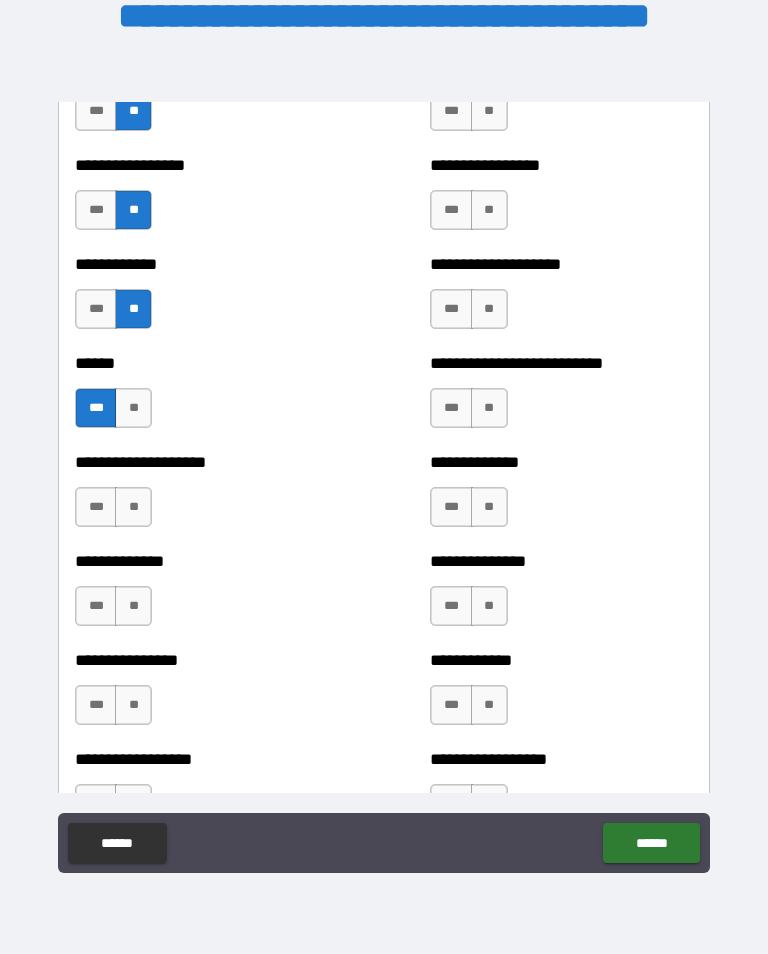 click on "**" at bounding box center (489, 408) 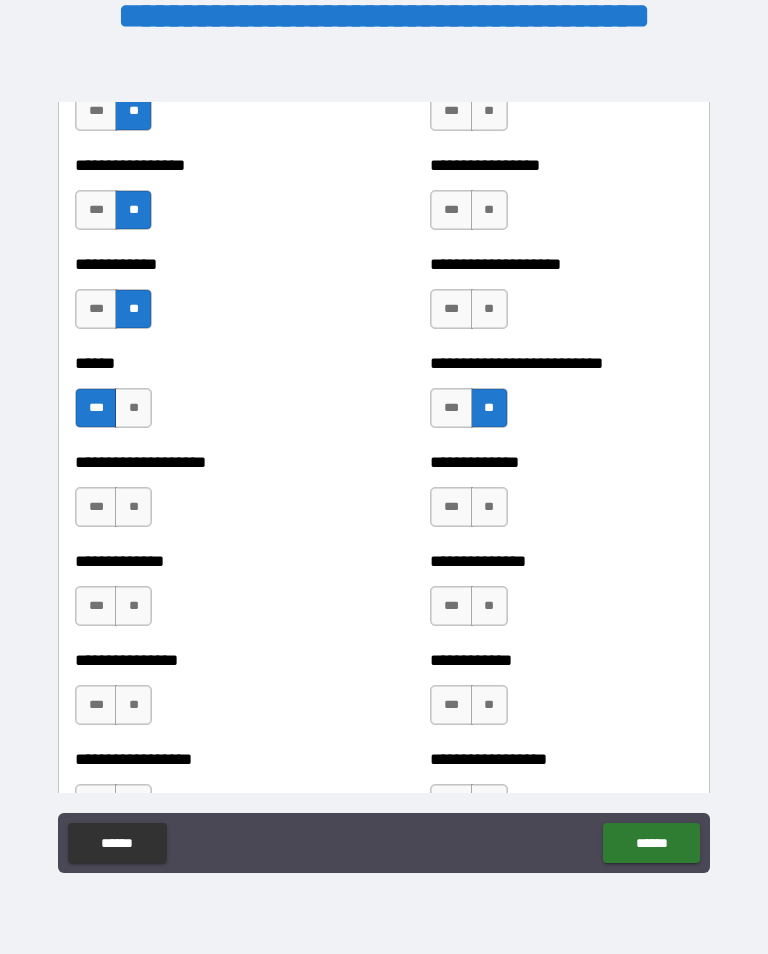 click on "**" at bounding box center (489, 507) 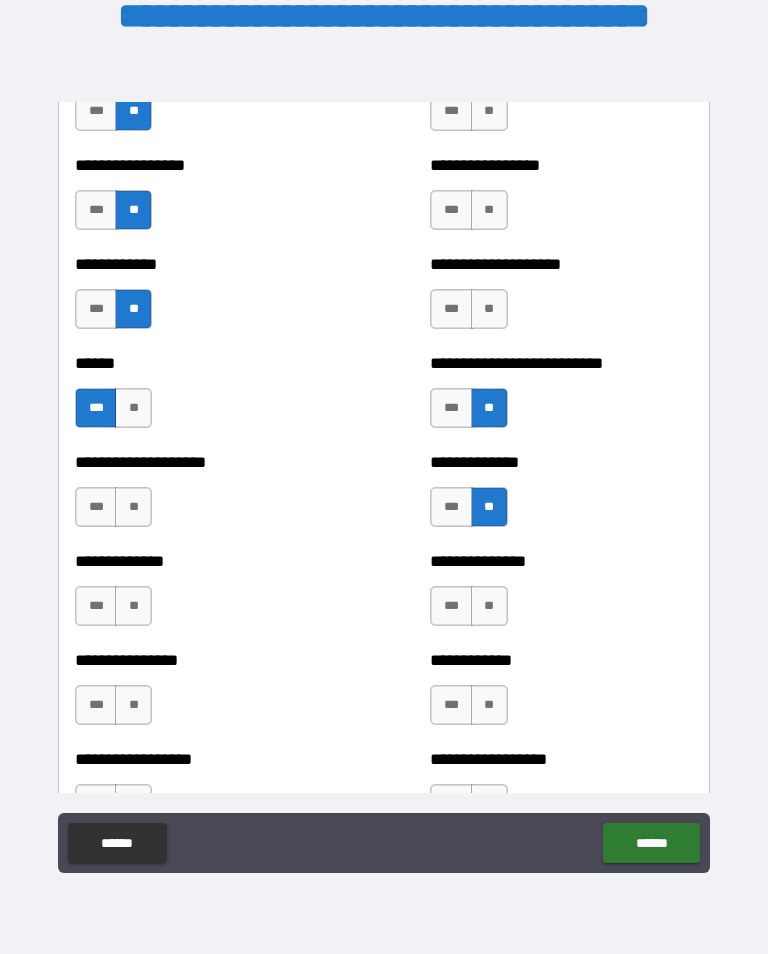click on "**" at bounding box center (489, 606) 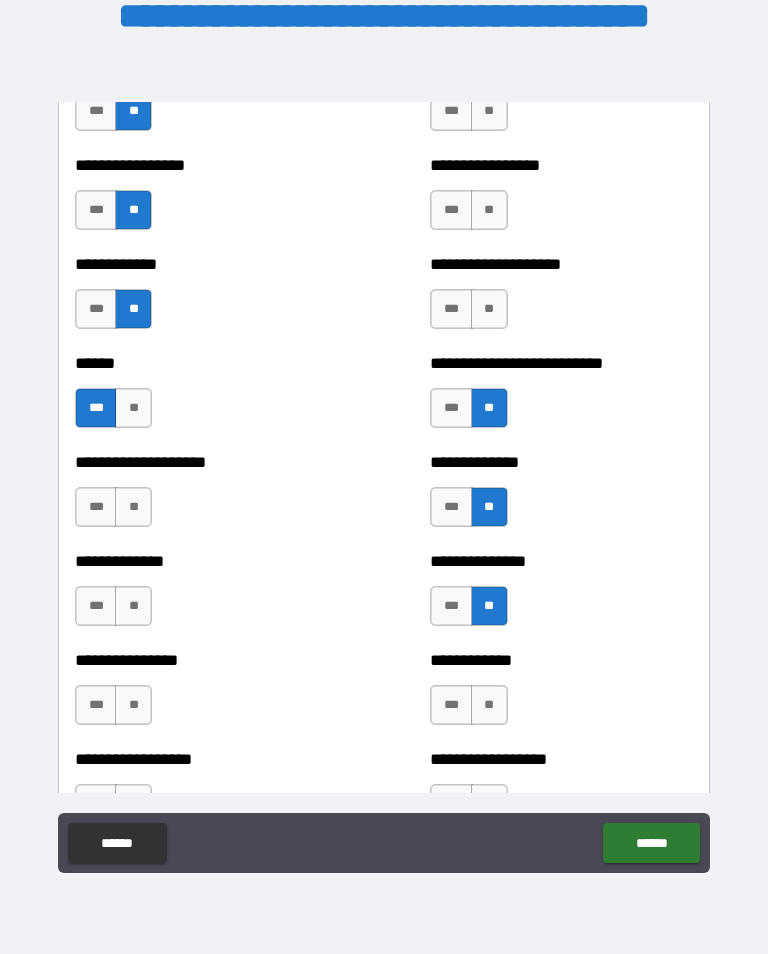 click on "**" at bounding box center [489, 705] 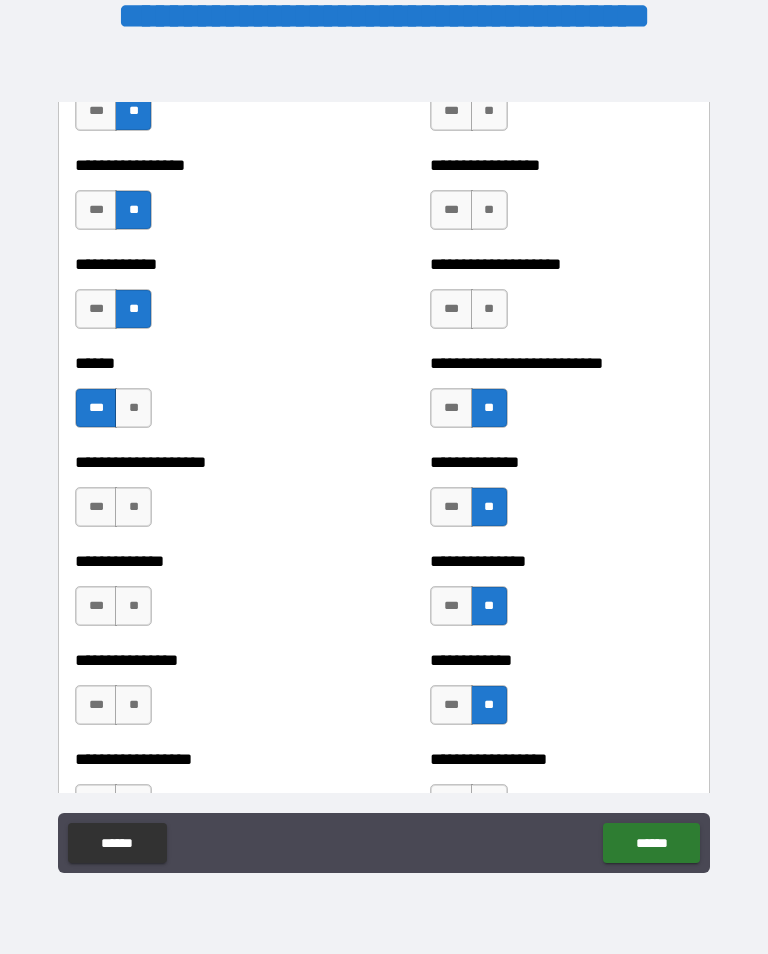 click on "**" at bounding box center [133, 606] 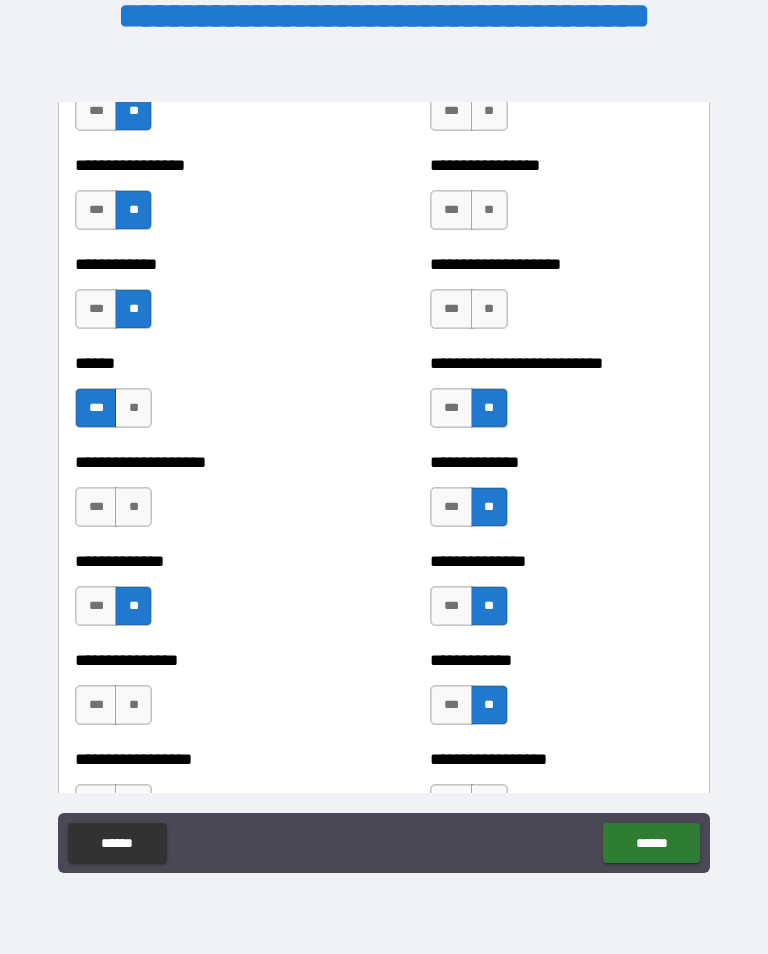 click on "**" at bounding box center [133, 507] 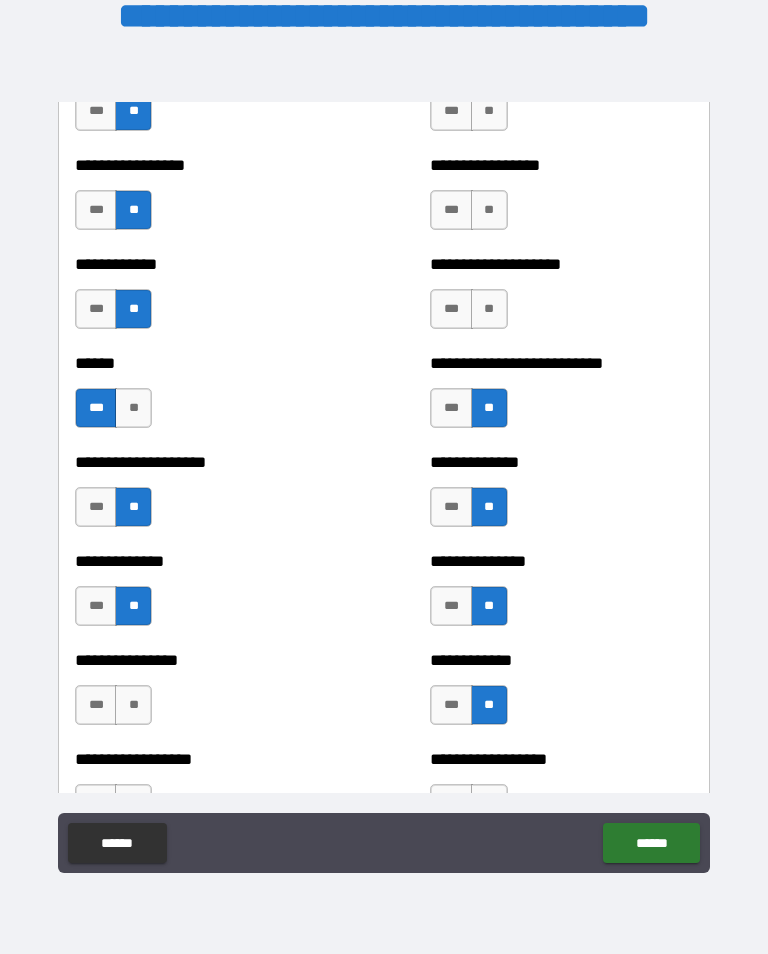 click on "**" at bounding box center (133, 705) 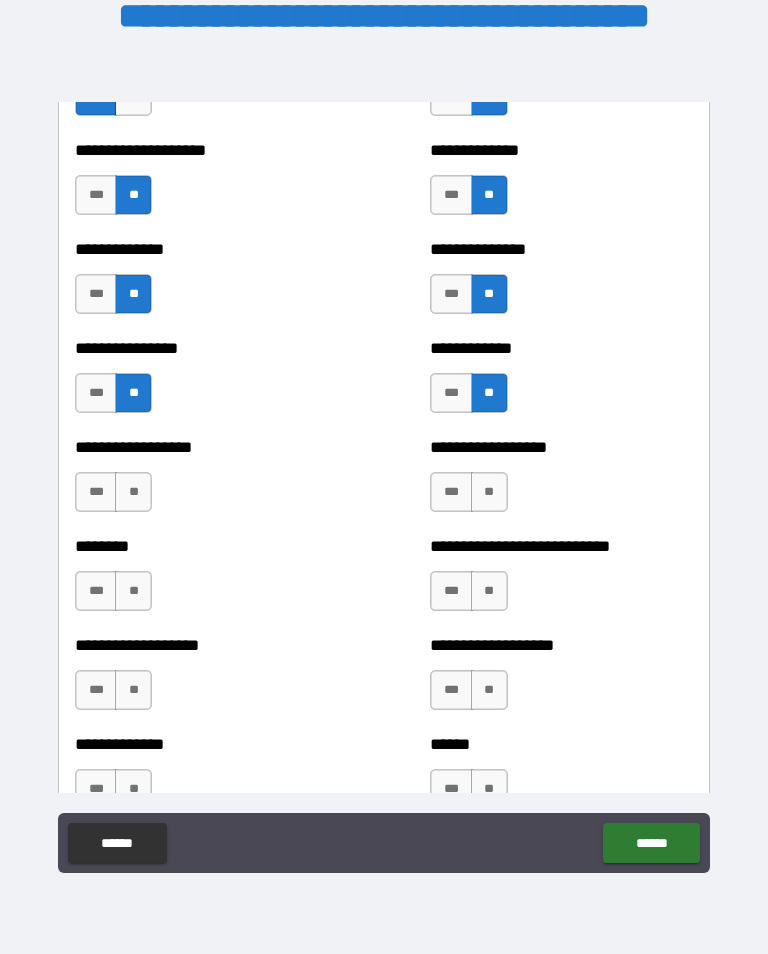 scroll, scrollTop: 4208, scrollLeft: 0, axis: vertical 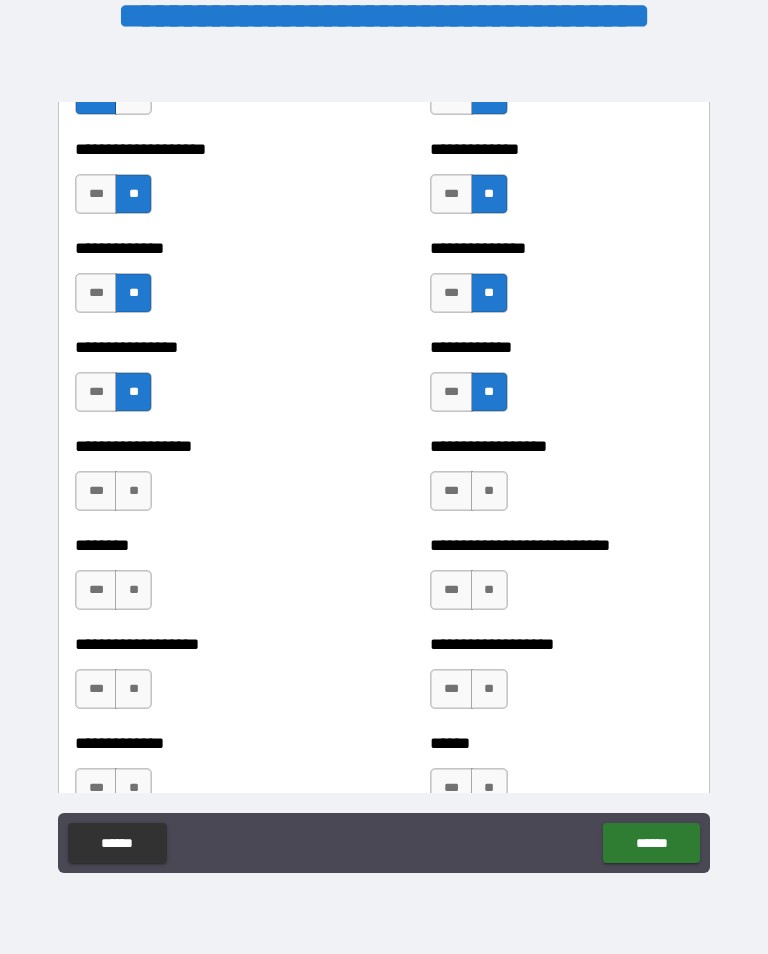 click on "**" at bounding box center (133, 491) 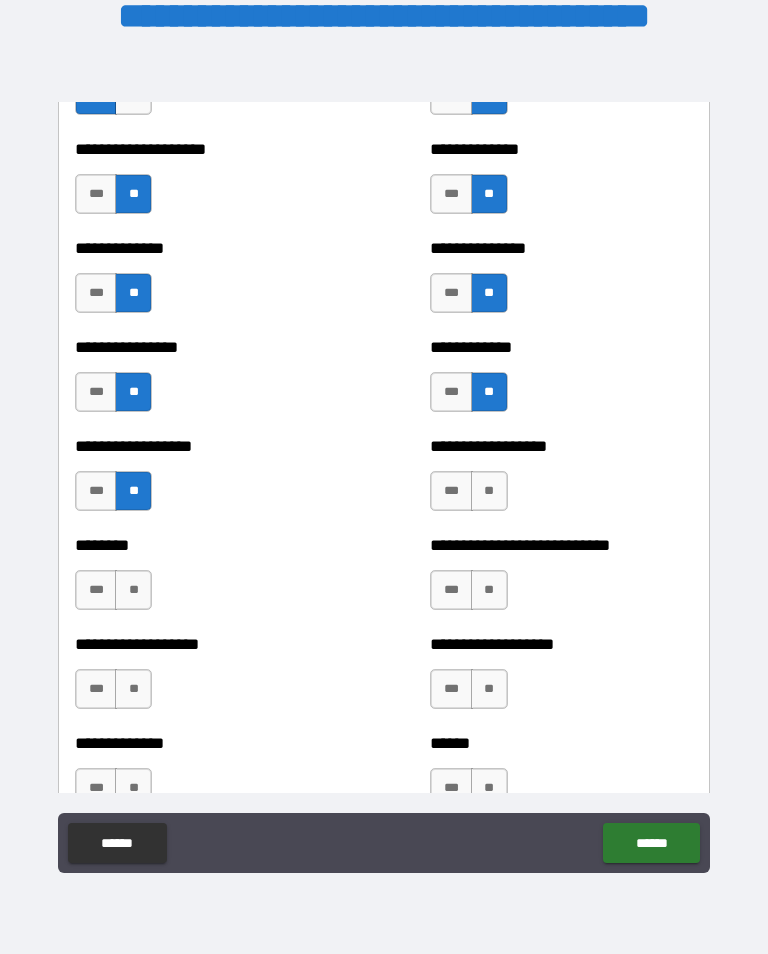 click on "**" at bounding box center (133, 590) 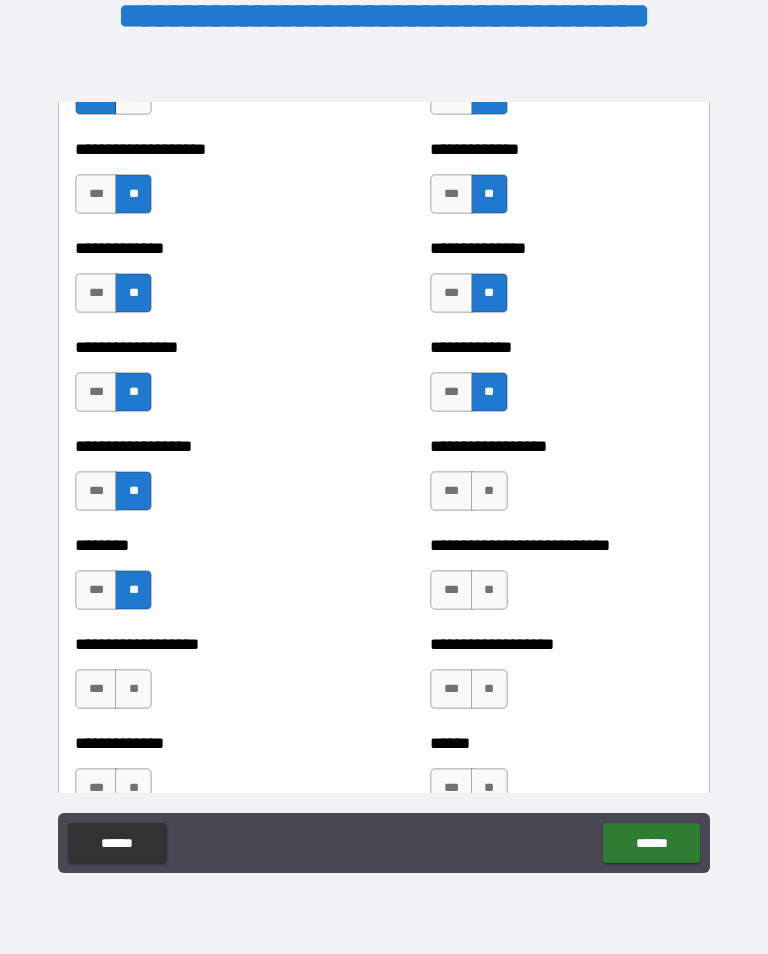click on "**" at bounding box center [133, 689] 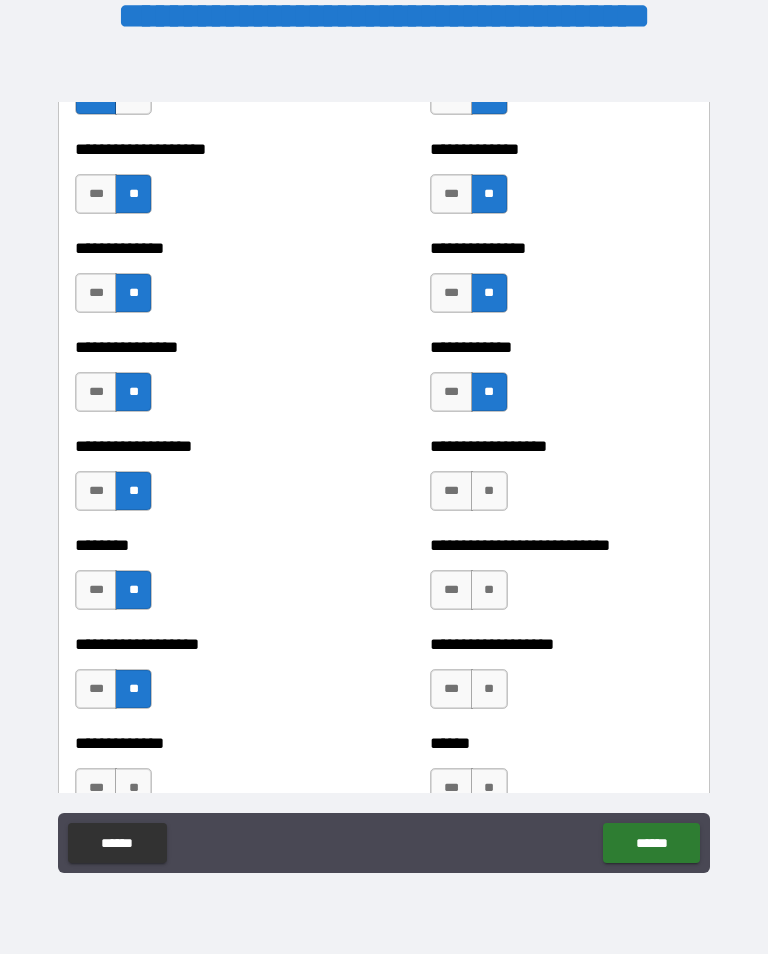 click on "**" at bounding box center (489, 689) 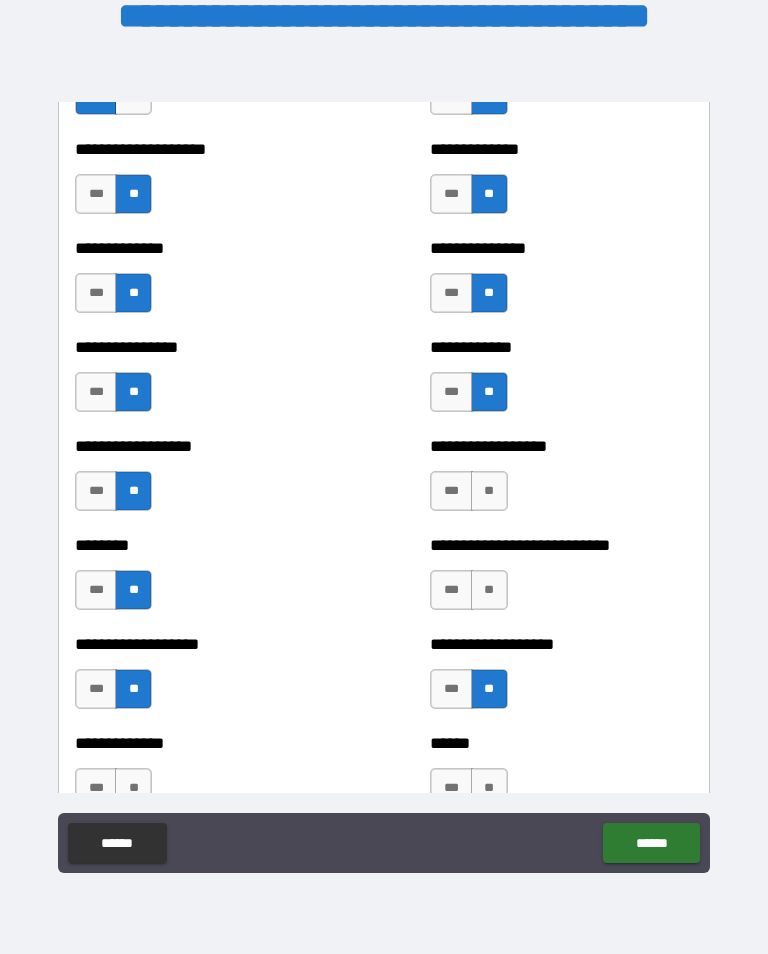 click on "**" at bounding box center (489, 590) 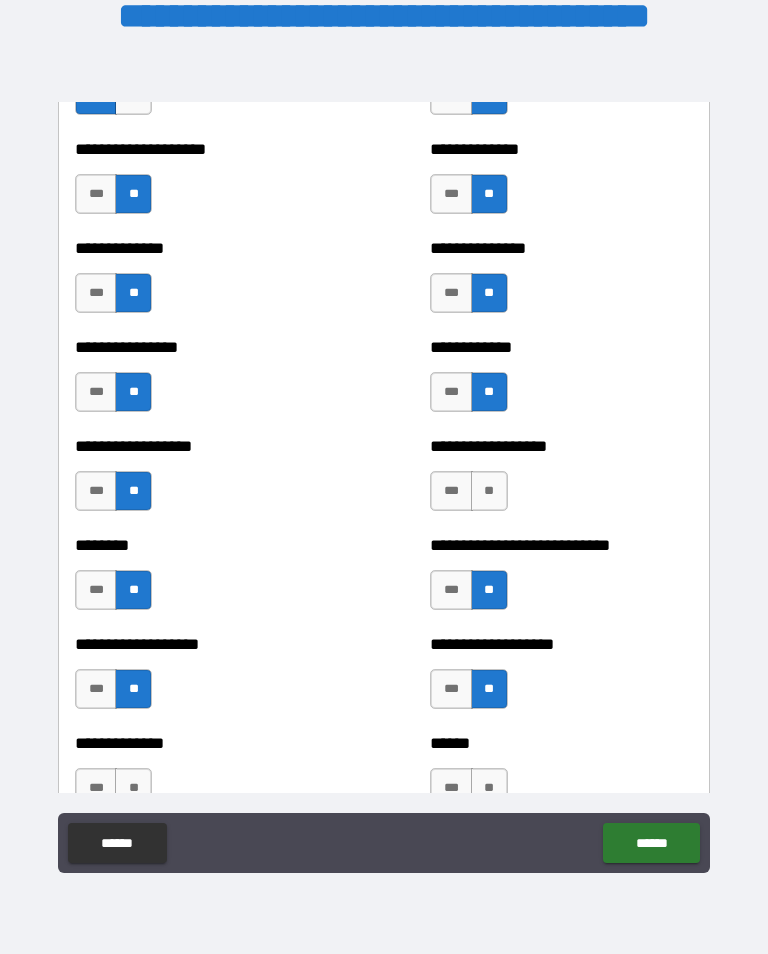 click on "**" at bounding box center [489, 491] 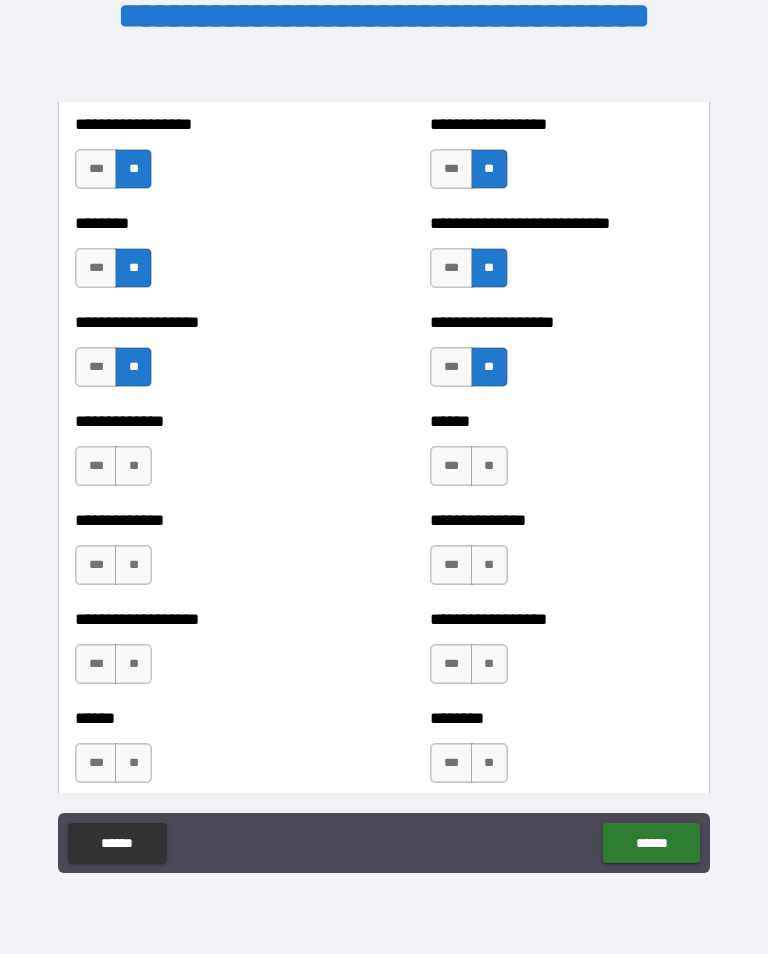 scroll, scrollTop: 4628, scrollLeft: 0, axis: vertical 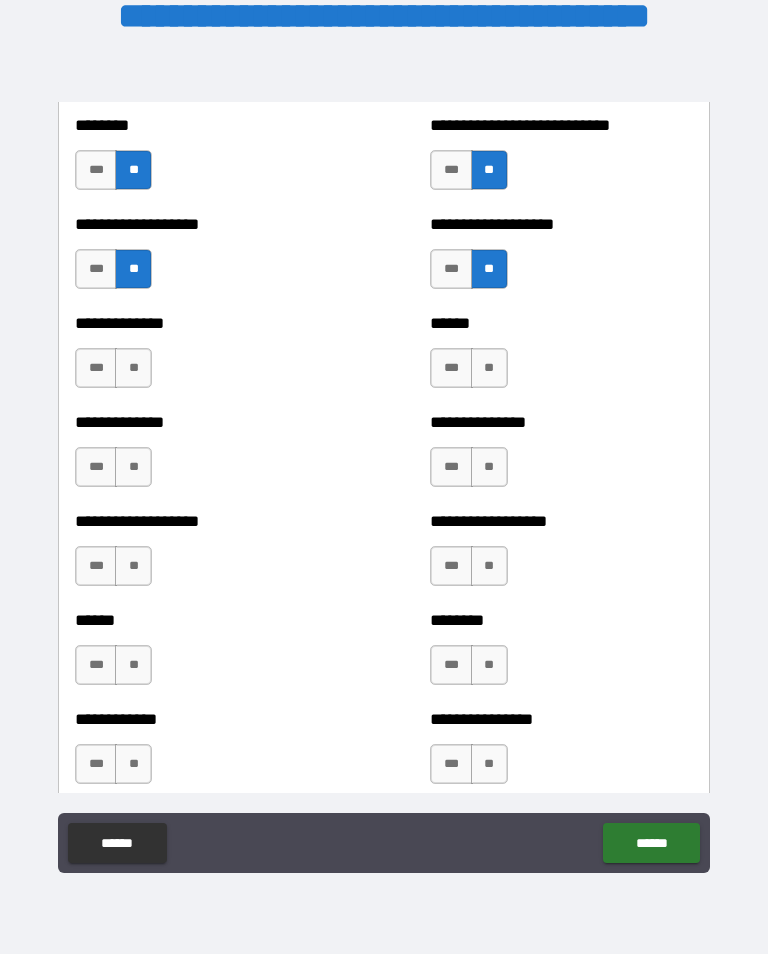 click on "**" at bounding box center (133, 368) 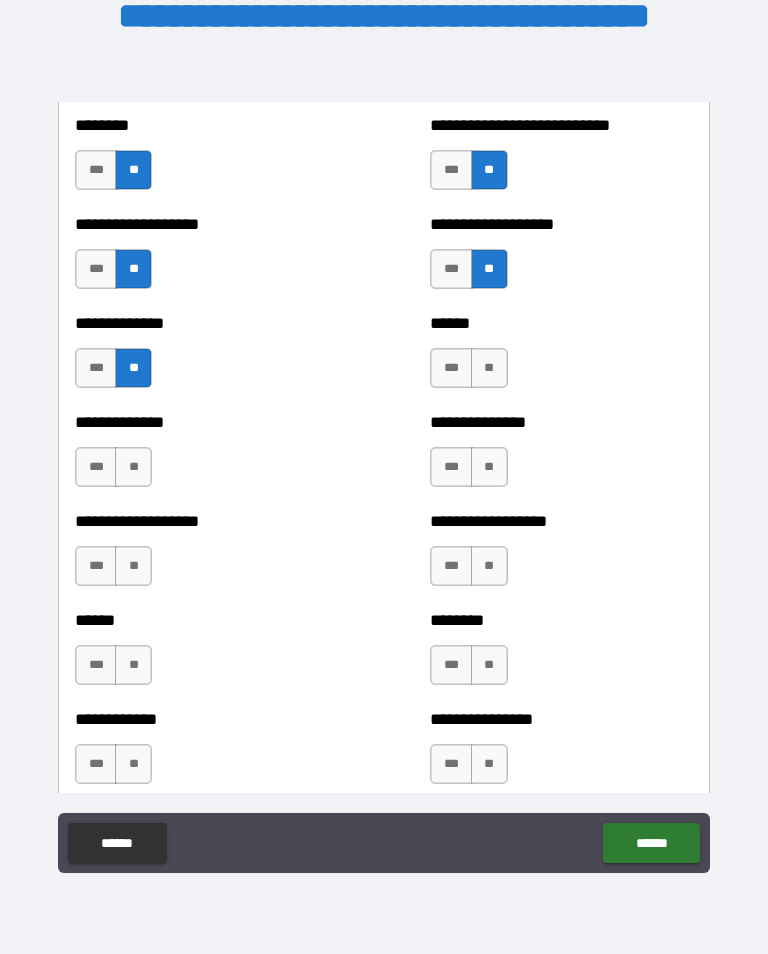 click on "**" at bounding box center (133, 467) 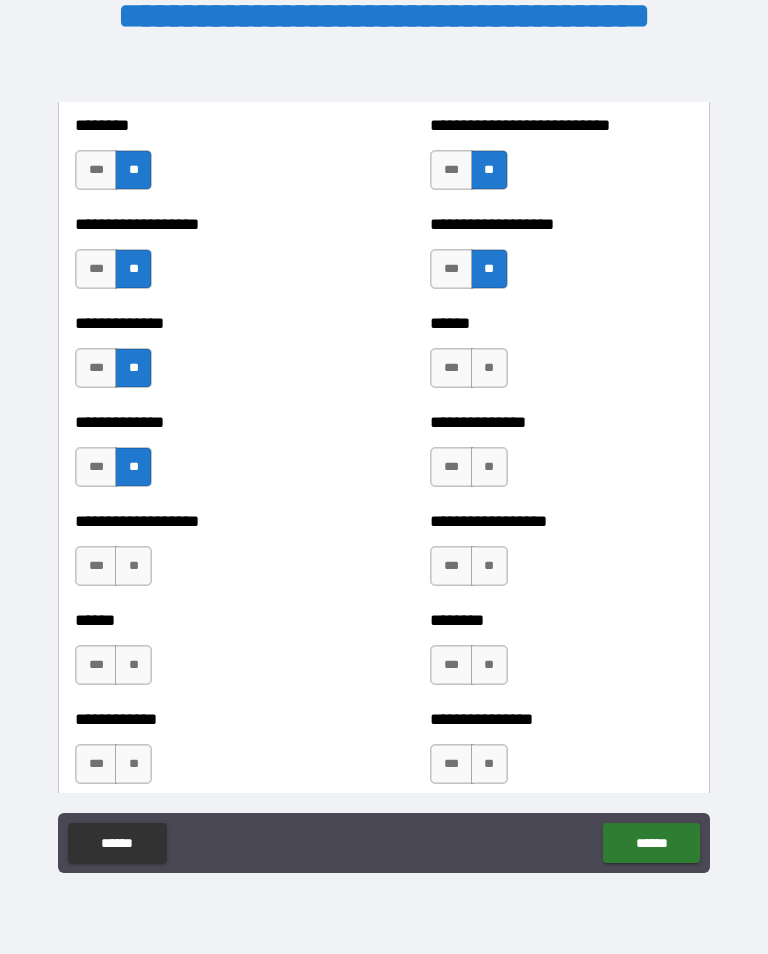scroll, scrollTop: 4626, scrollLeft: 0, axis: vertical 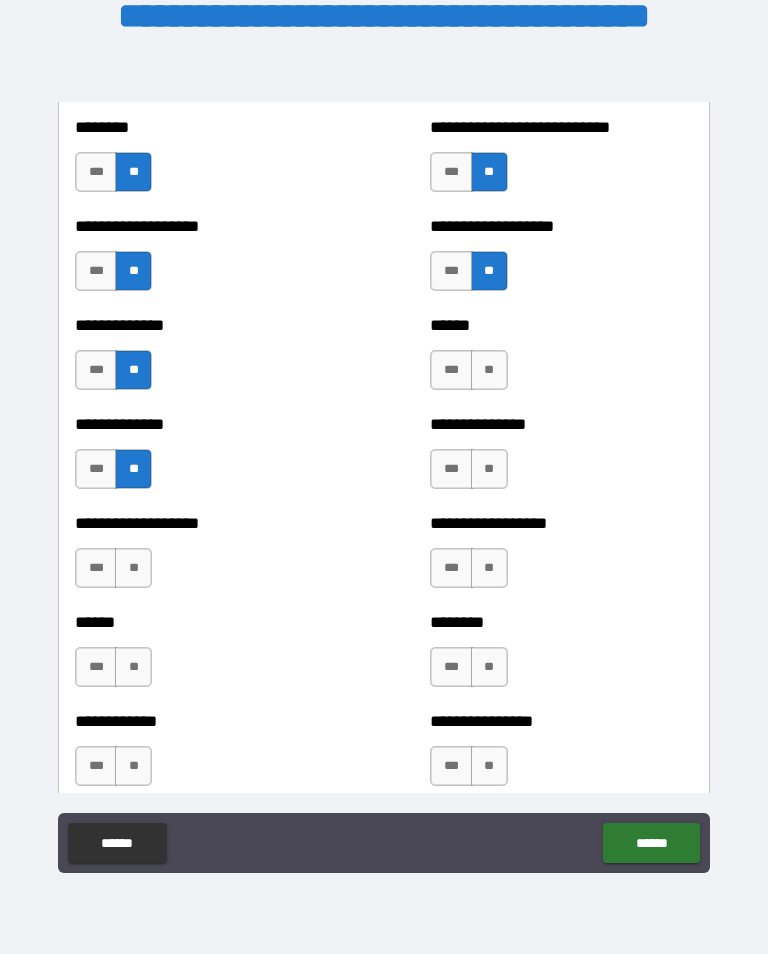click on "**" at bounding box center [133, 568] 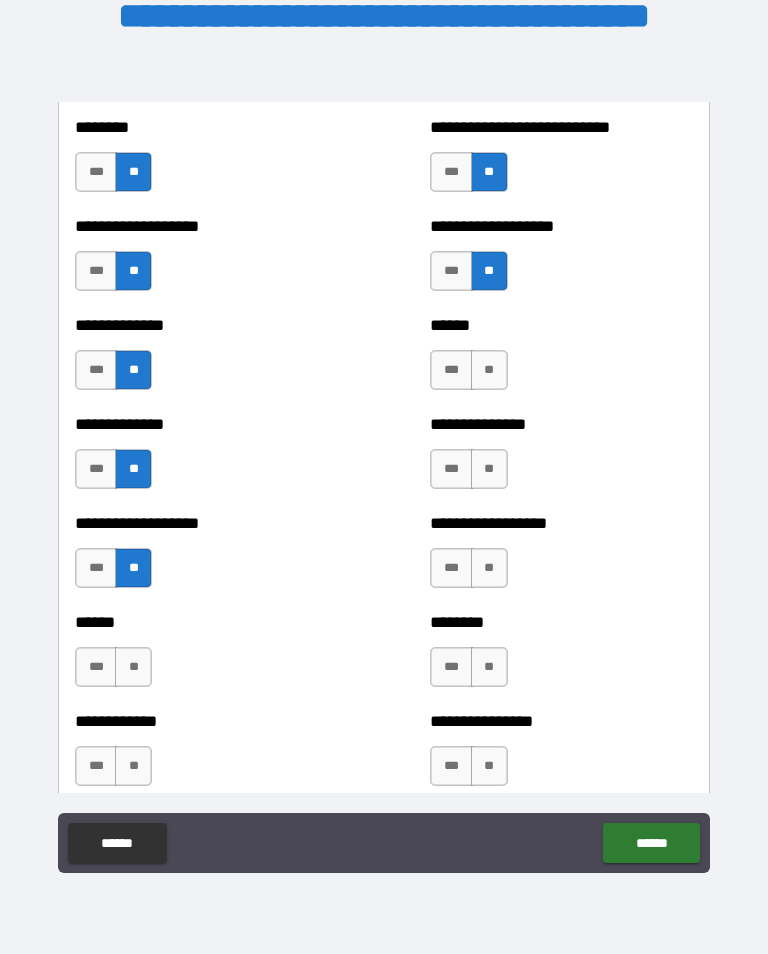 click on "**" at bounding box center (133, 667) 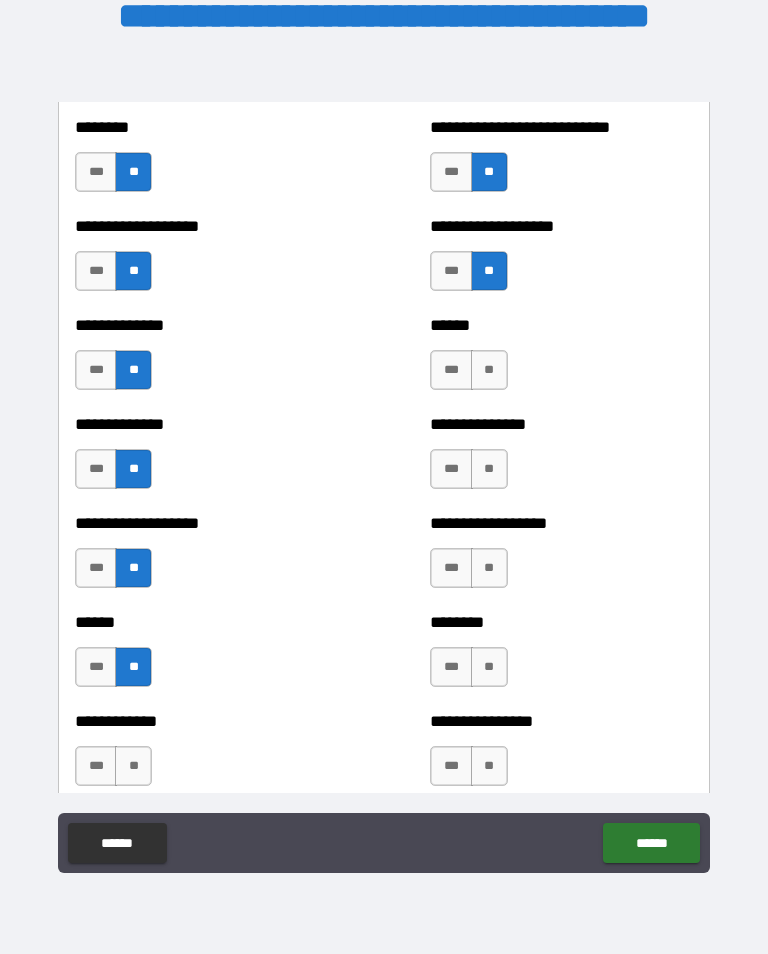 click on "**" at bounding box center (133, 766) 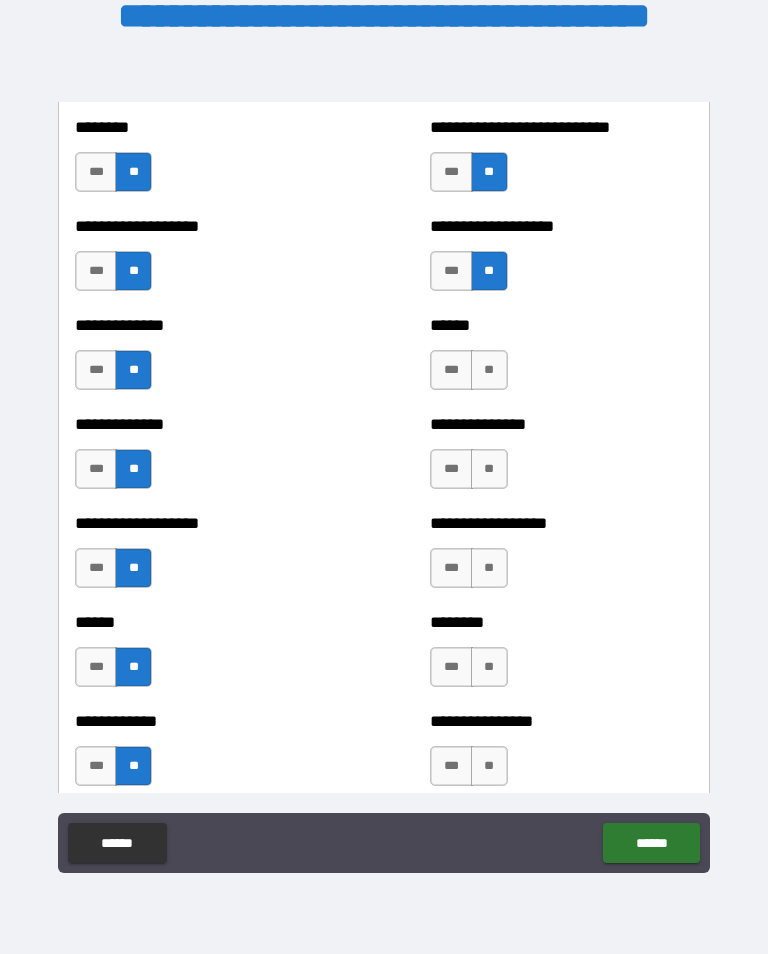 click on "**" at bounding box center (489, 667) 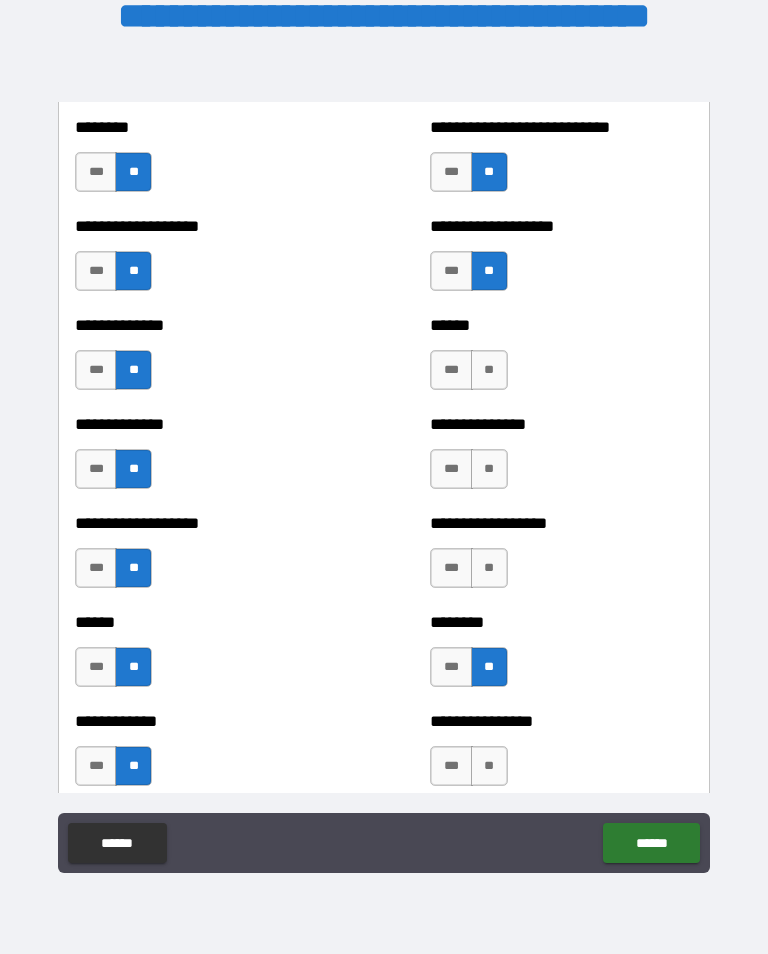 click on "**" at bounding box center (489, 568) 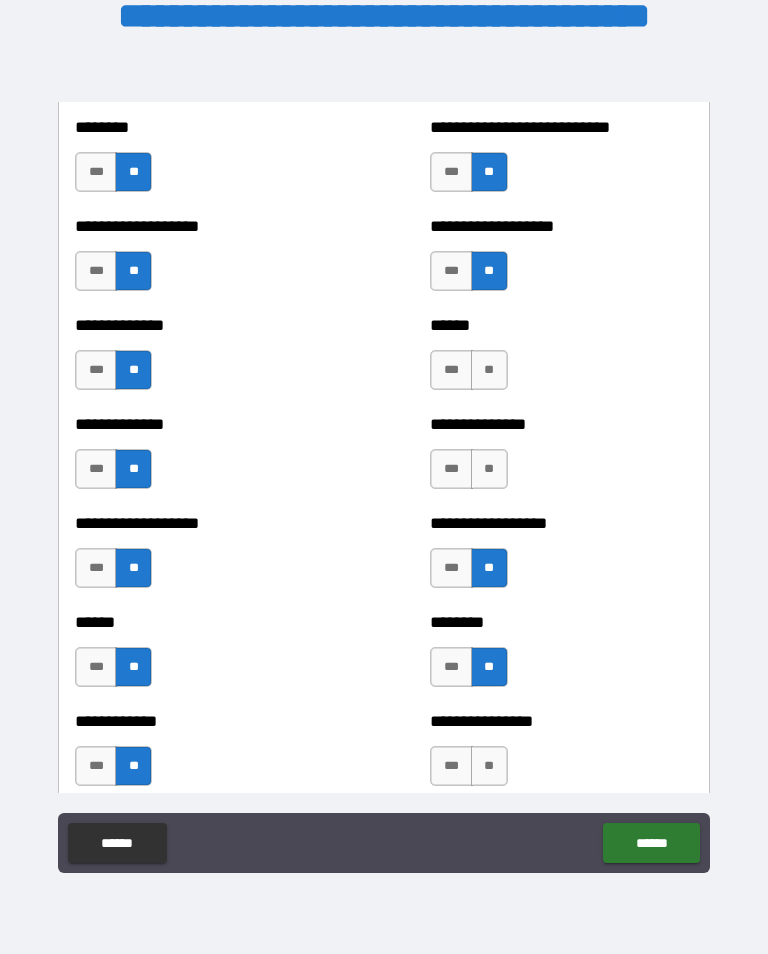 click on "**" at bounding box center (489, 469) 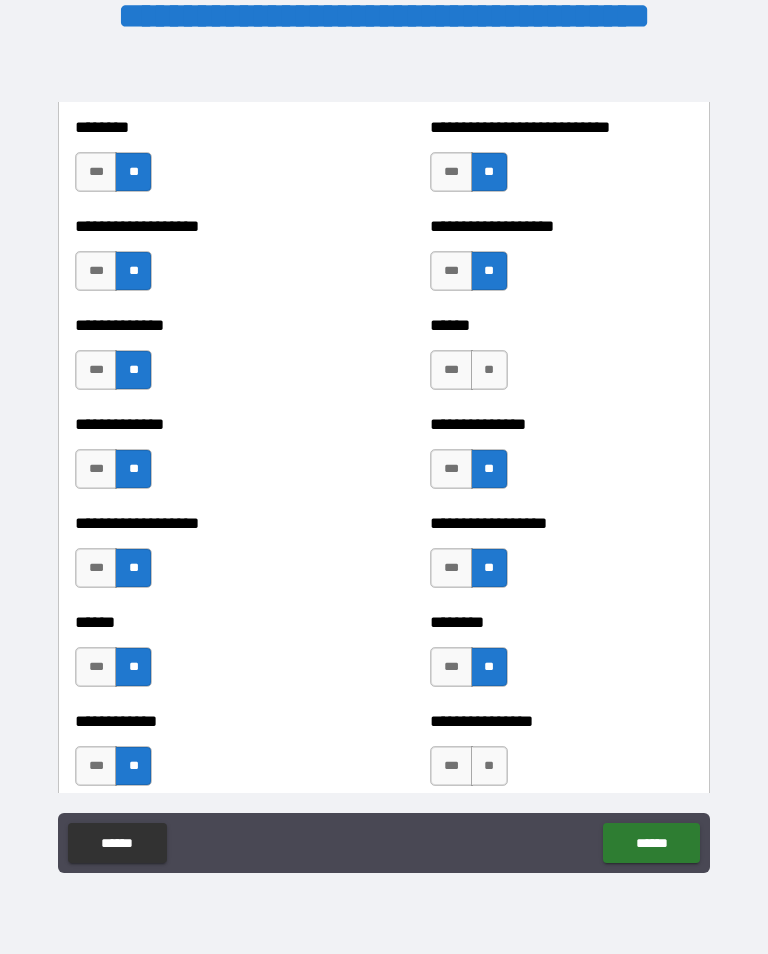 click on "**" at bounding box center [489, 370] 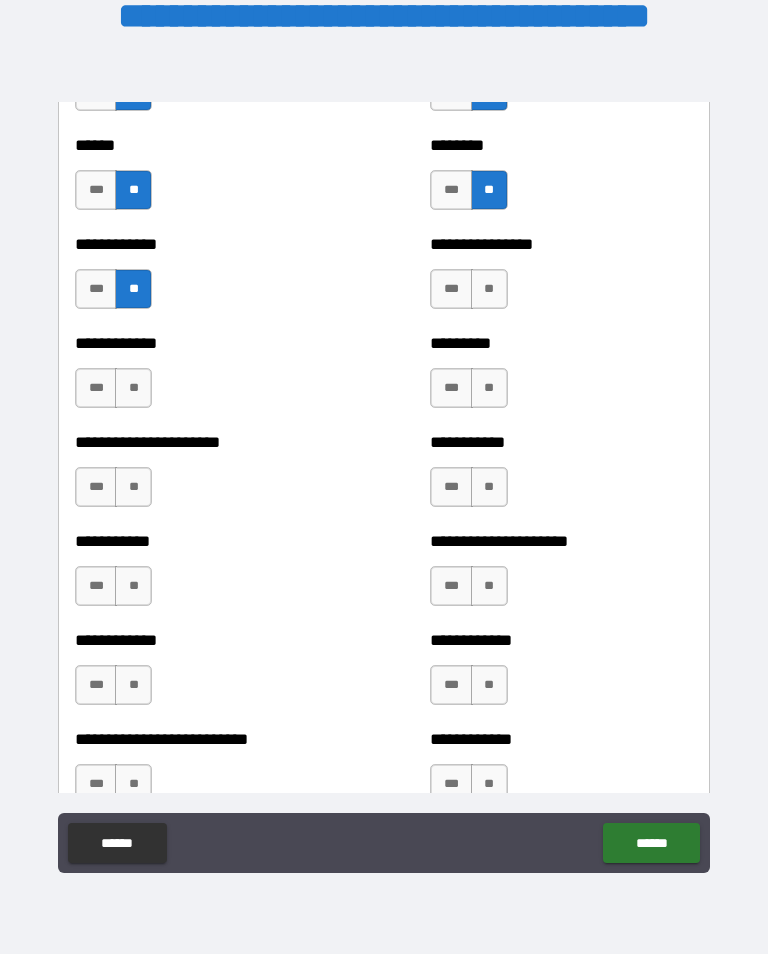 scroll, scrollTop: 5097, scrollLeft: 0, axis: vertical 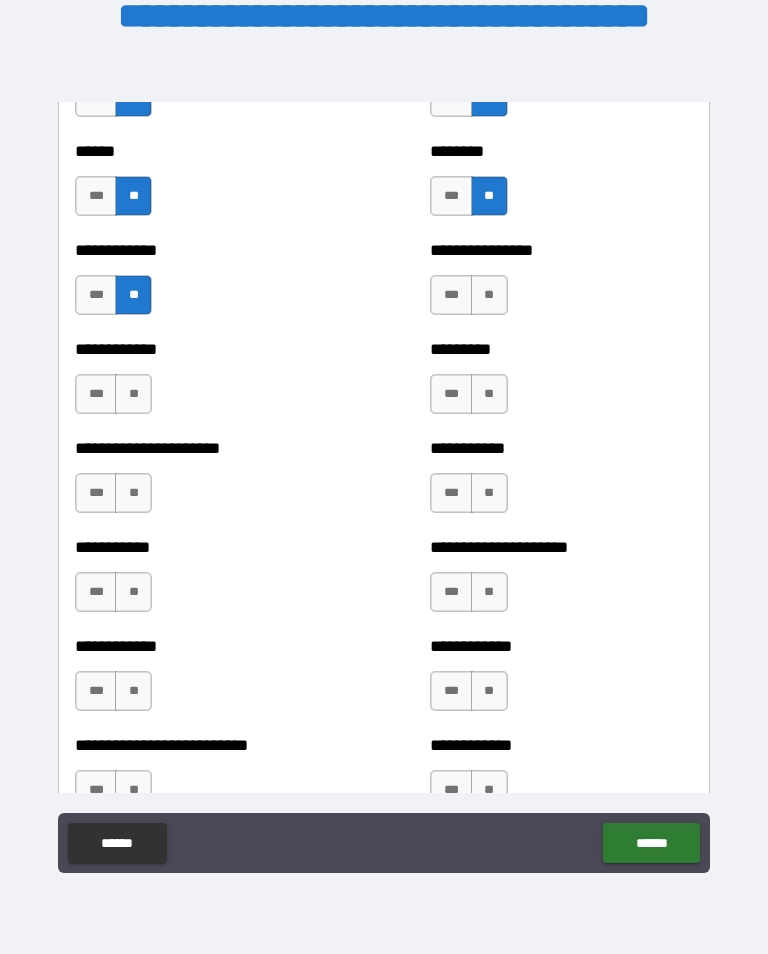 click on "**" at bounding box center (133, 394) 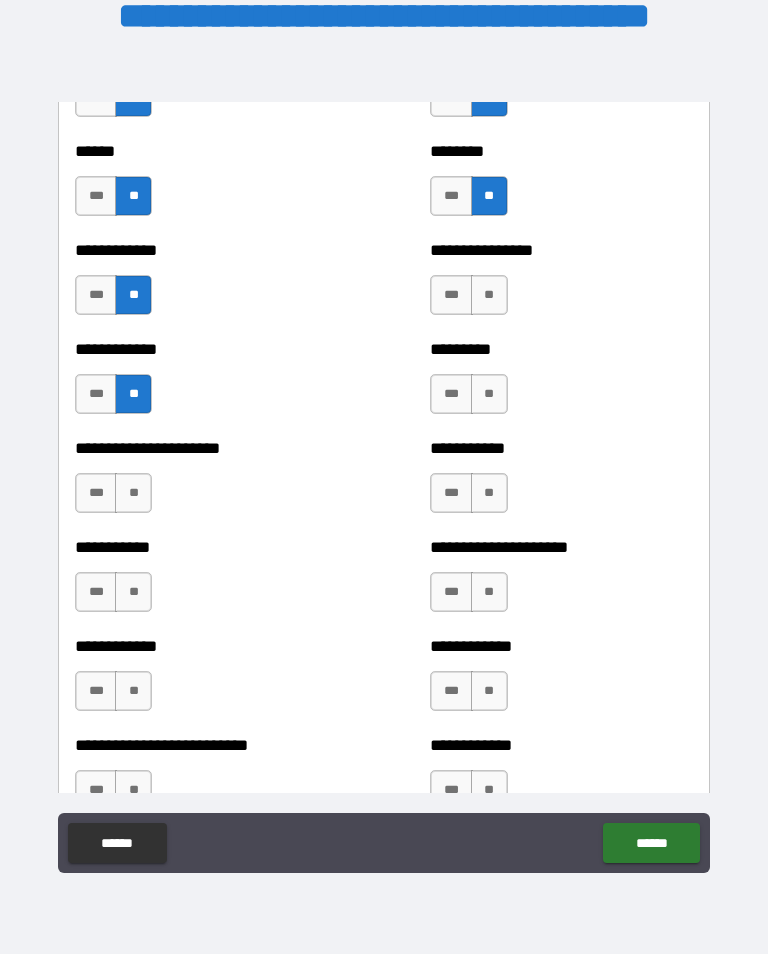 click on "**" at bounding box center [133, 493] 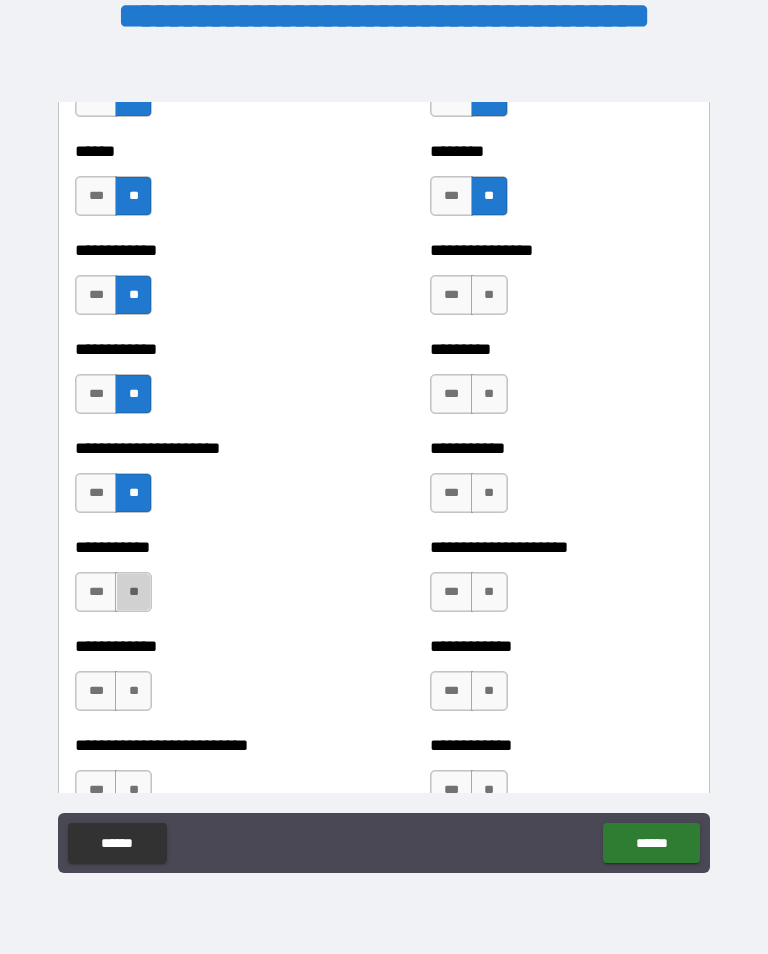 click on "**" at bounding box center (133, 592) 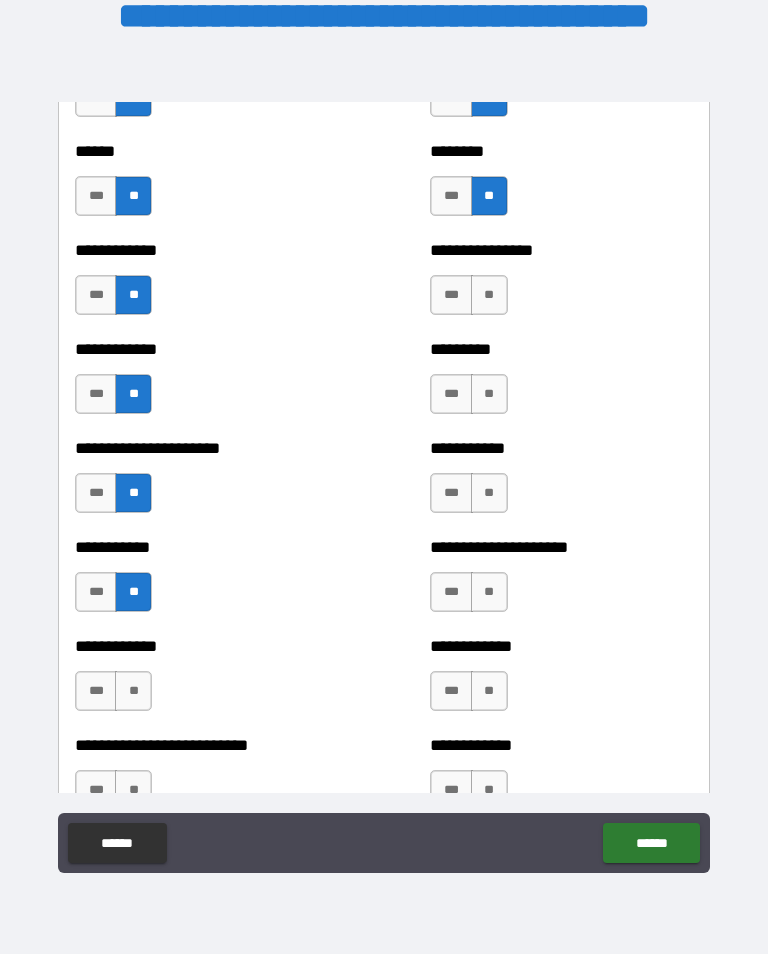 click on "**" at bounding box center [133, 691] 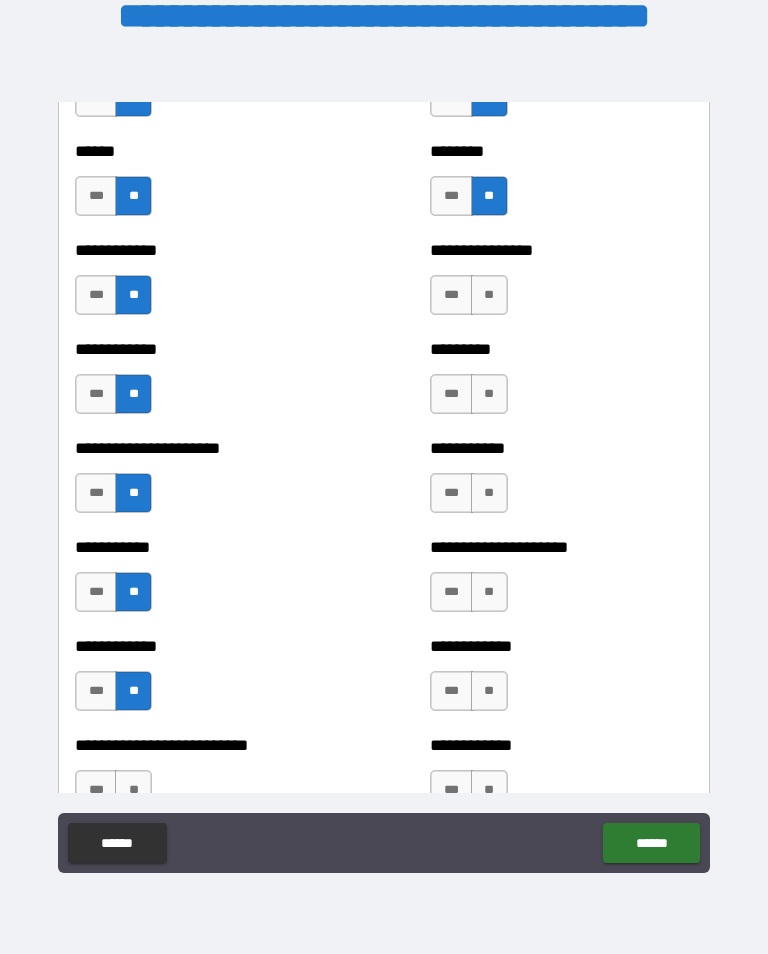 click on "**" at bounding box center [489, 295] 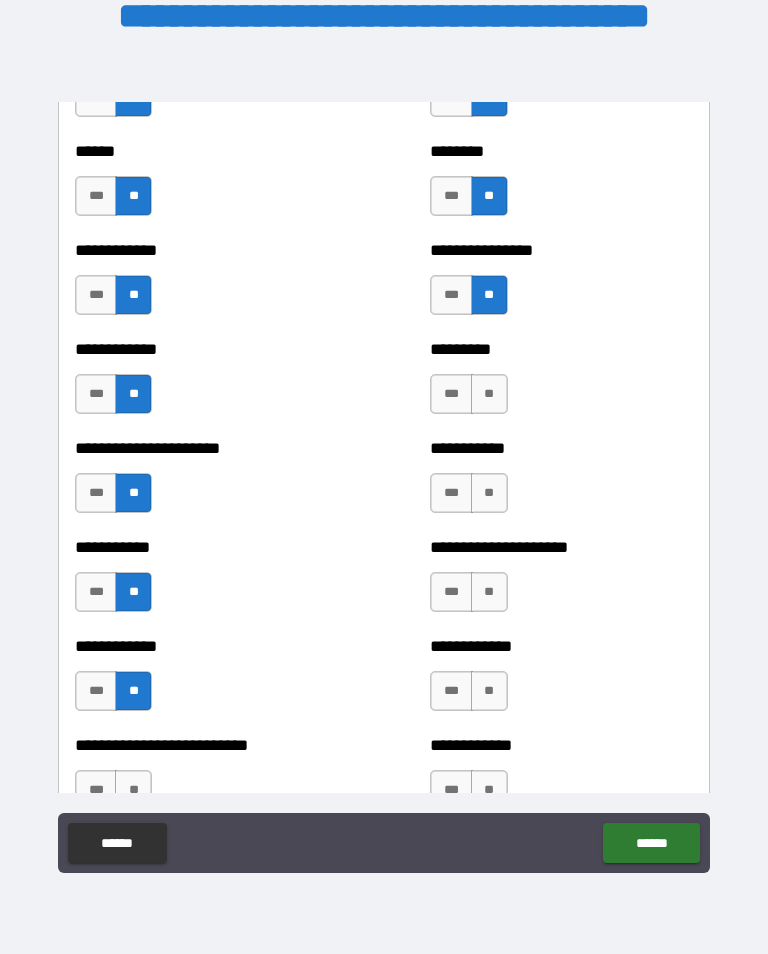 click on "**" at bounding box center (489, 394) 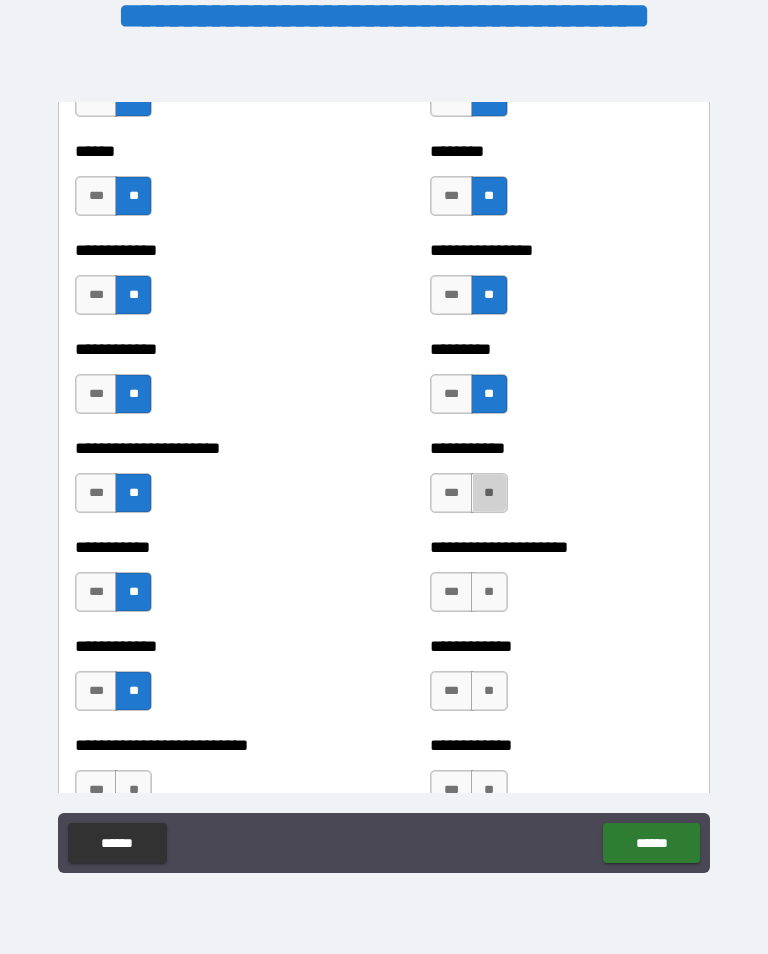 click on "**" at bounding box center (489, 493) 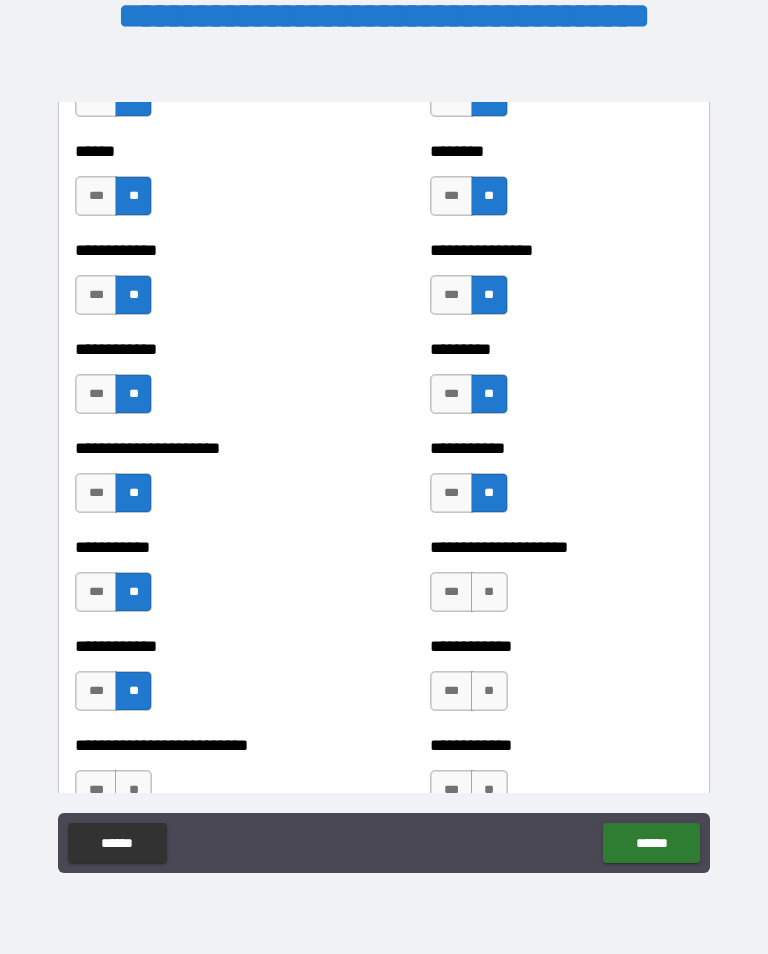 click on "**" at bounding box center (489, 592) 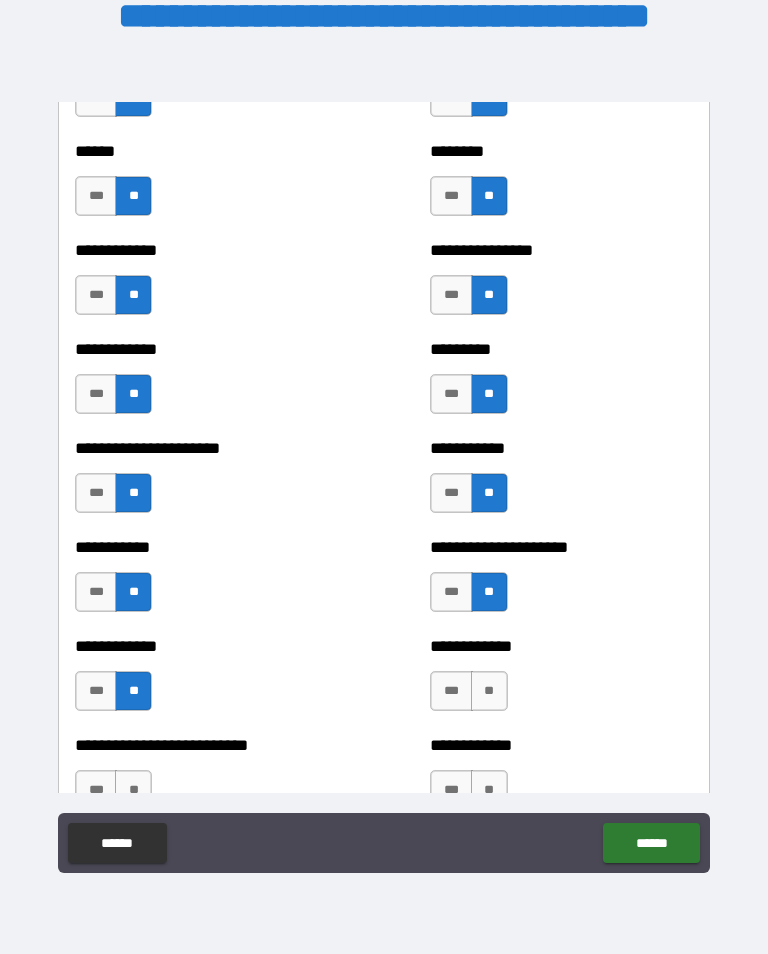click on "**" at bounding box center (489, 691) 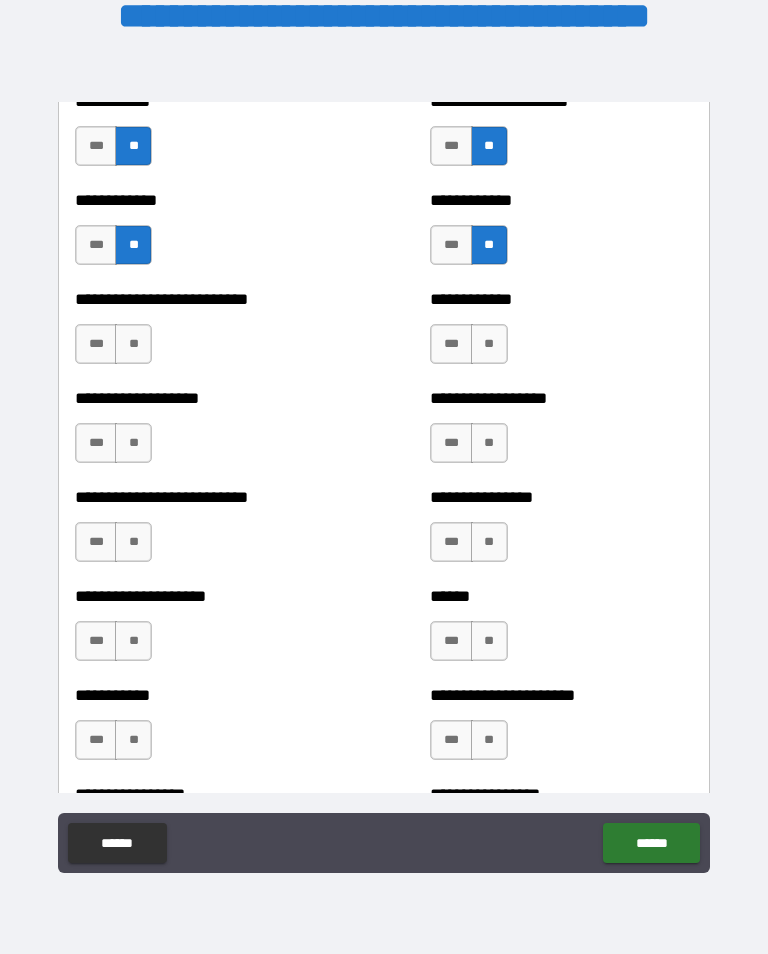 scroll, scrollTop: 5574, scrollLeft: 0, axis: vertical 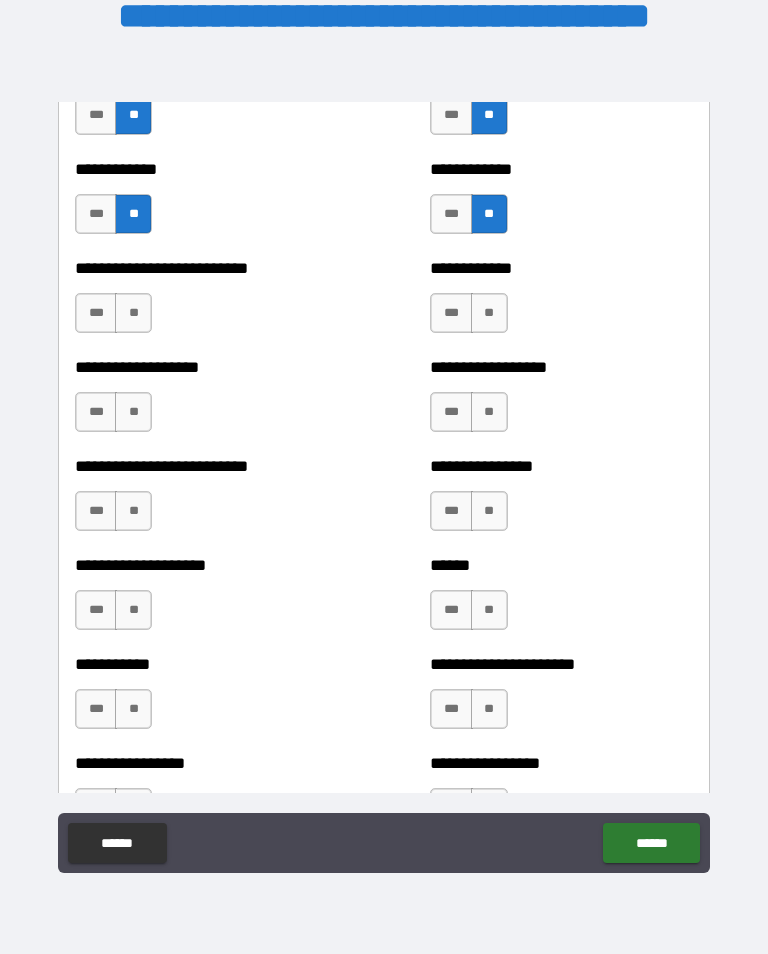 click on "**" at bounding box center [489, 313] 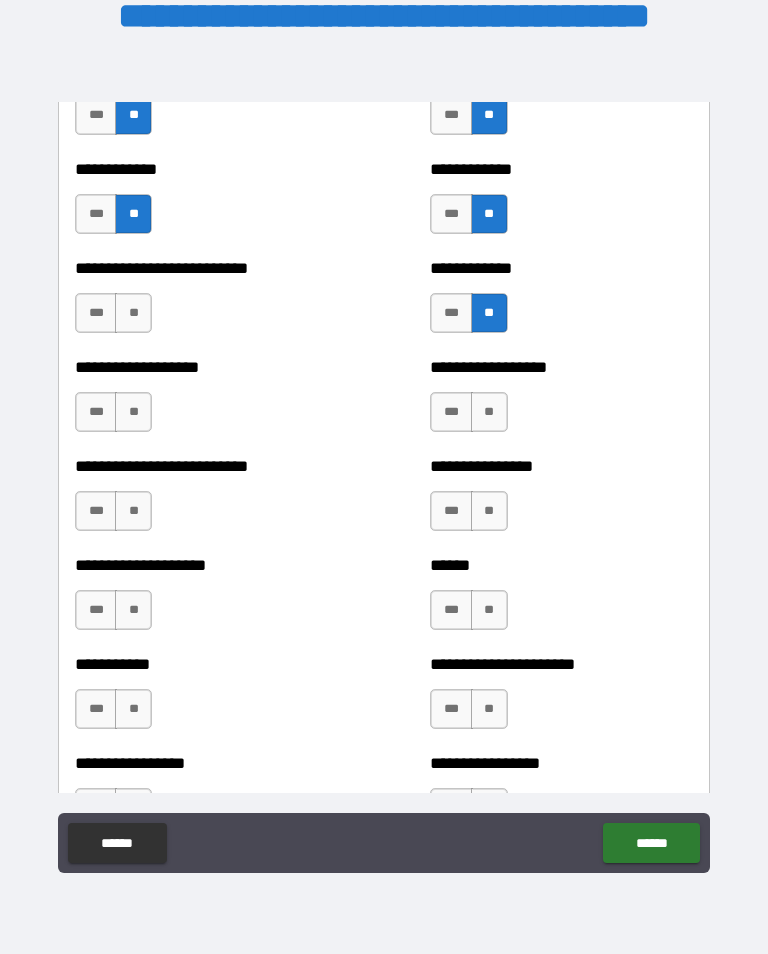 click on "*** **" at bounding box center (116, 318) 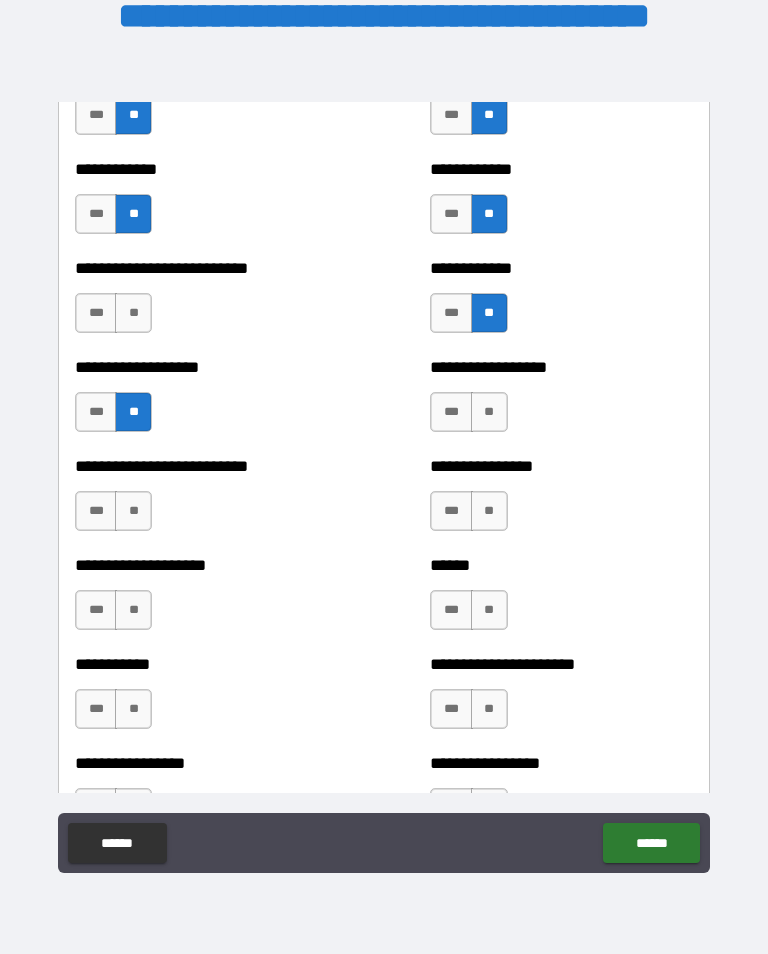 click on "**" at bounding box center (489, 412) 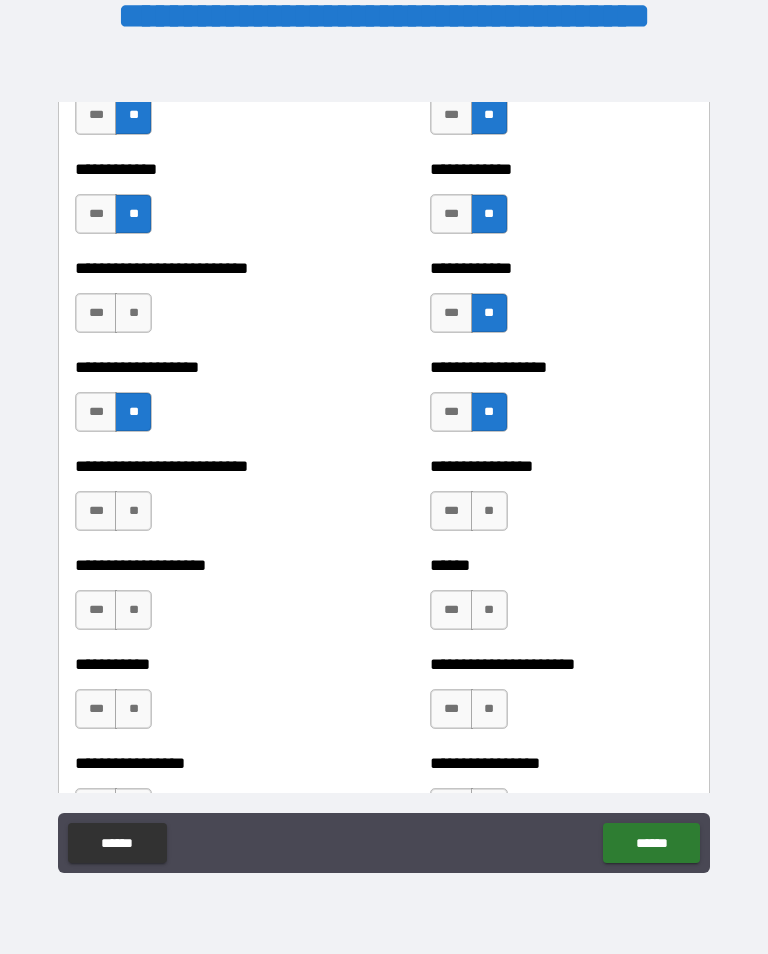 click on "**" at bounding box center [133, 511] 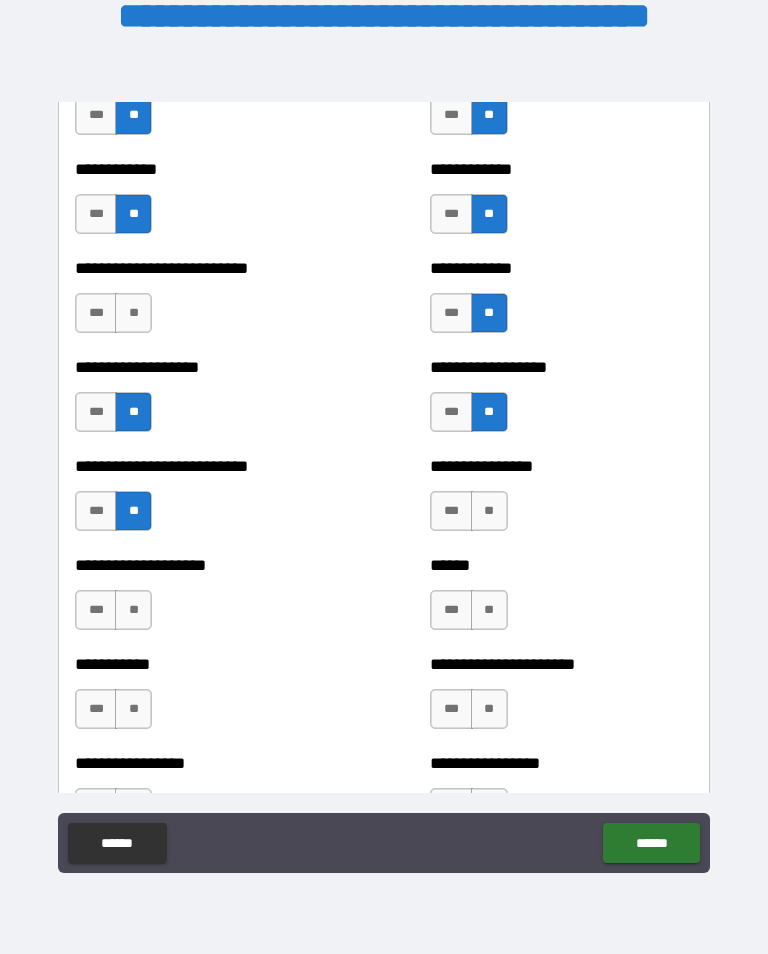 click on "**" at bounding box center [489, 511] 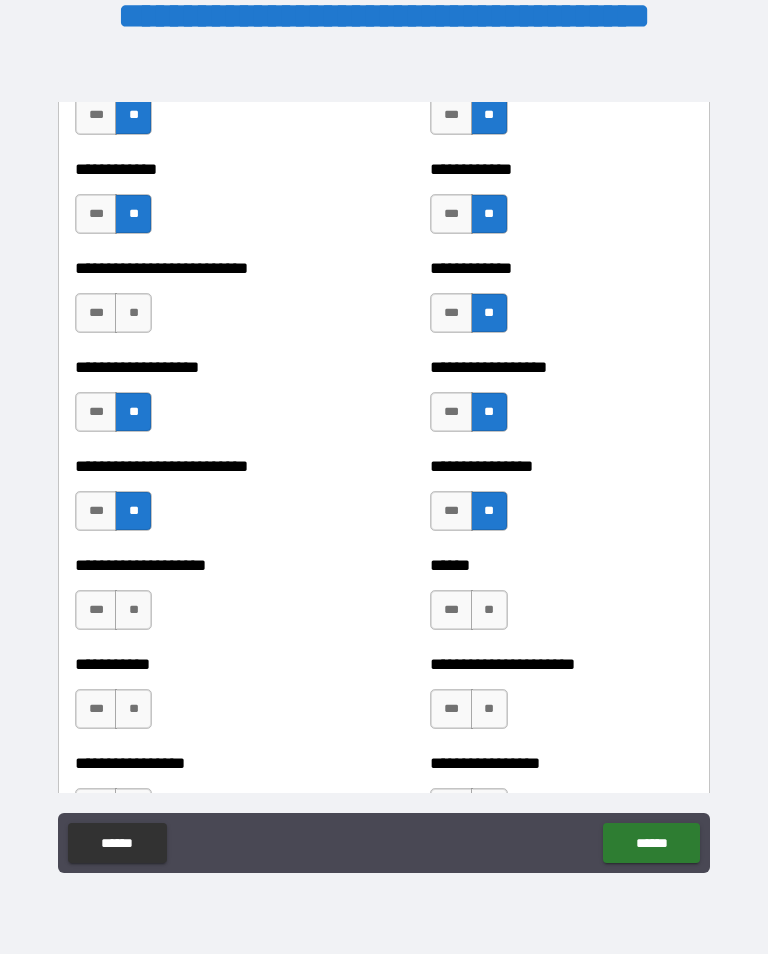 click on "**" at bounding box center (489, 610) 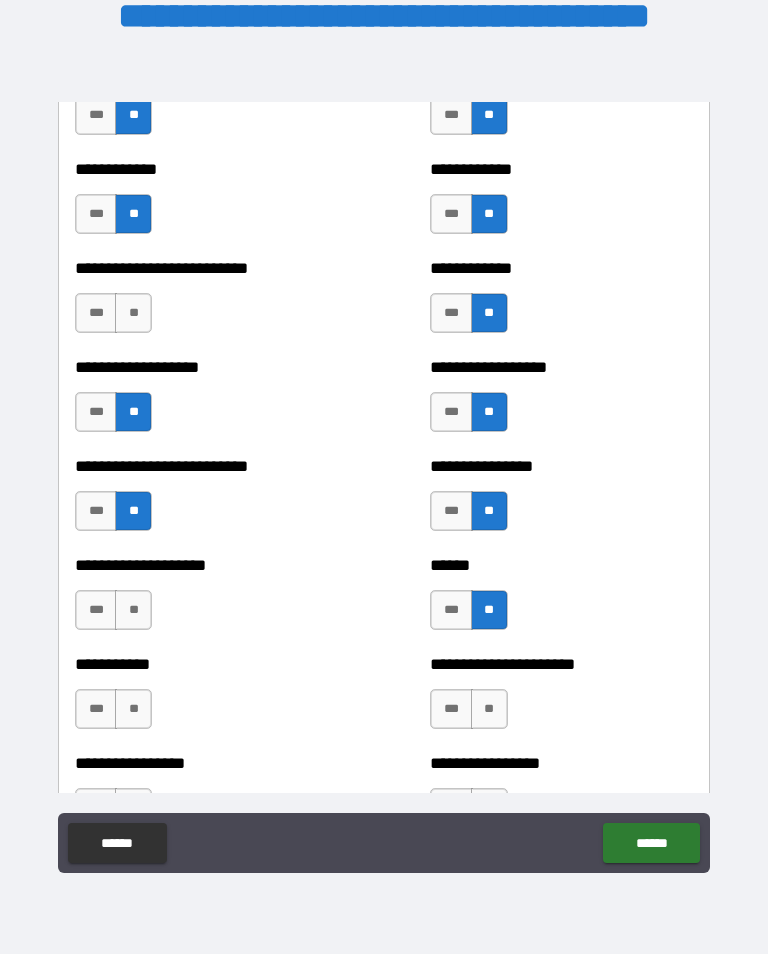 click on "**" at bounding box center [133, 610] 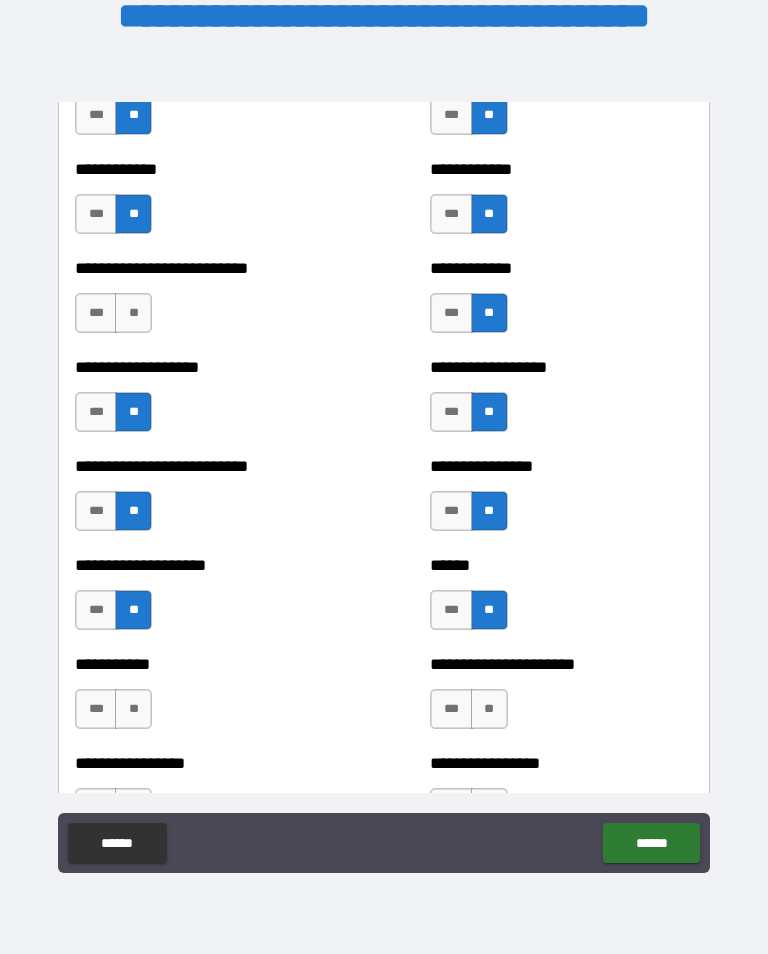 click on "**" at bounding box center [133, 709] 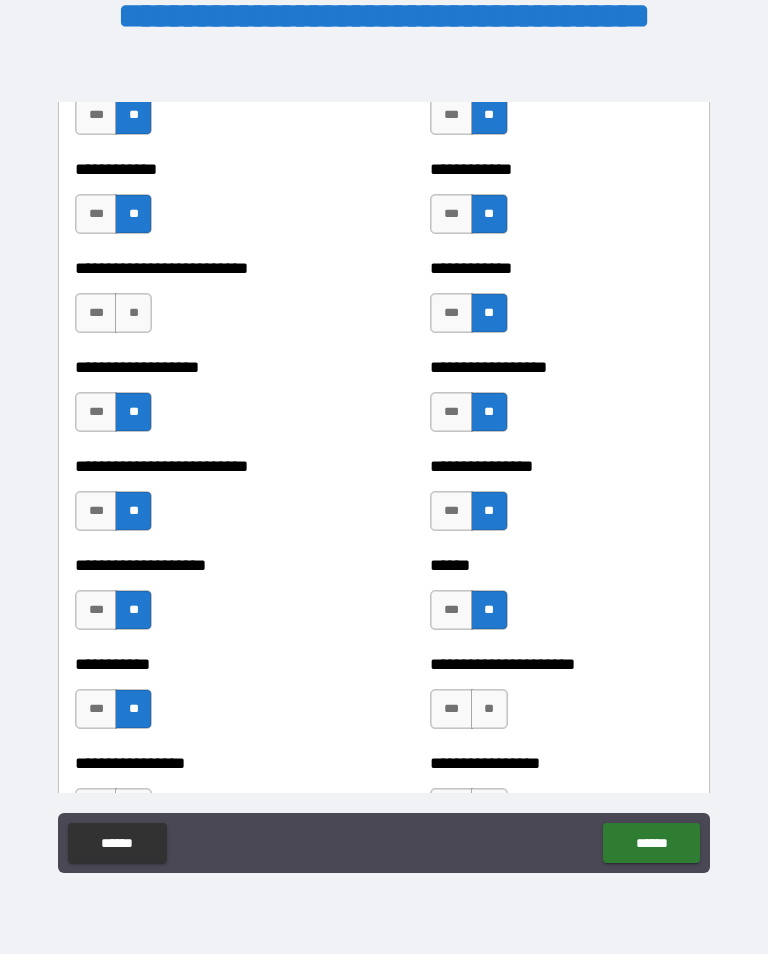 click on "**" at bounding box center [489, 709] 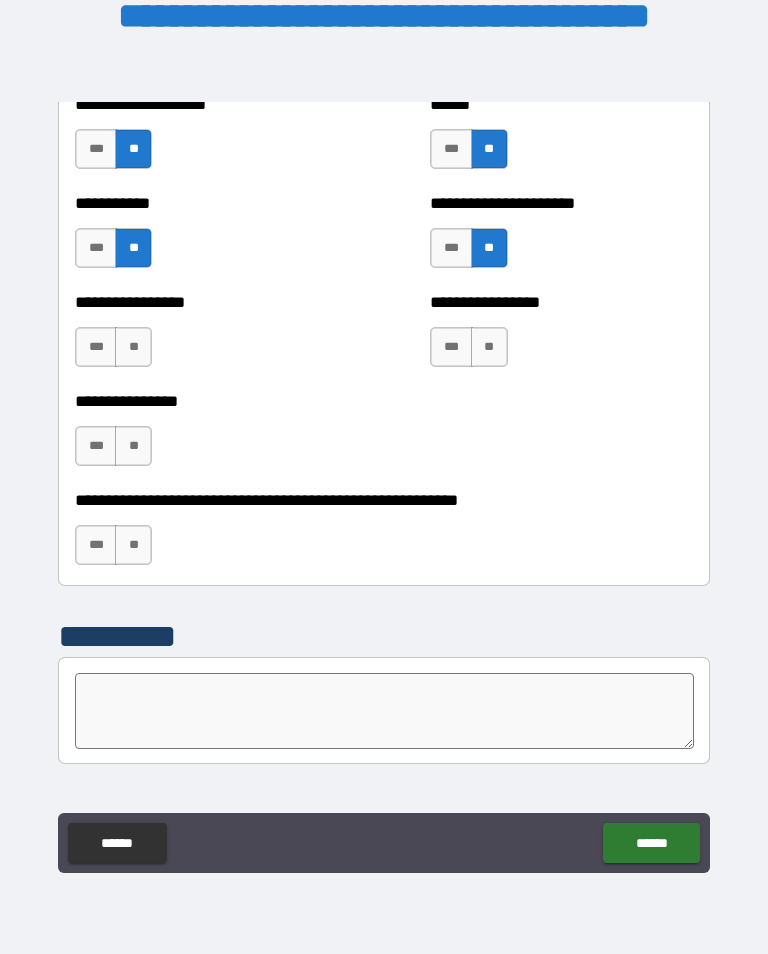 scroll, scrollTop: 6035, scrollLeft: 0, axis: vertical 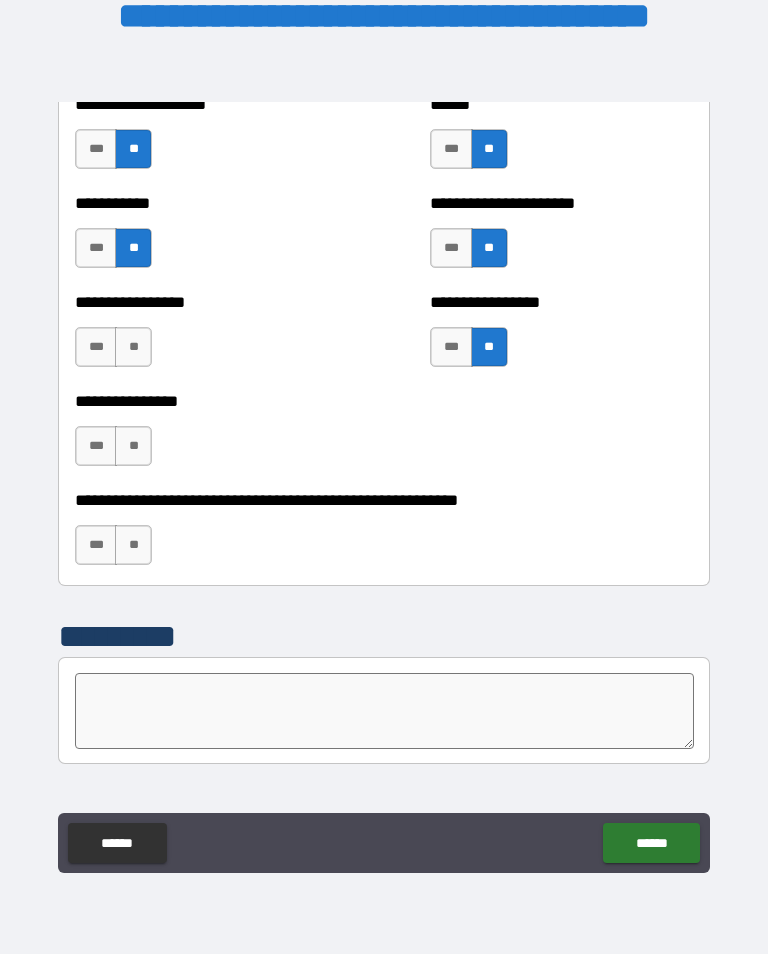 click on "**" at bounding box center (133, 347) 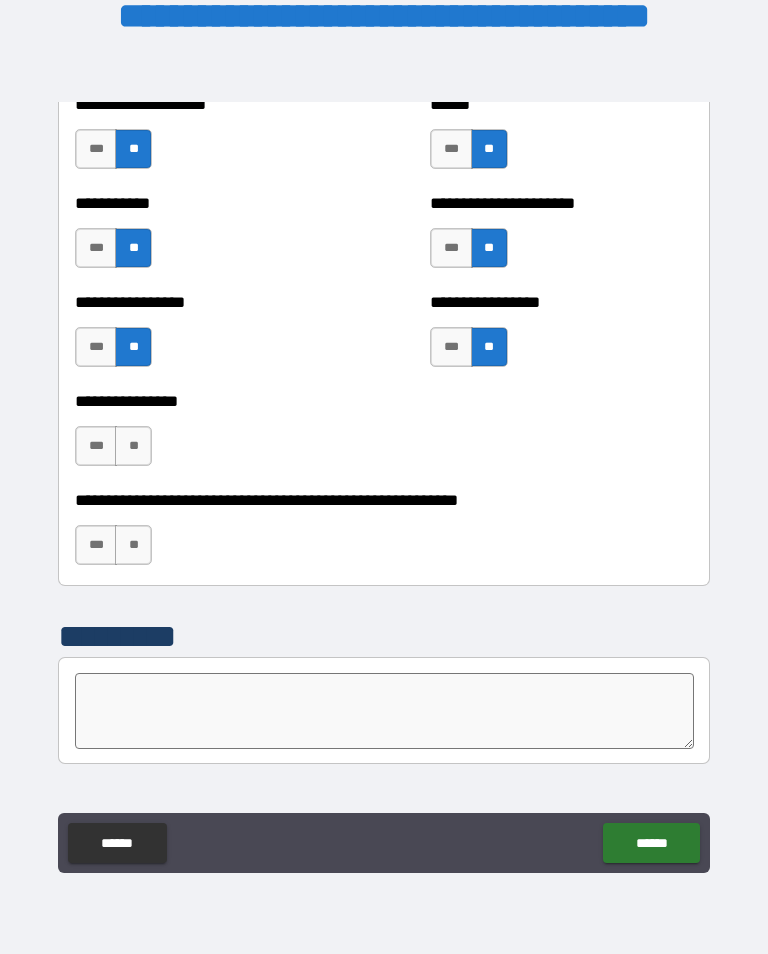 click on "**" at bounding box center (133, 446) 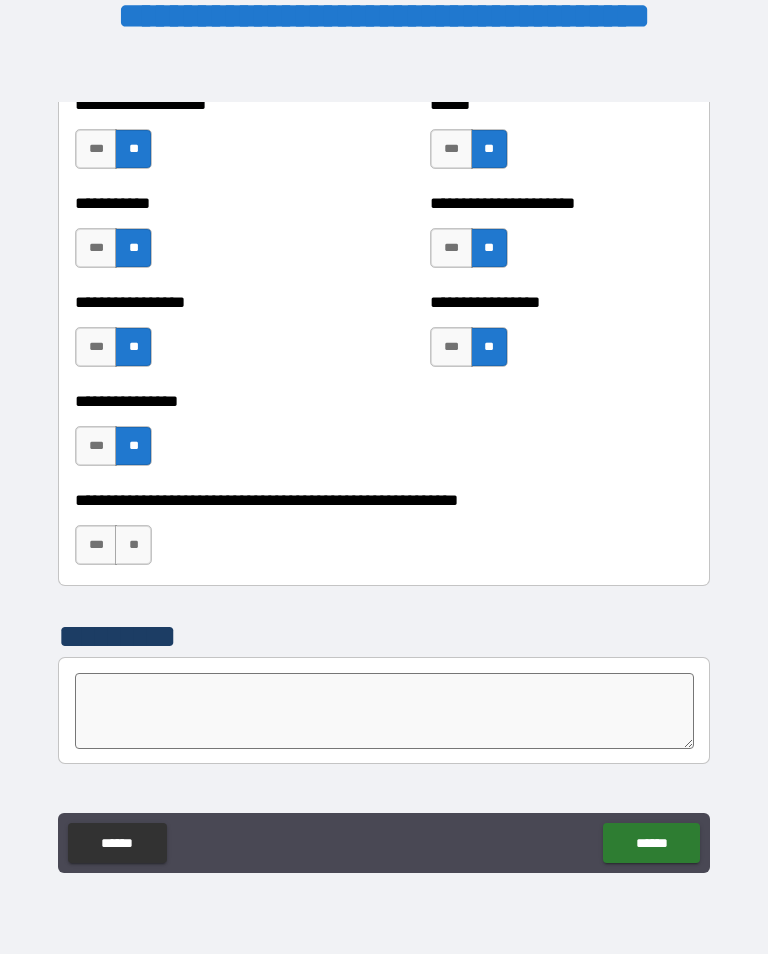 click on "**" at bounding box center (133, 545) 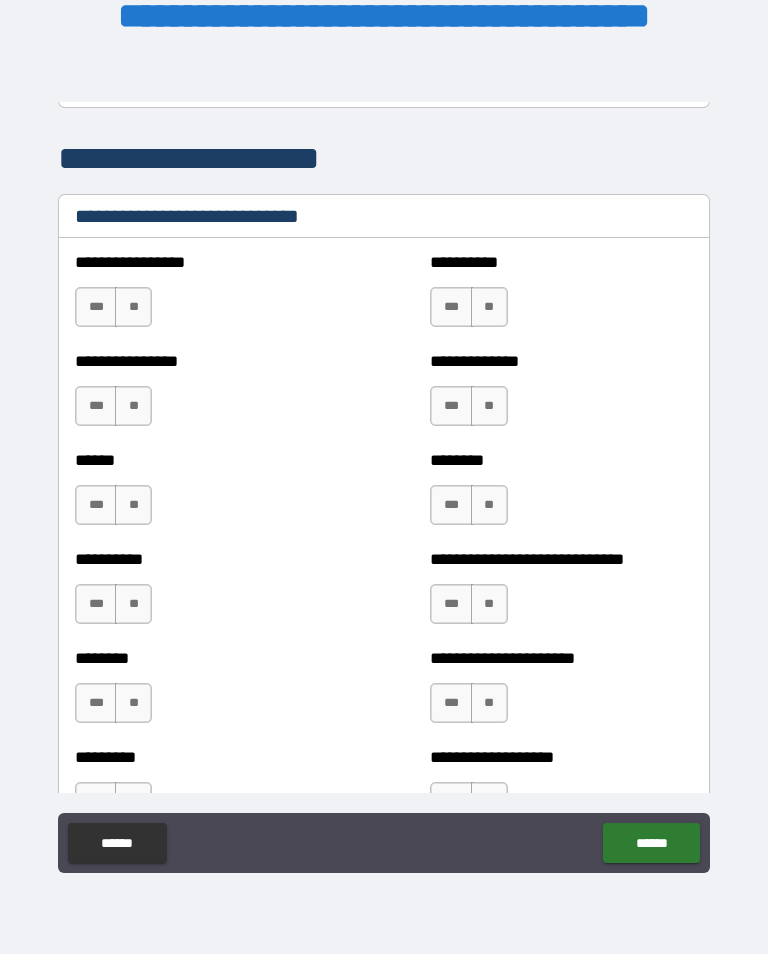 scroll, scrollTop: 6694, scrollLeft: 0, axis: vertical 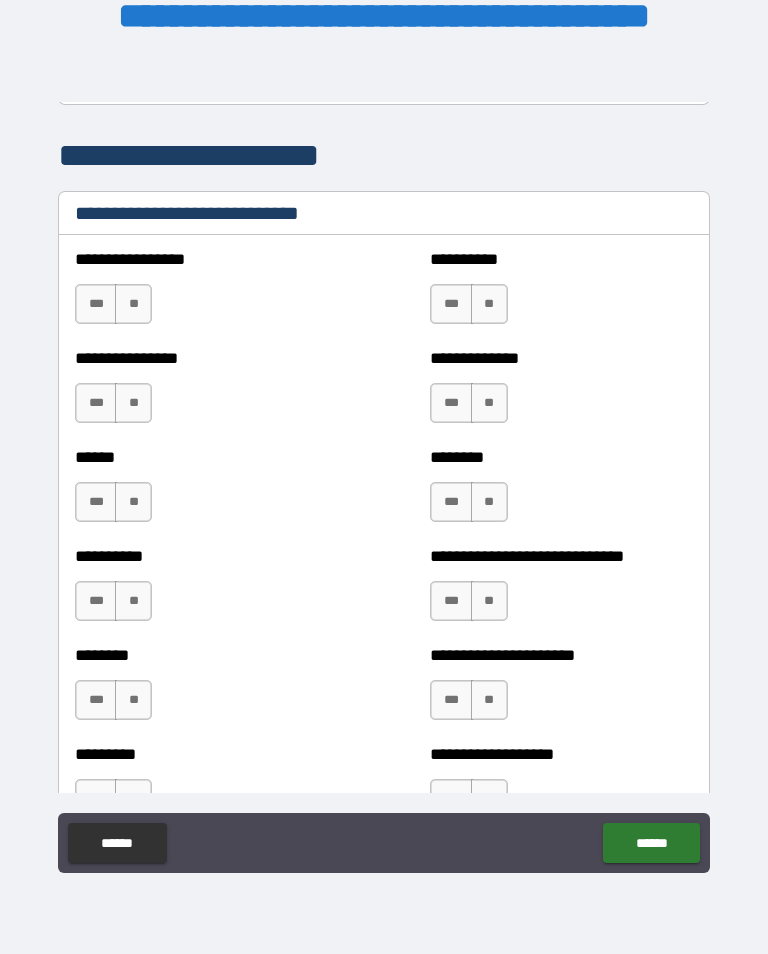 click on "**" at bounding box center (133, 304) 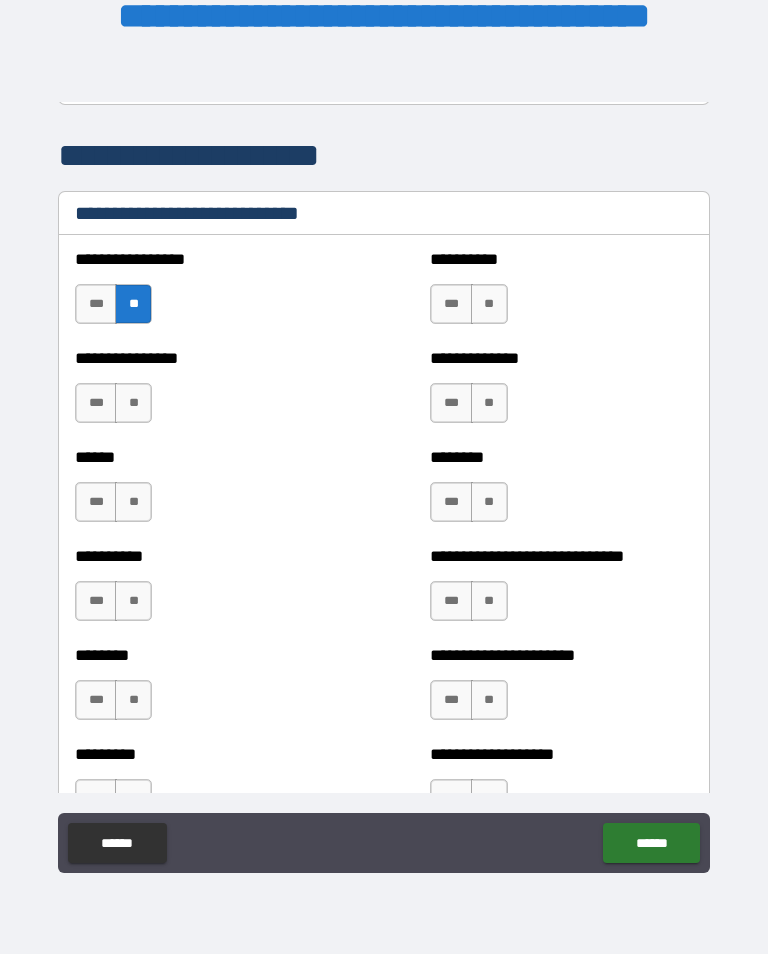 click on "**" at bounding box center (133, 403) 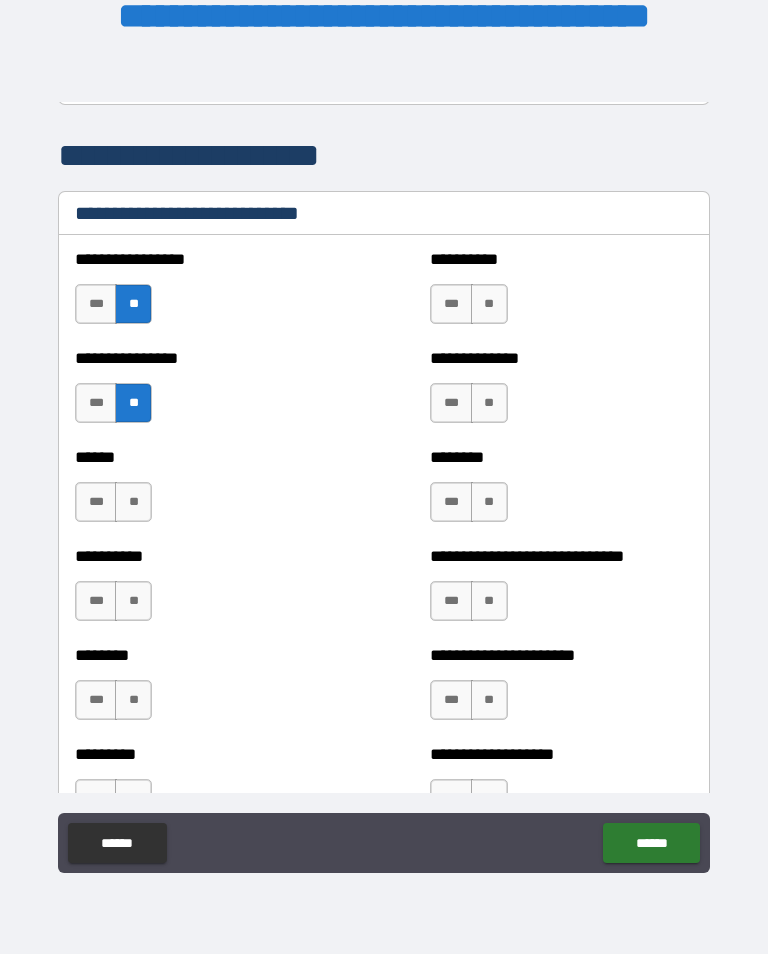 click on "**" at bounding box center (133, 502) 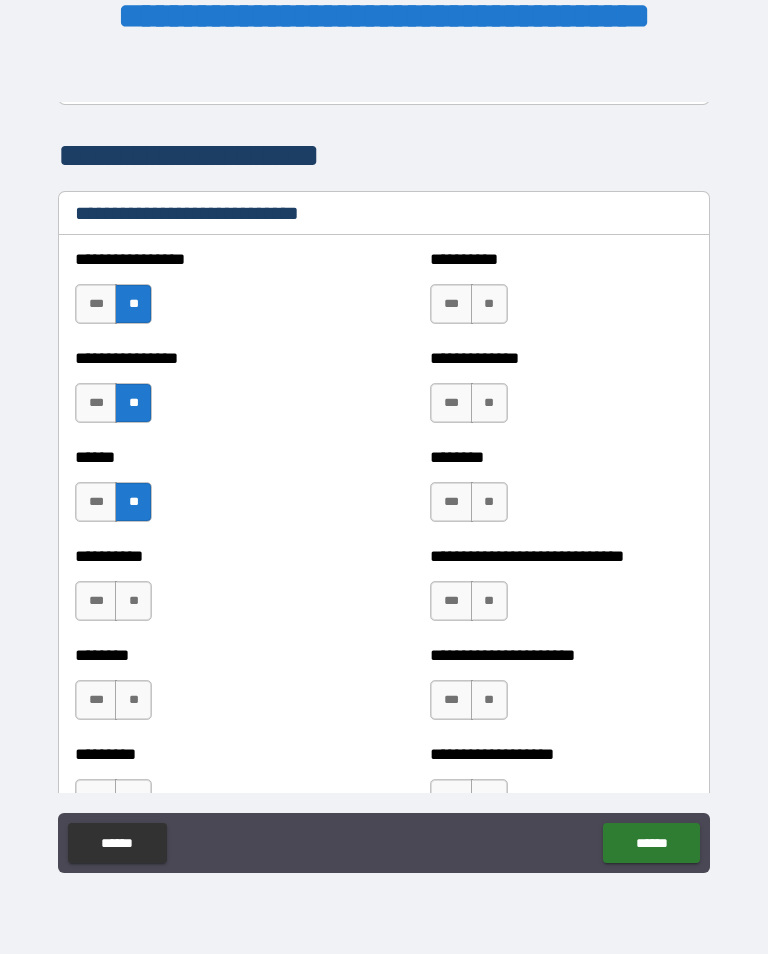 click on "**" at bounding box center [133, 601] 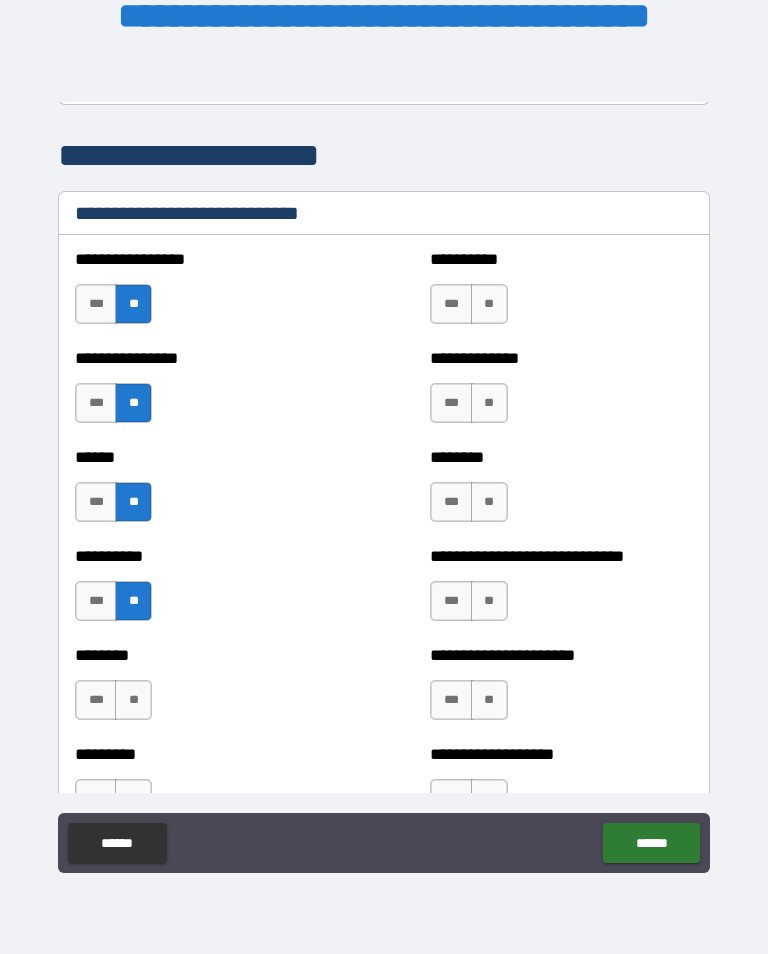 click on "**" at bounding box center (133, 700) 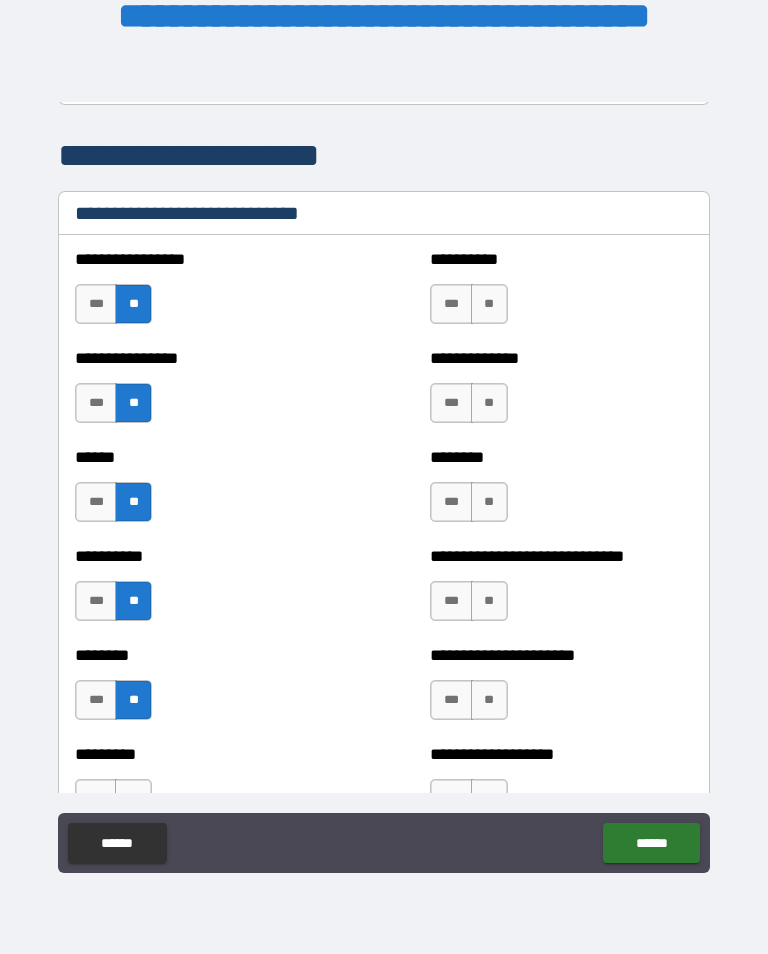 click on "**" at bounding box center (489, 304) 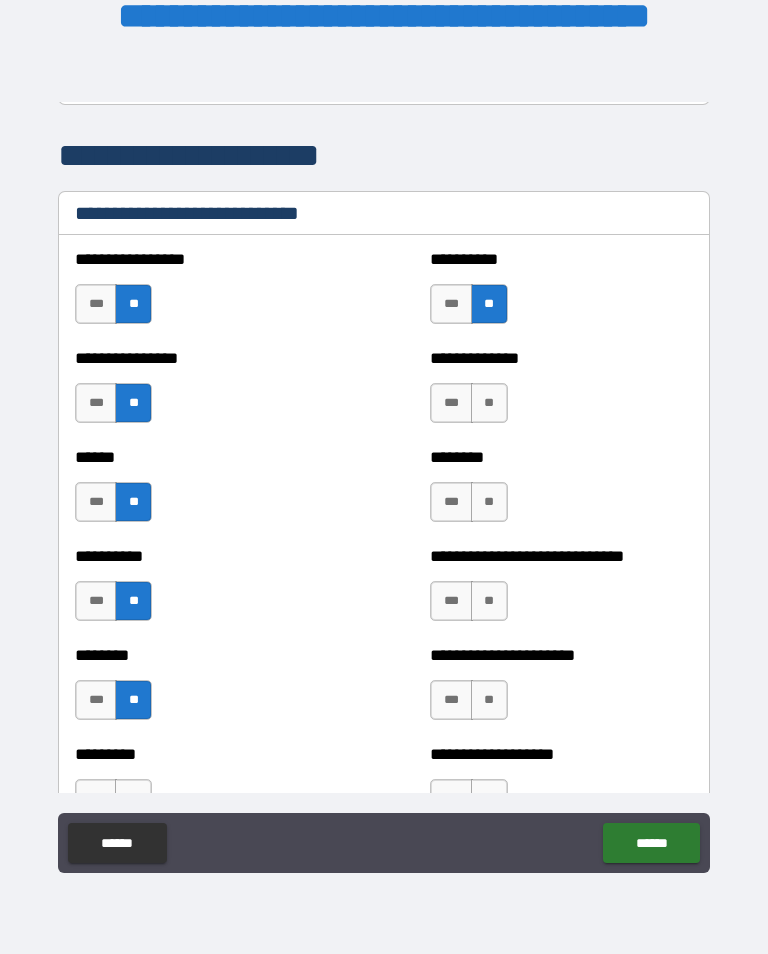 click on "**" at bounding box center (489, 403) 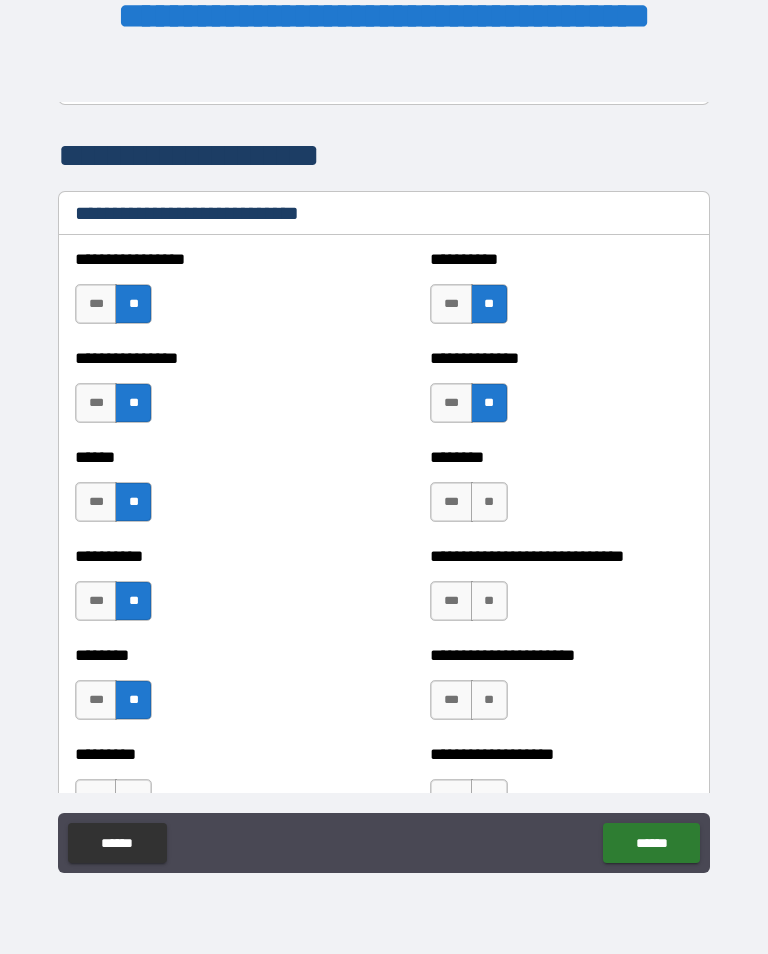 click on "**" at bounding box center (489, 502) 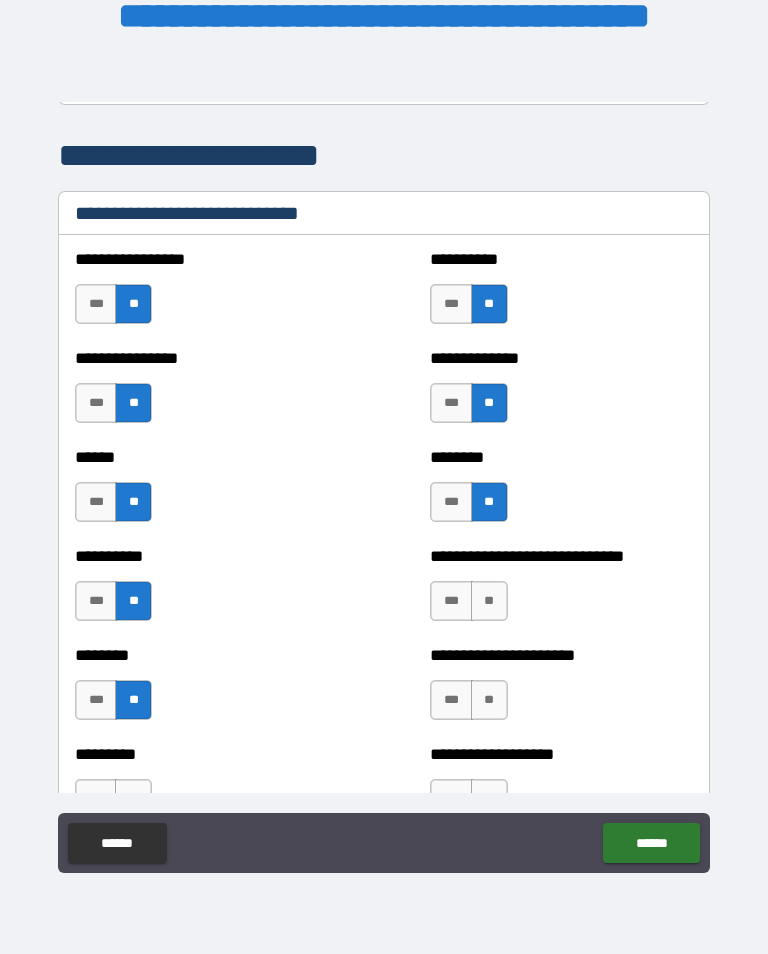 click on "**" at bounding box center [489, 601] 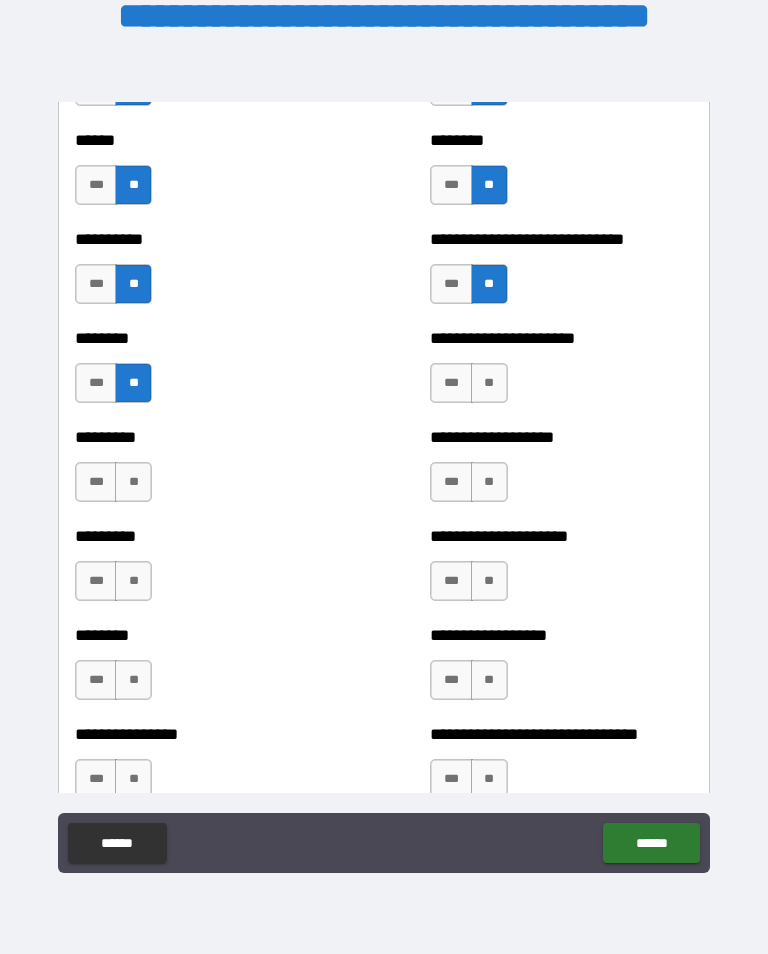 scroll, scrollTop: 7012, scrollLeft: 0, axis: vertical 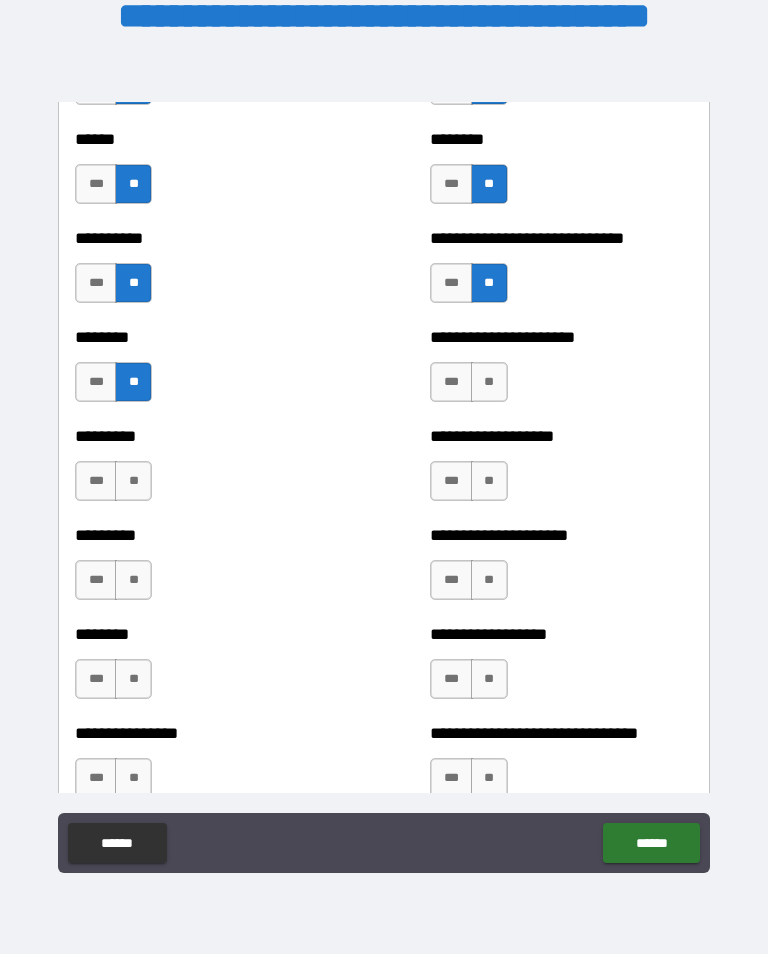 click on "***" at bounding box center [451, 382] 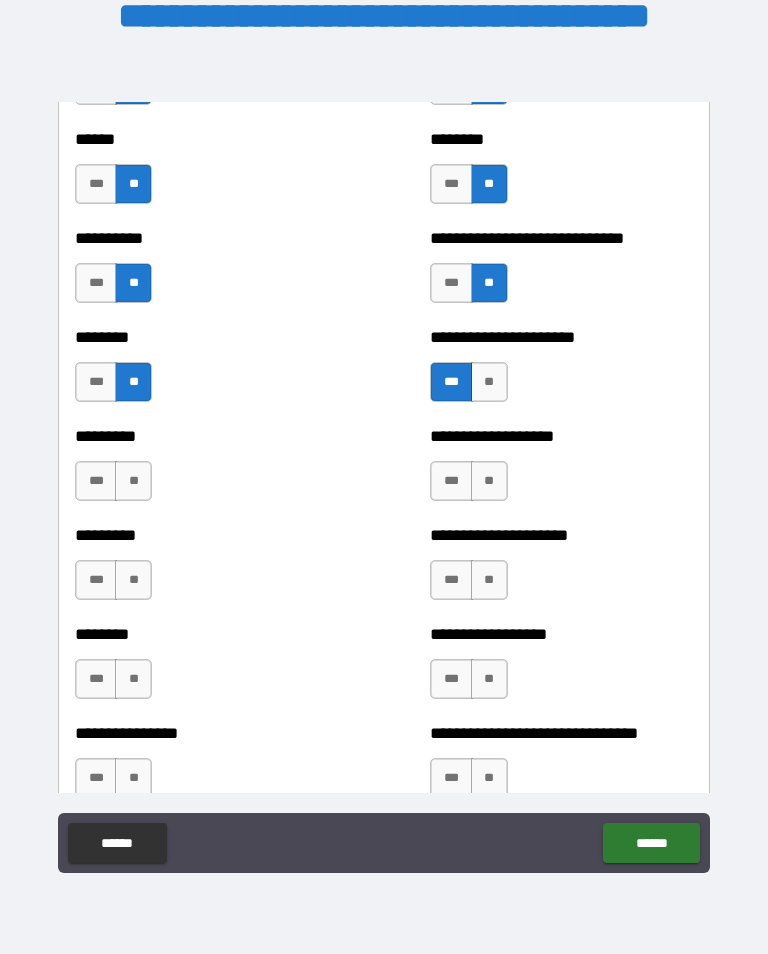 click on "**" at bounding box center [489, 481] 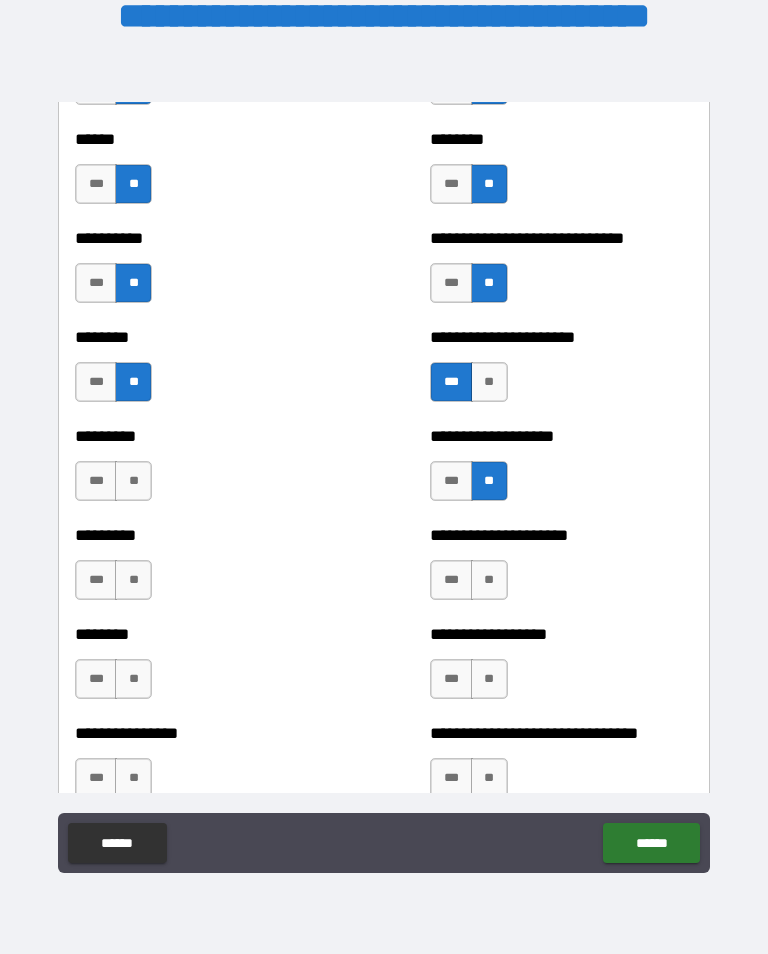 click on "**" at bounding box center (133, 481) 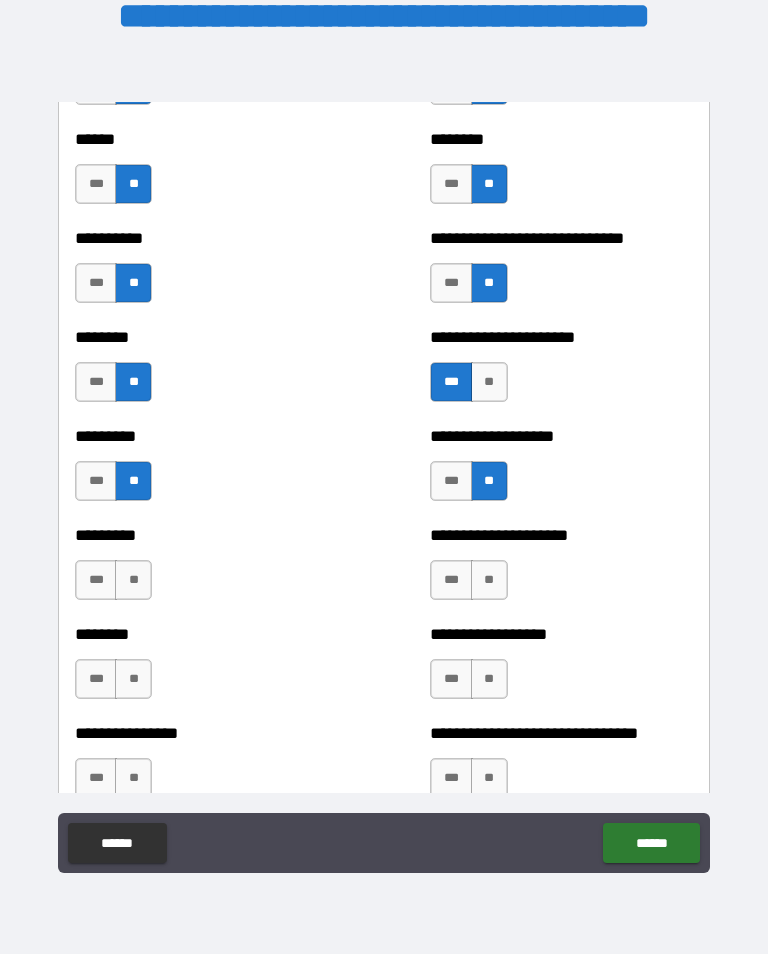 click on "**" at bounding box center [133, 580] 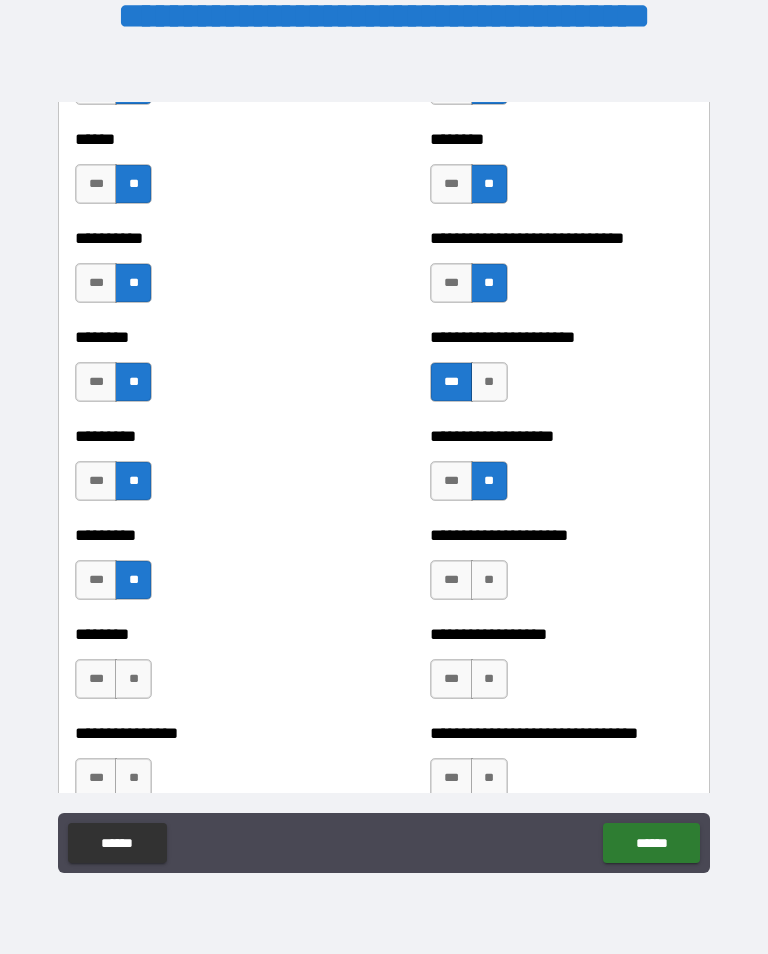 click on "**" at bounding box center [489, 580] 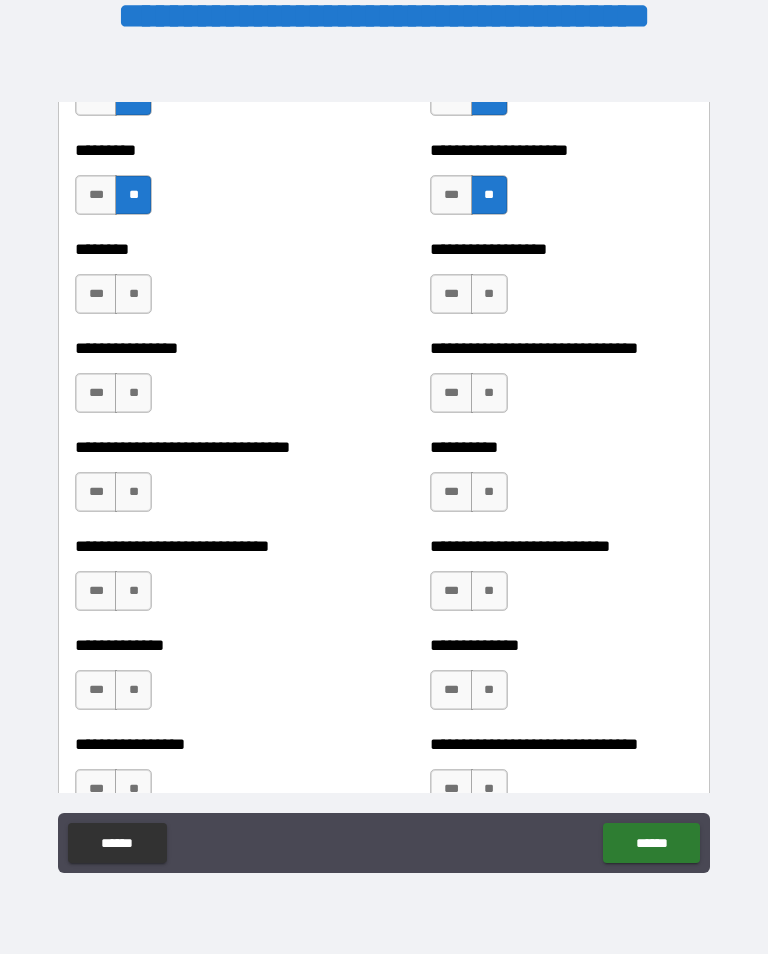 scroll, scrollTop: 7402, scrollLeft: 0, axis: vertical 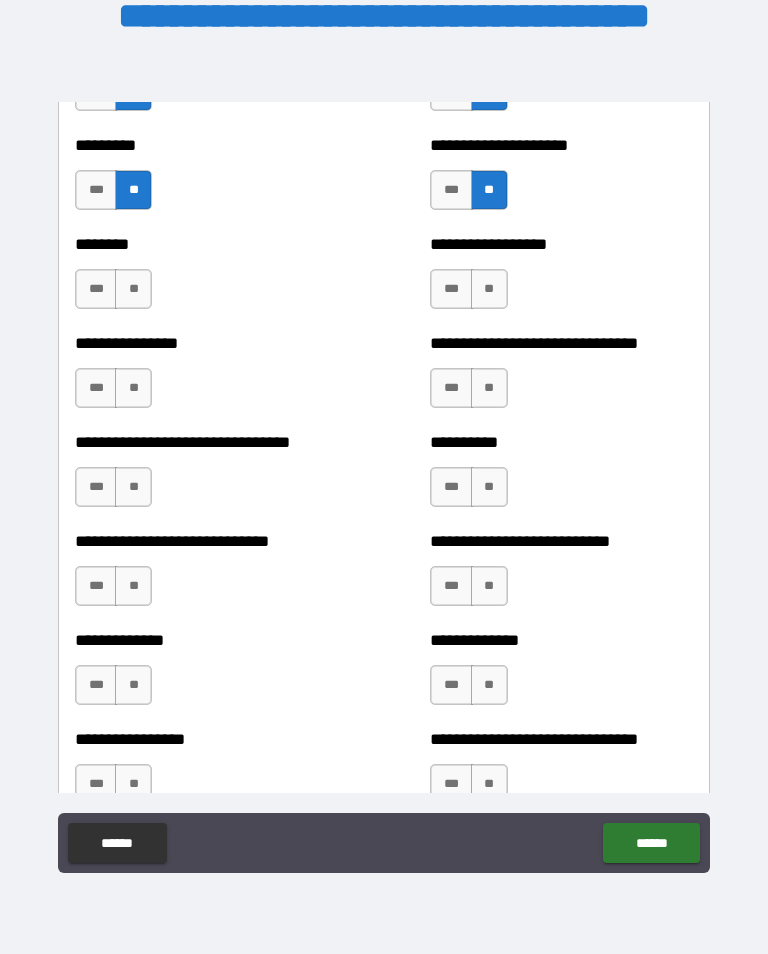 click on "**" at bounding box center (133, 289) 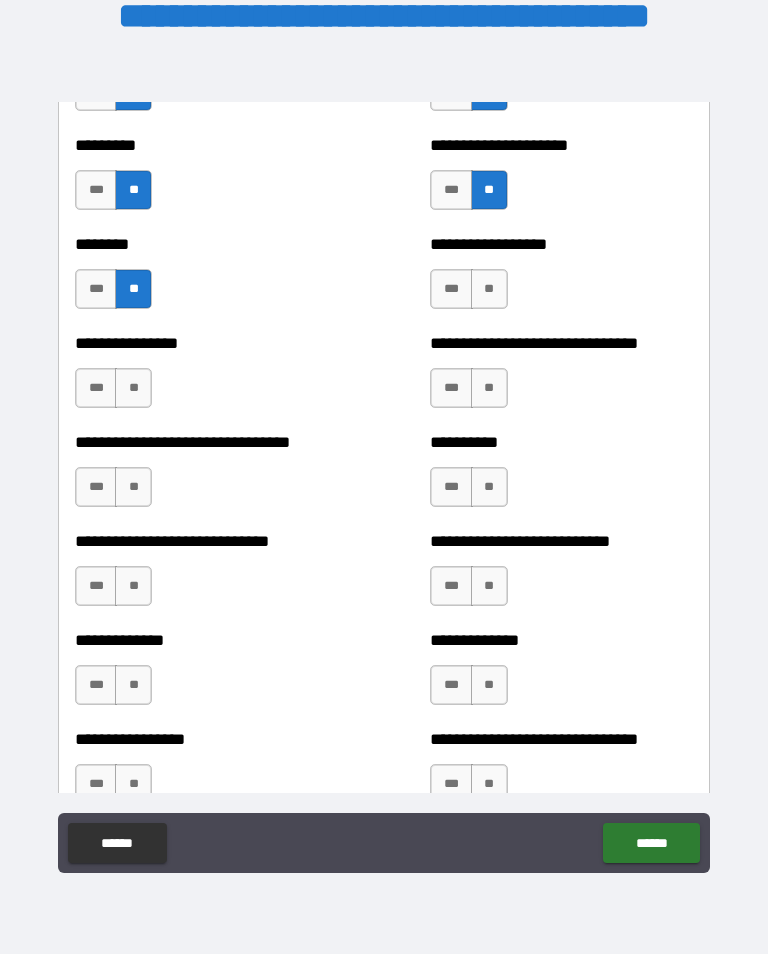 click on "**" at bounding box center [489, 289] 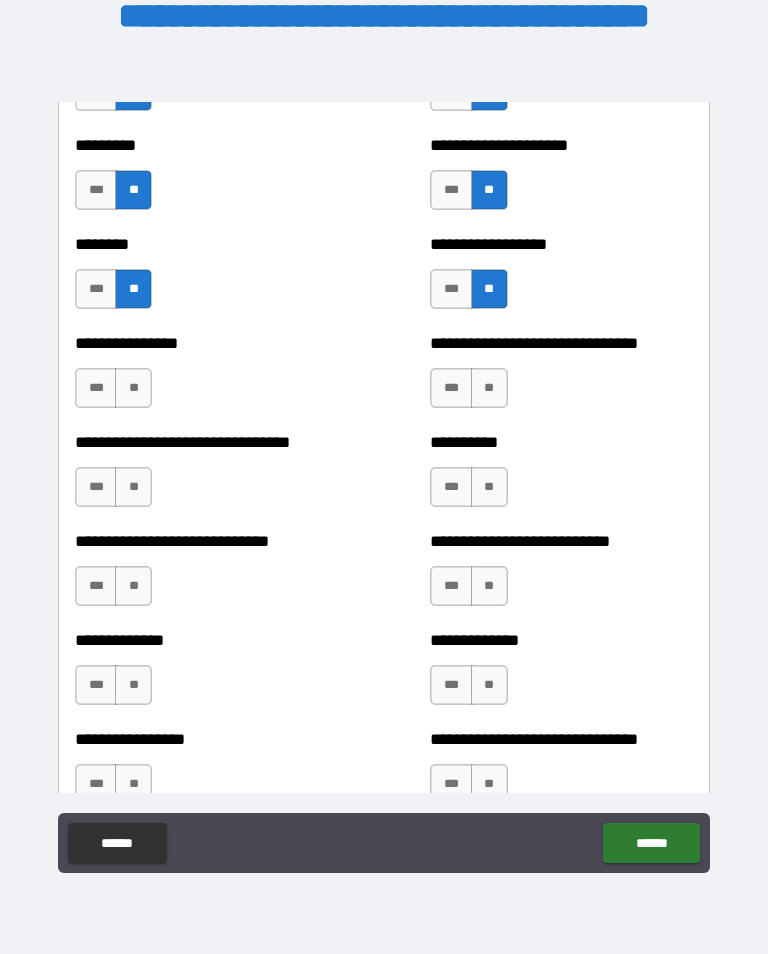click on "**" at bounding box center (489, 388) 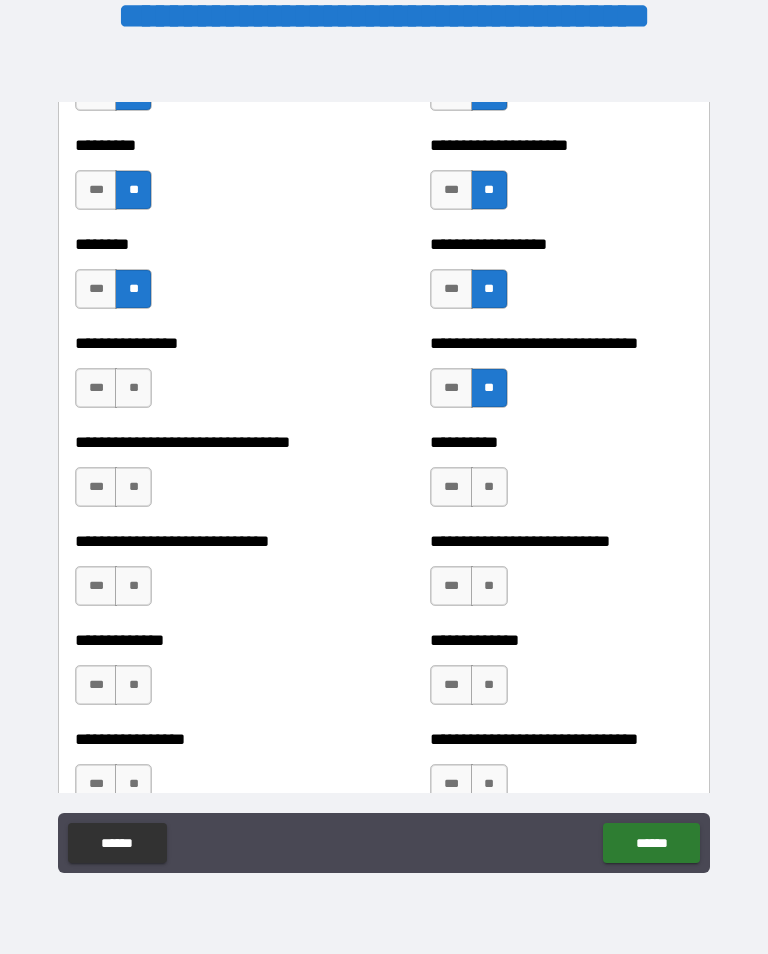 click on "**" at bounding box center (489, 487) 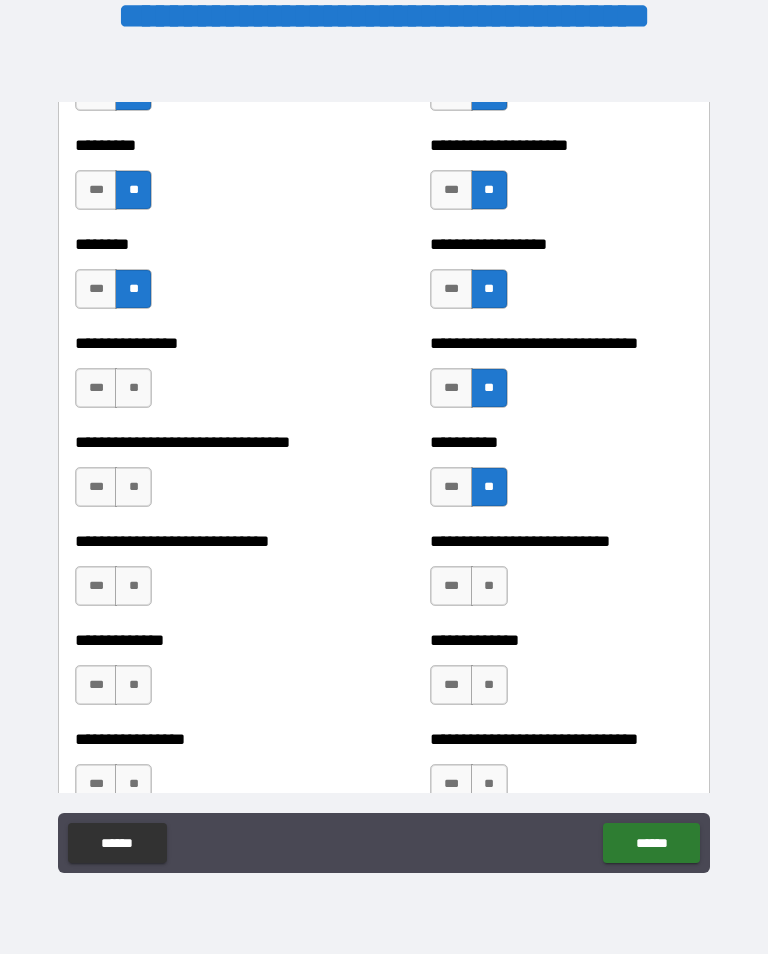 click on "**" at bounding box center (133, 388) 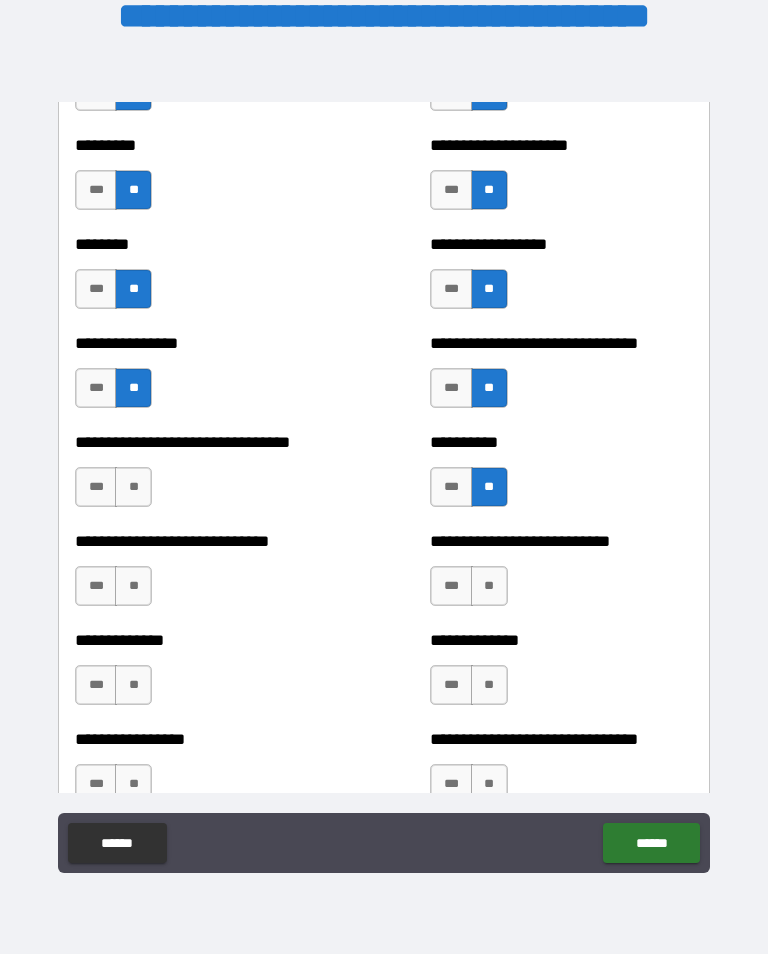 click on "**" at bounding box center (133, 487) 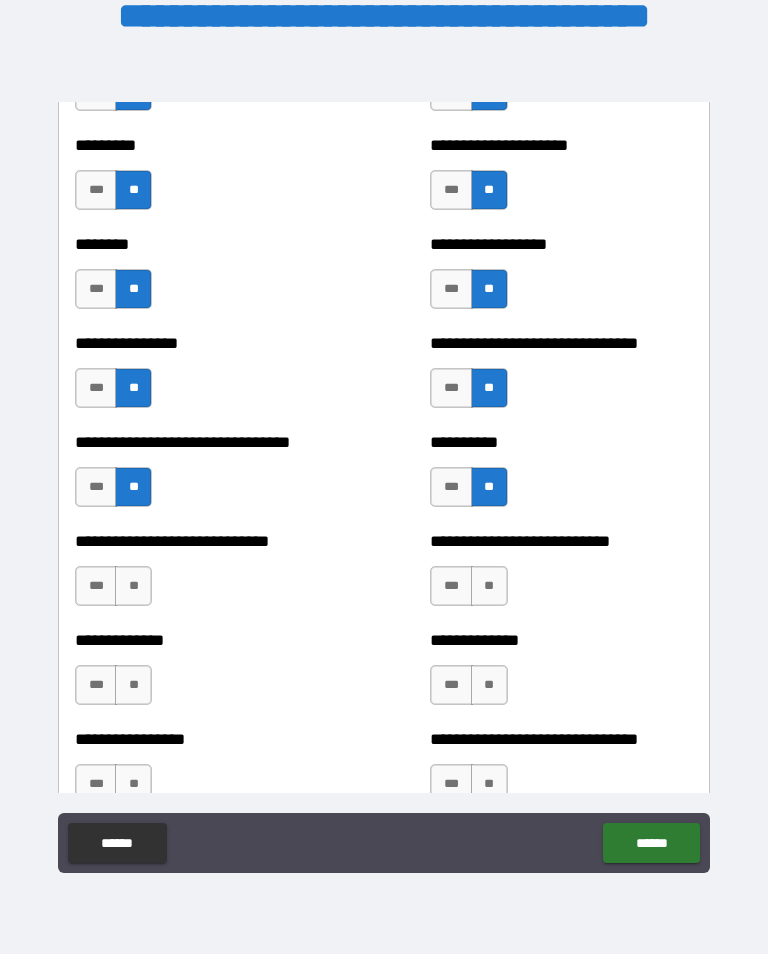 click on "**" at bounding box center (489, 586) 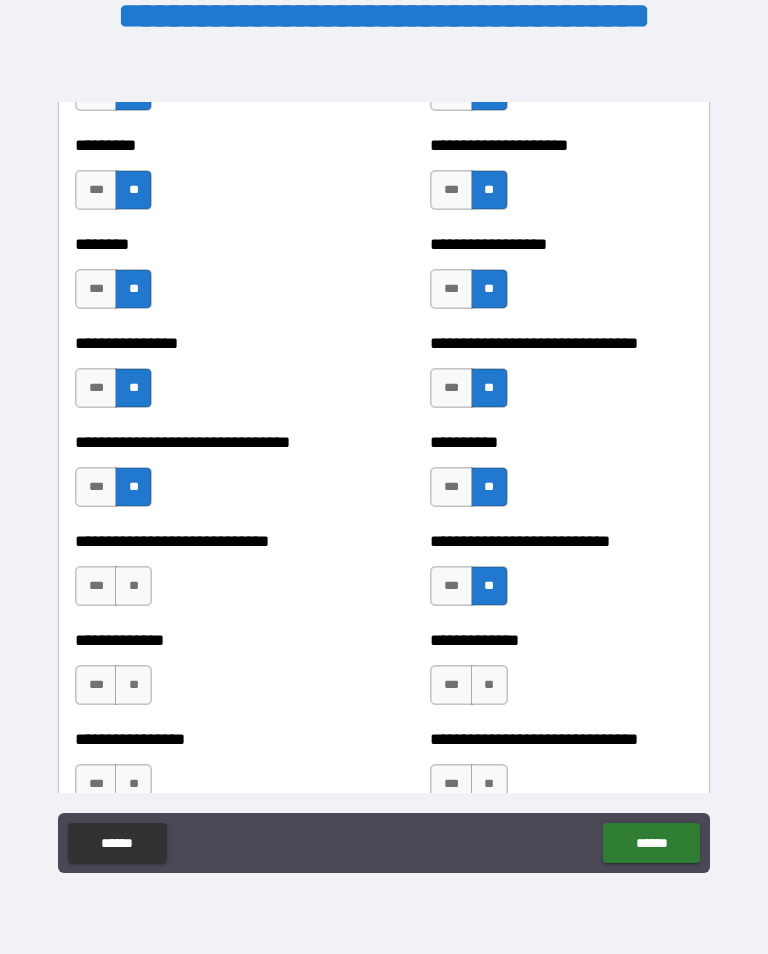 click on "**" at bounding box center (133, 586) 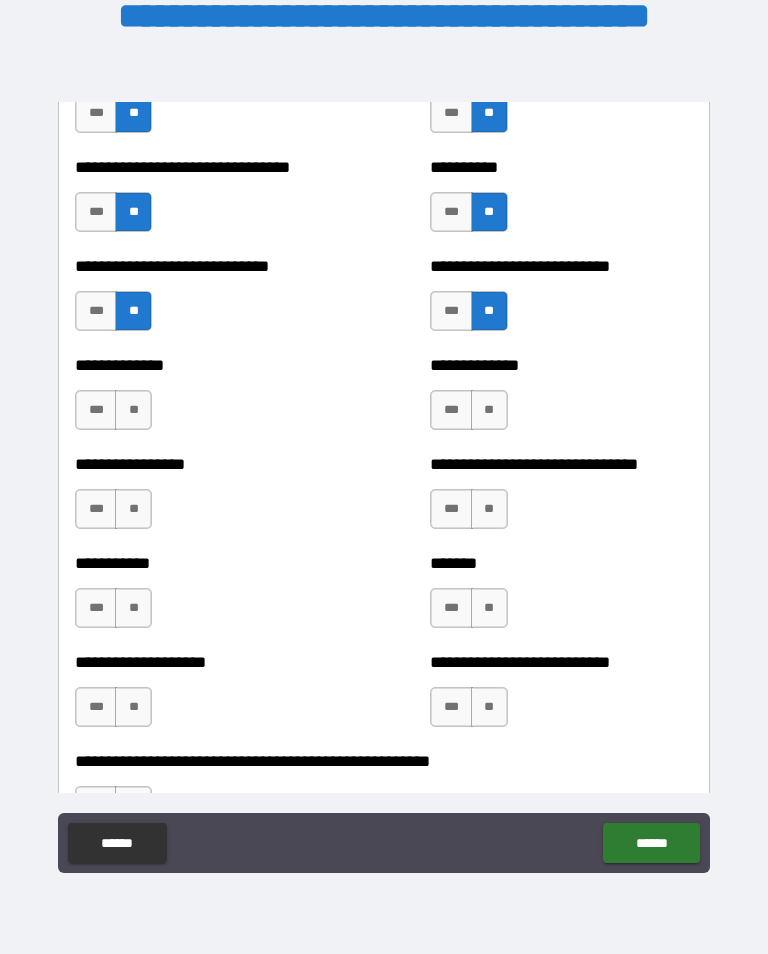 scroll, scrollTop: 7679, scrollLeft: 0, axis: vertical 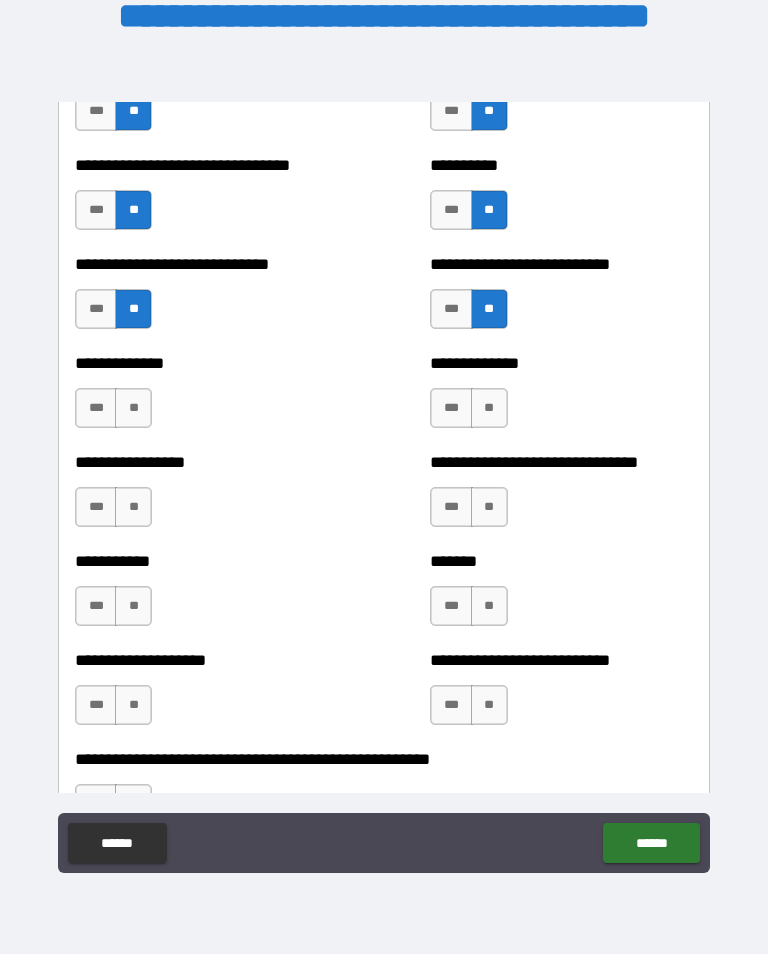 click on "**" at bounding box center (489, 408) 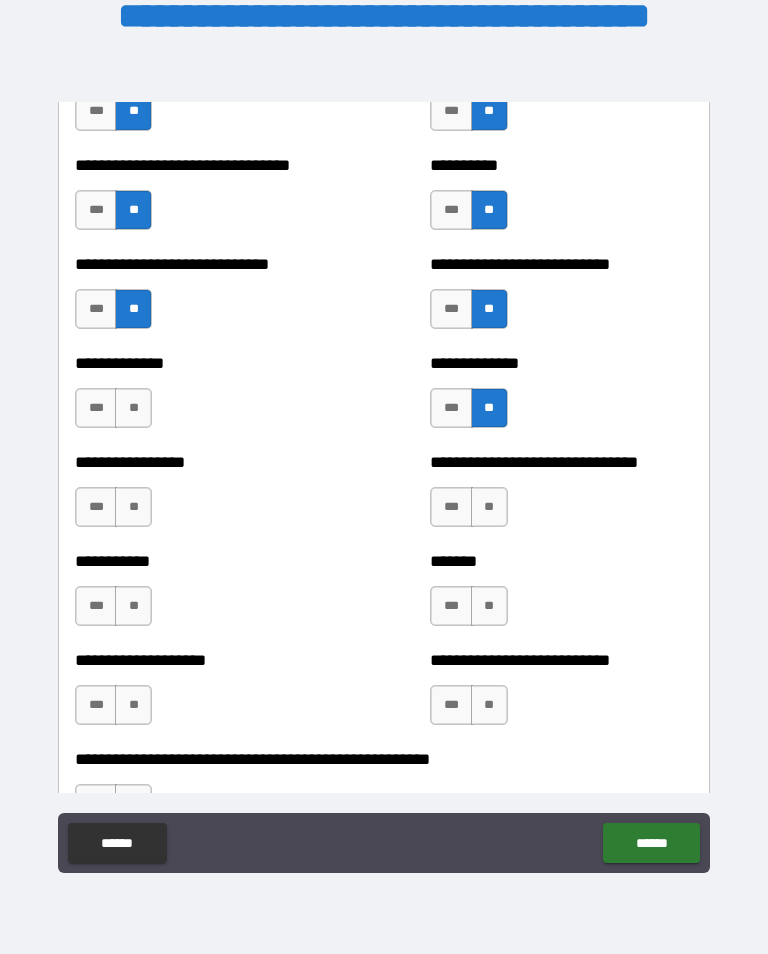 click on "**" at bounding box center [133, 408] 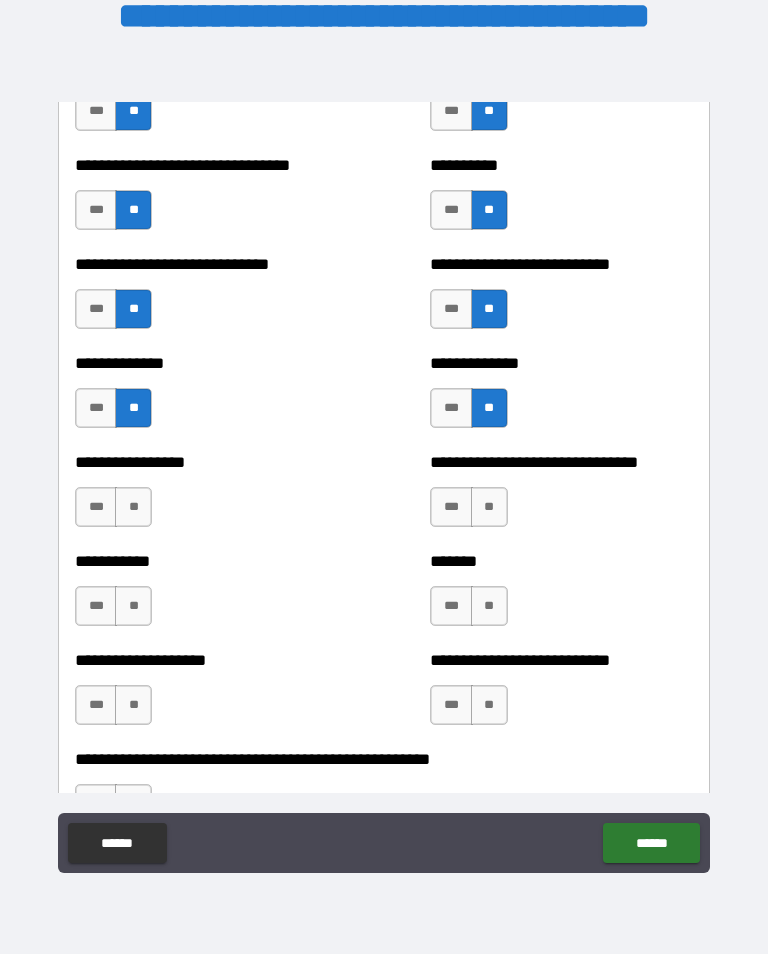 click on "**" at bounding box center (489, 507) 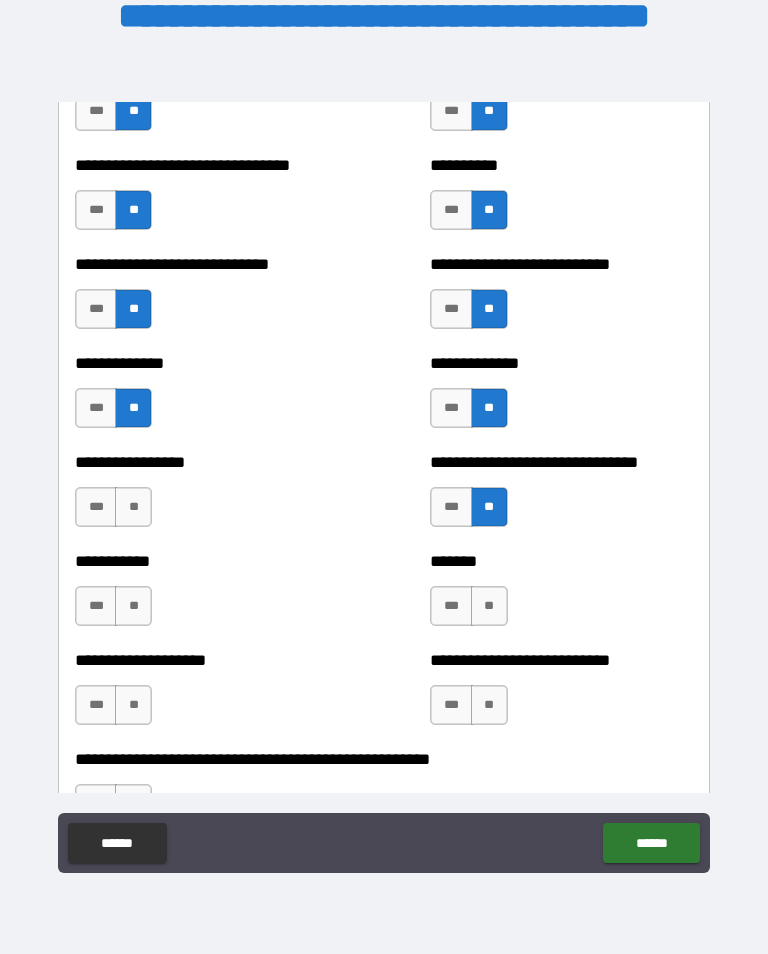 click on "**" at bounding box center (133, 507) 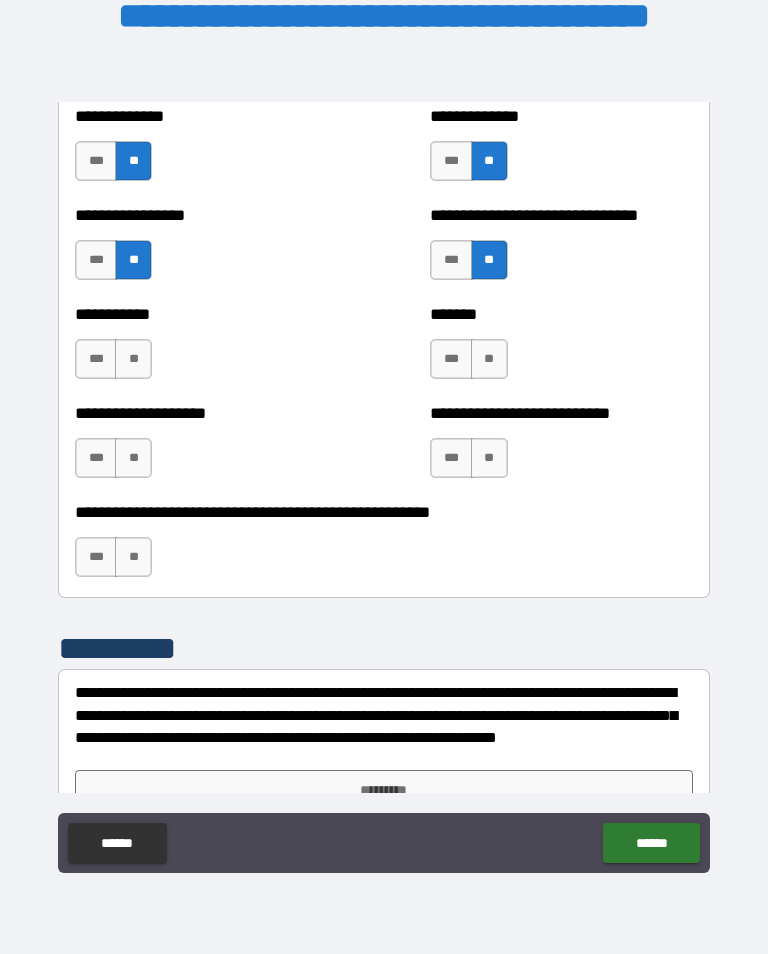 scroll, scrollTop: 7942, scrollLeft: 0, axis: vertical 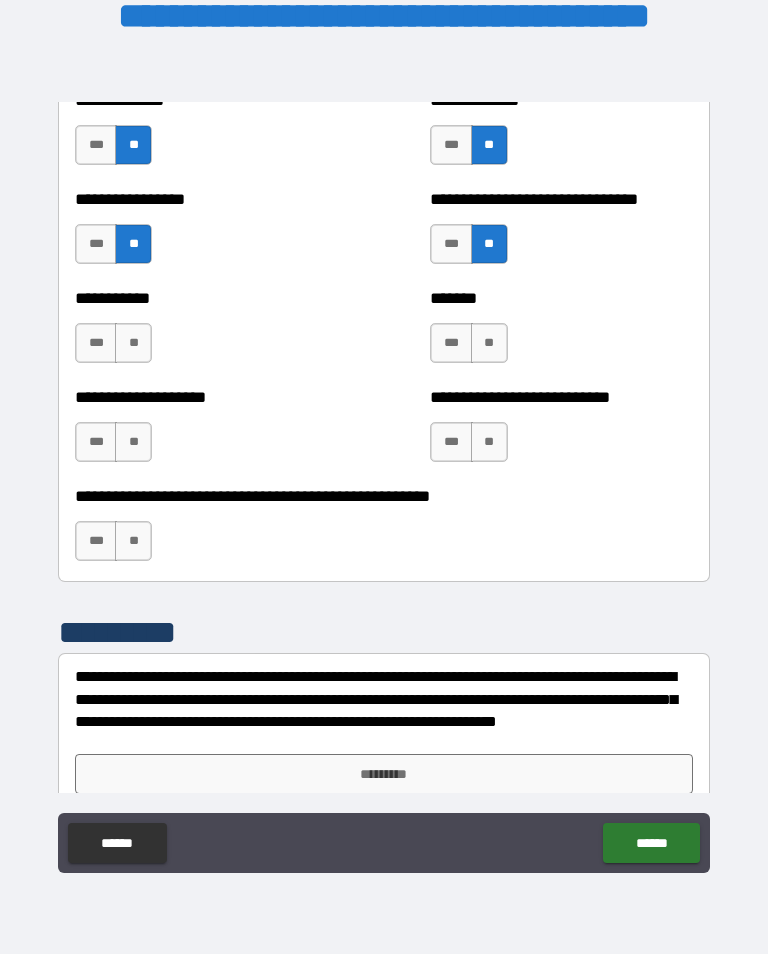 click on "**" at bounding box center [489, 343] 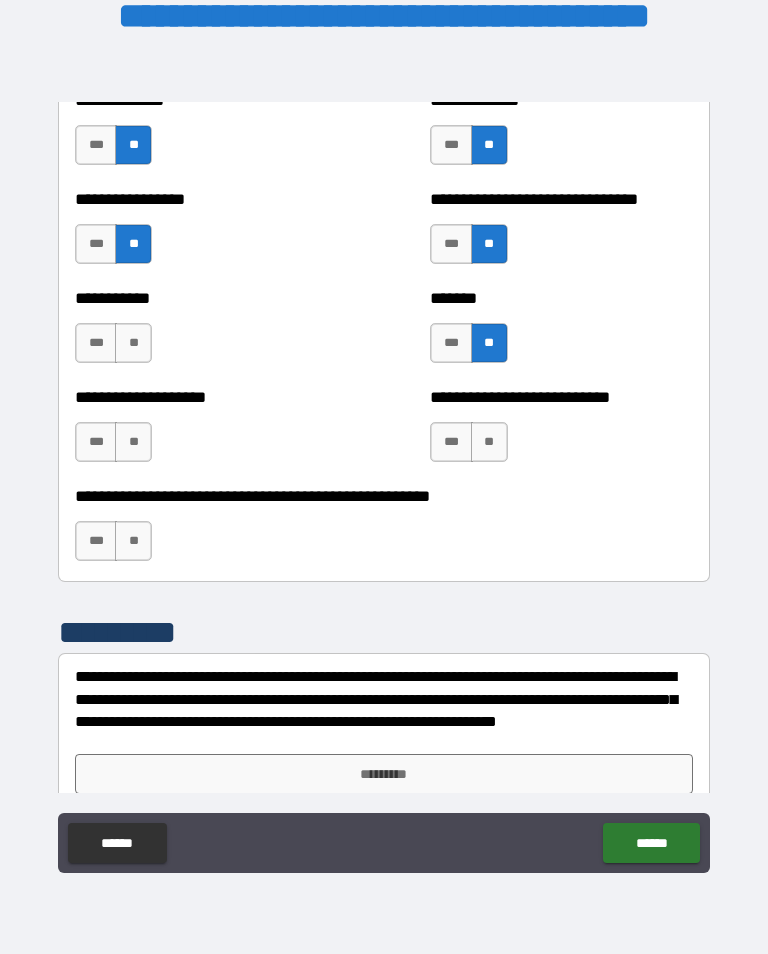 click on "**" at bounding box center [133, 343] 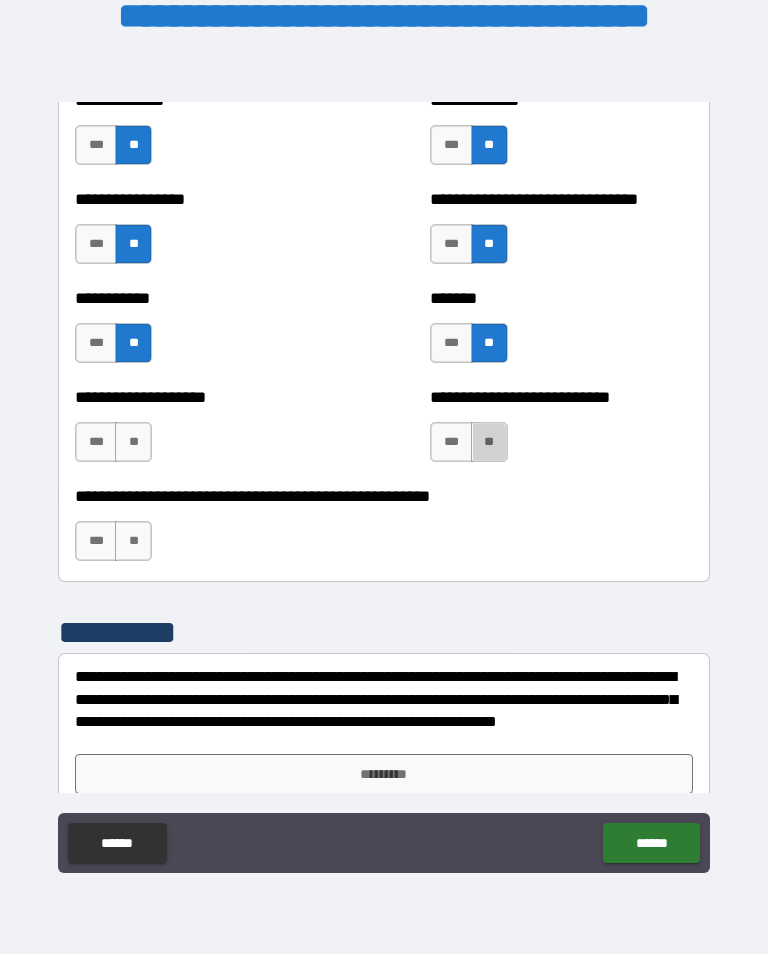 click on "**" at bounding box center (489, 442) 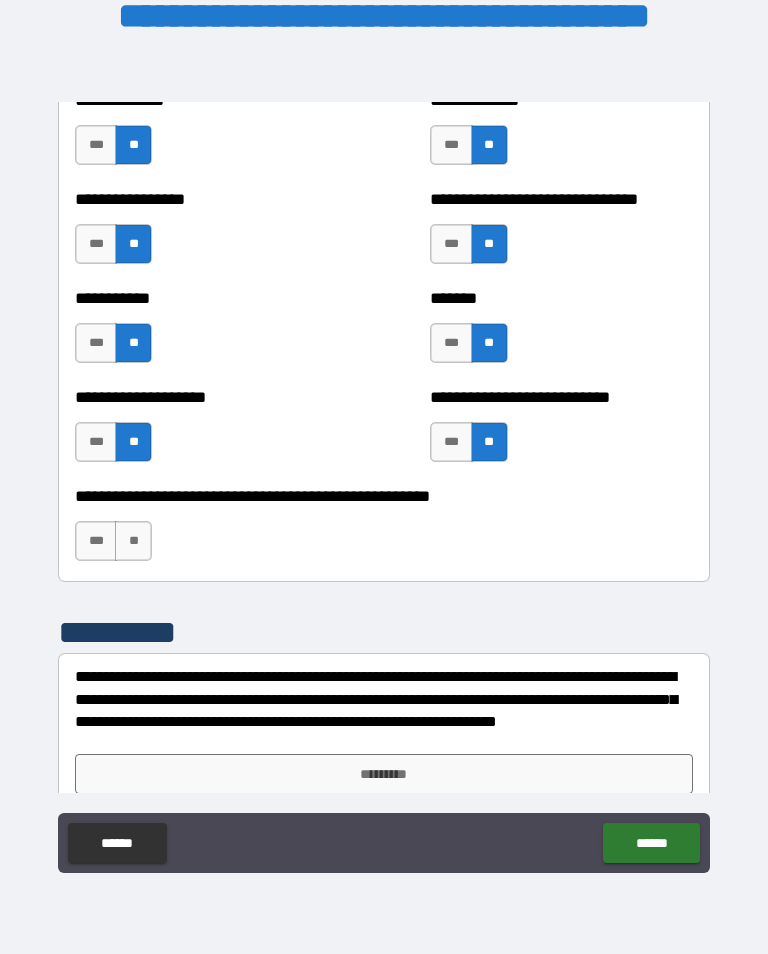 click on "**" at bounding box center (133, 541) 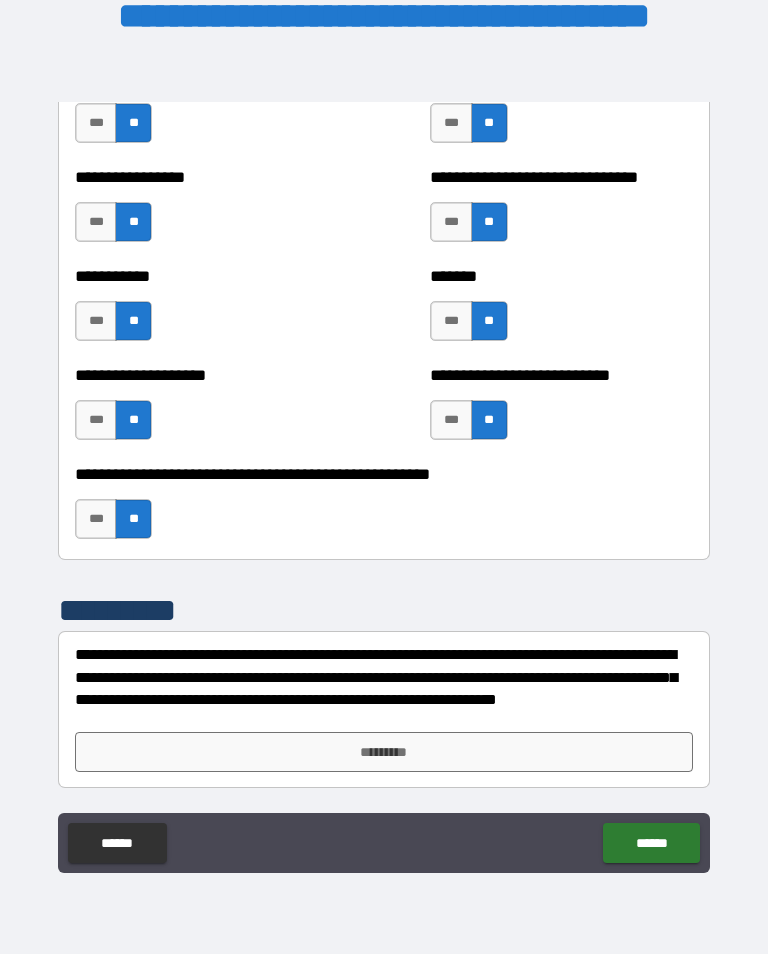 scroll, scrollTop: 7964, scrollLeft: 0, axis: vertical 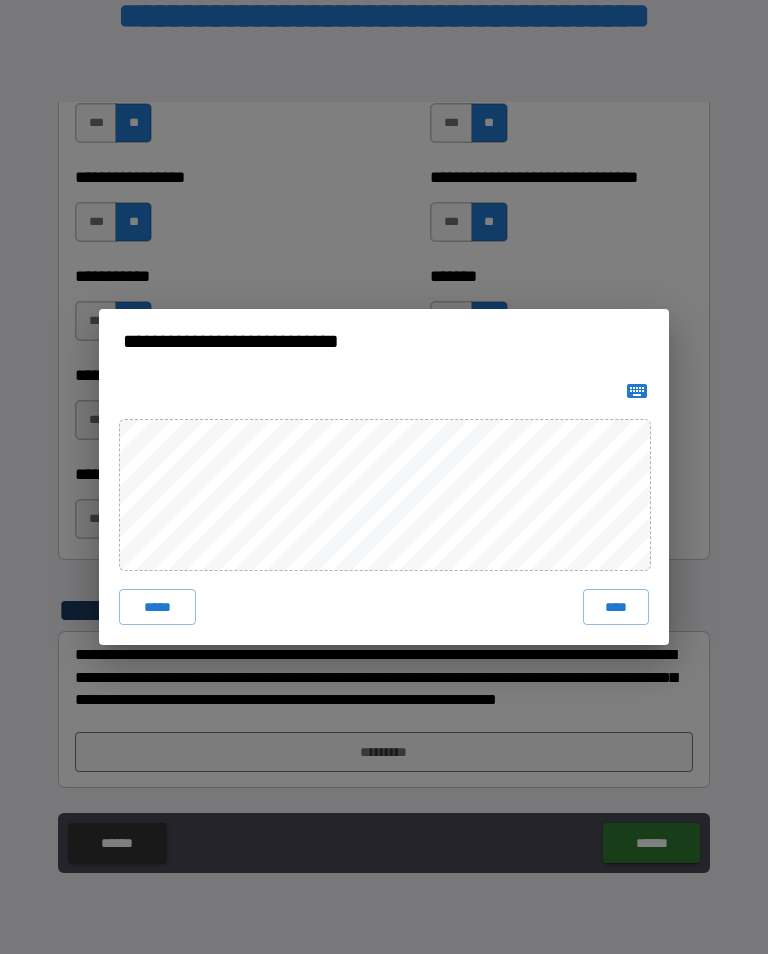 click on "****" at bounding box center [616, 607] 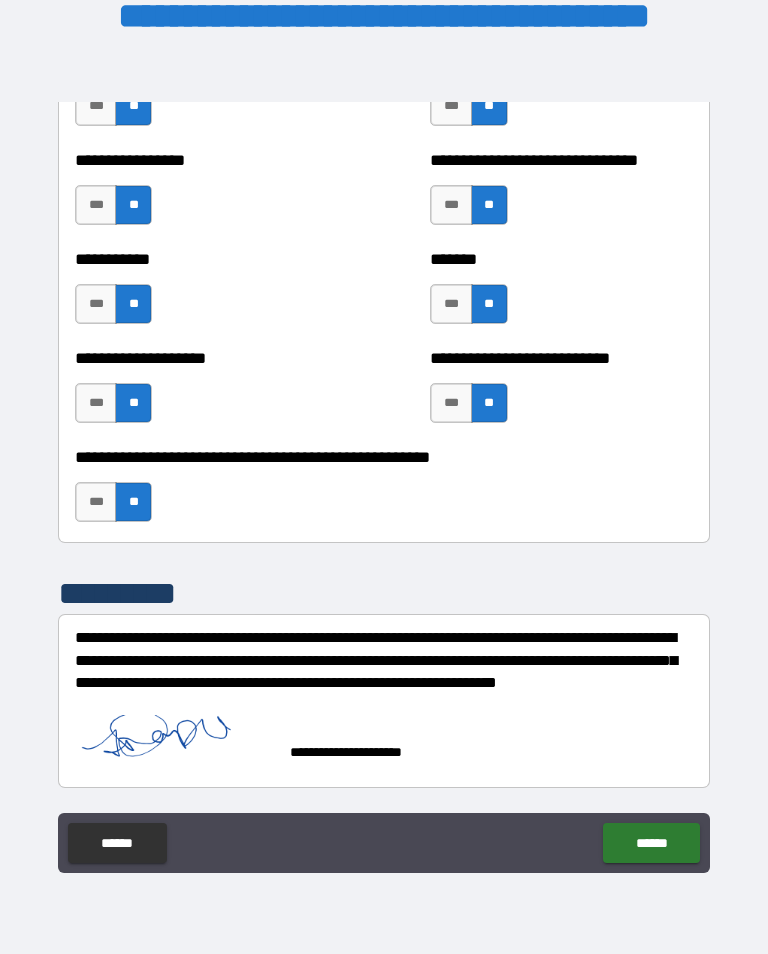 scroll, scrollTop: 7981, scrollLeft: 0, axis: vertical 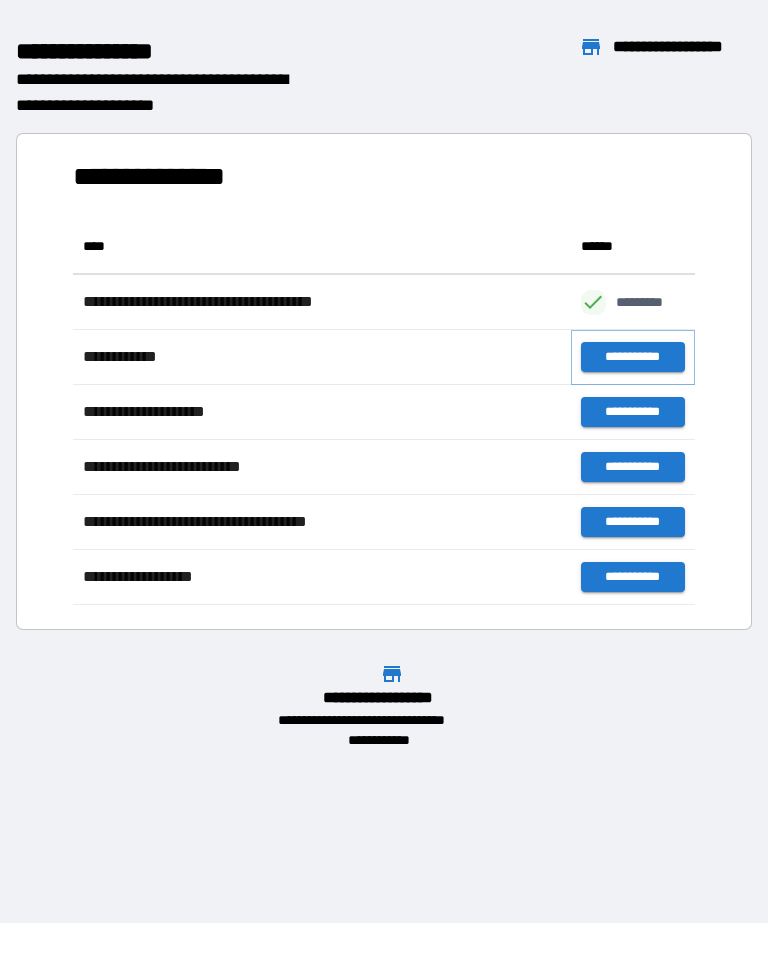click on "**********" at bounding box center [633, 357] 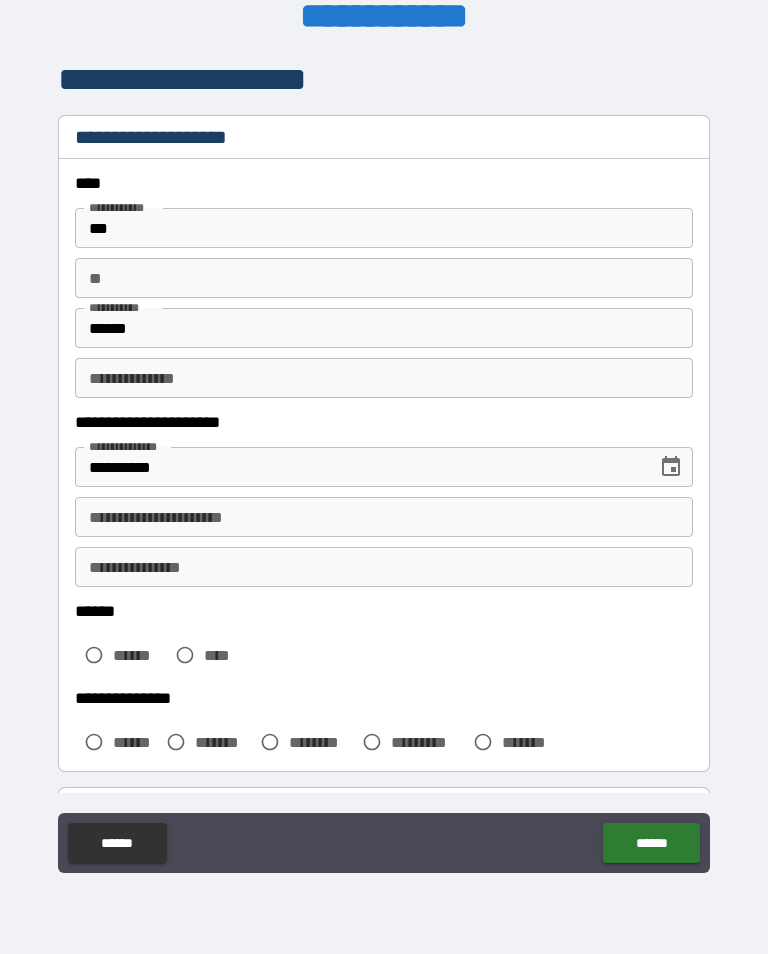 click on "**" at bounding box center (384, 278) 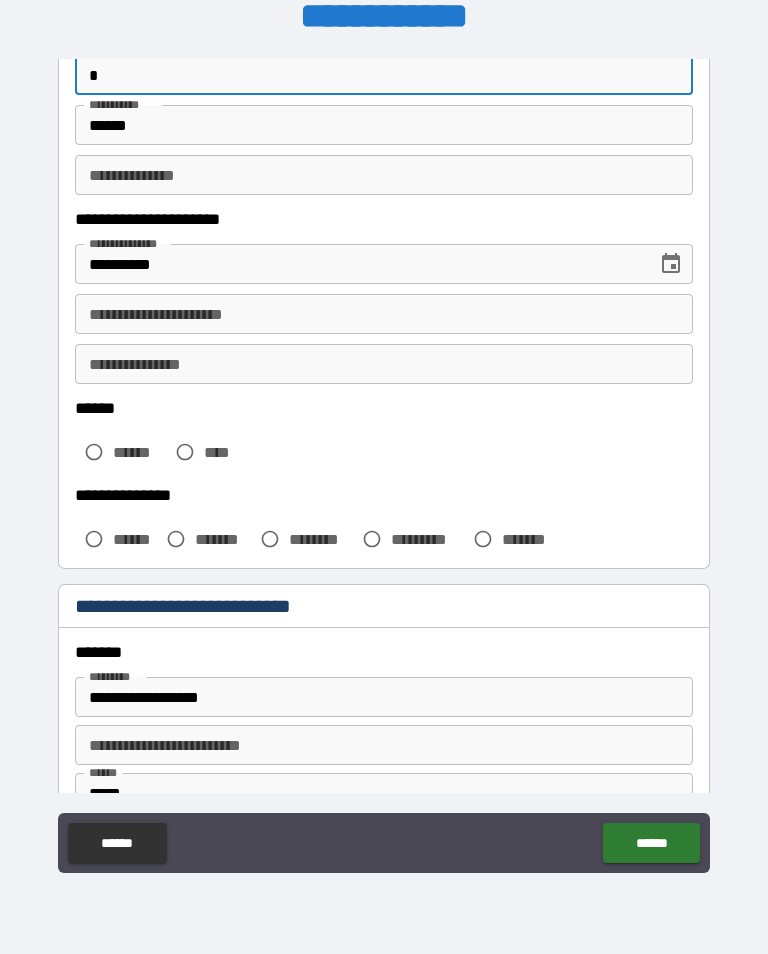 scroll, scrollTop: 209, scrollLeft: 0, axis: vertical 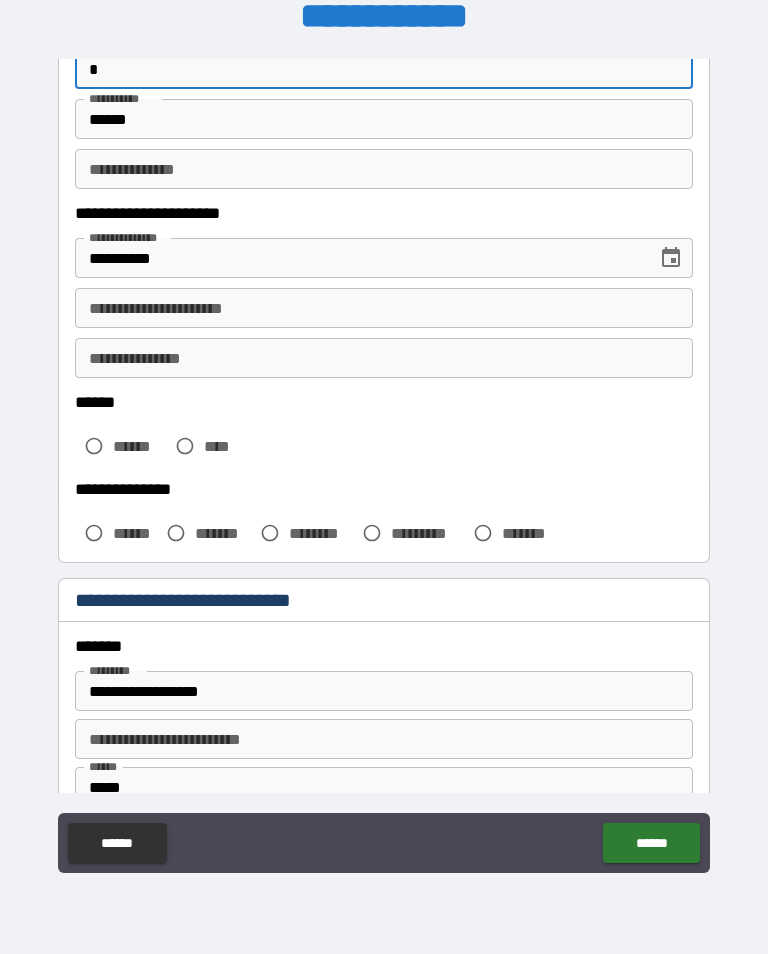 type on "*" 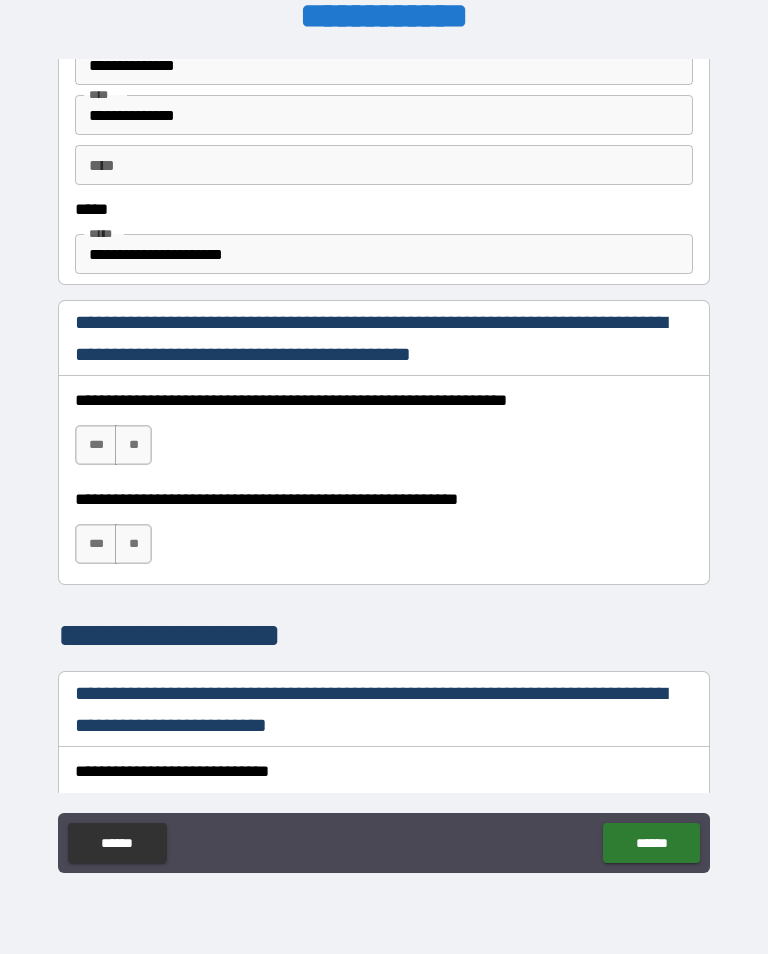 scroll, scrollTop: 1136, scrollLeft: 0, axis: vertical 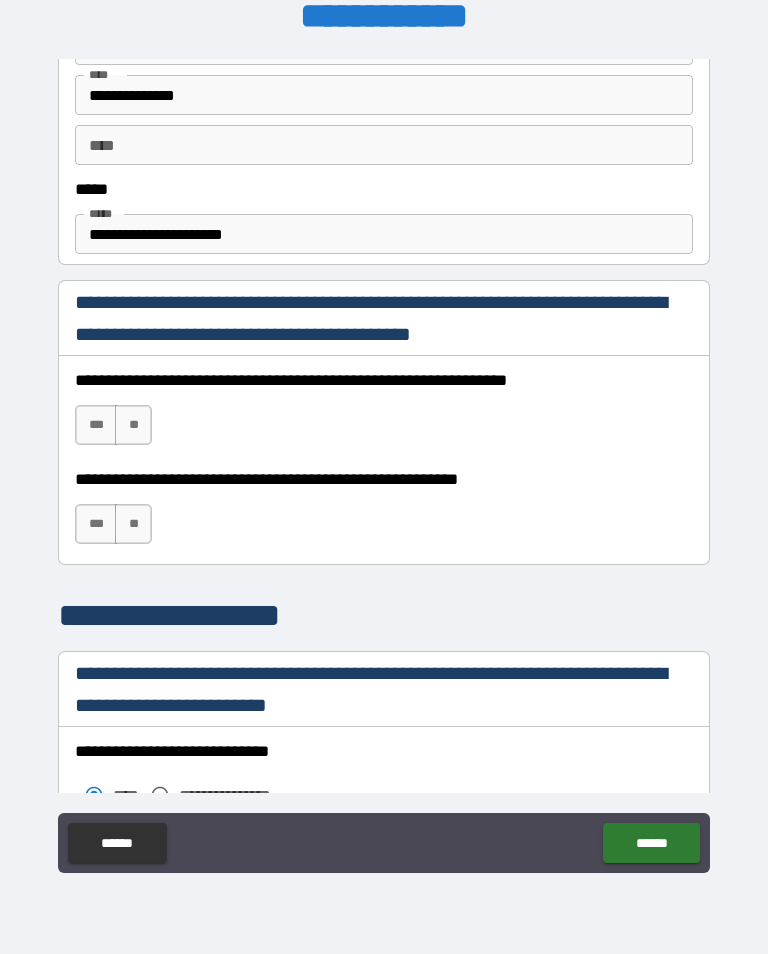 click on "***" at bounding box center (96, 425) 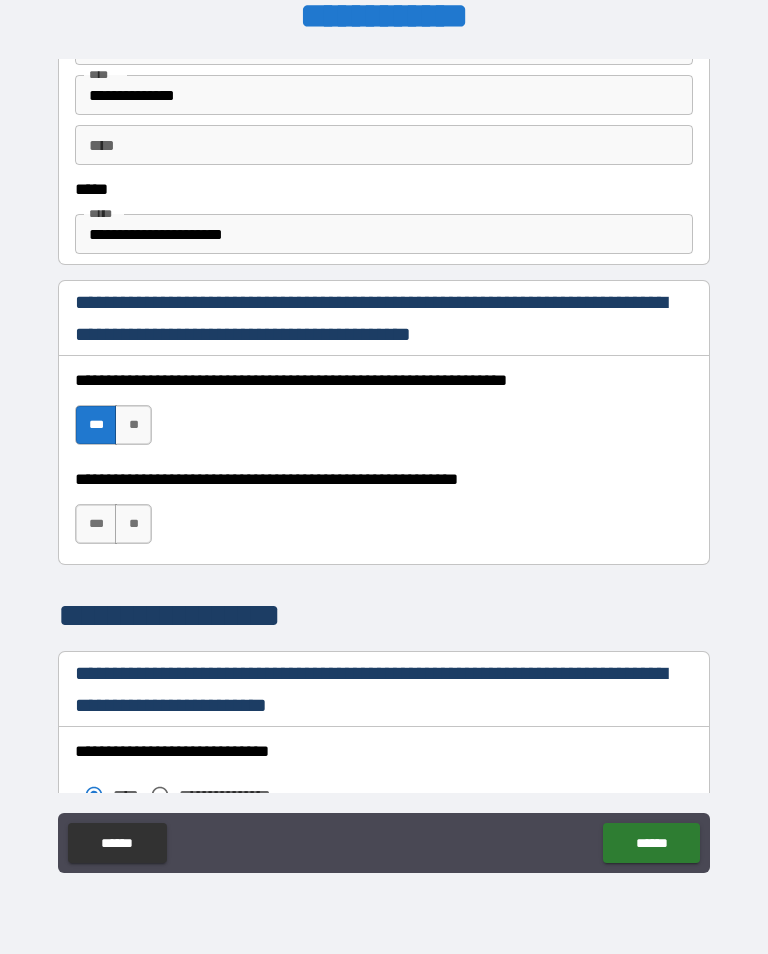 click on "***" at bounding box center [96, 524] 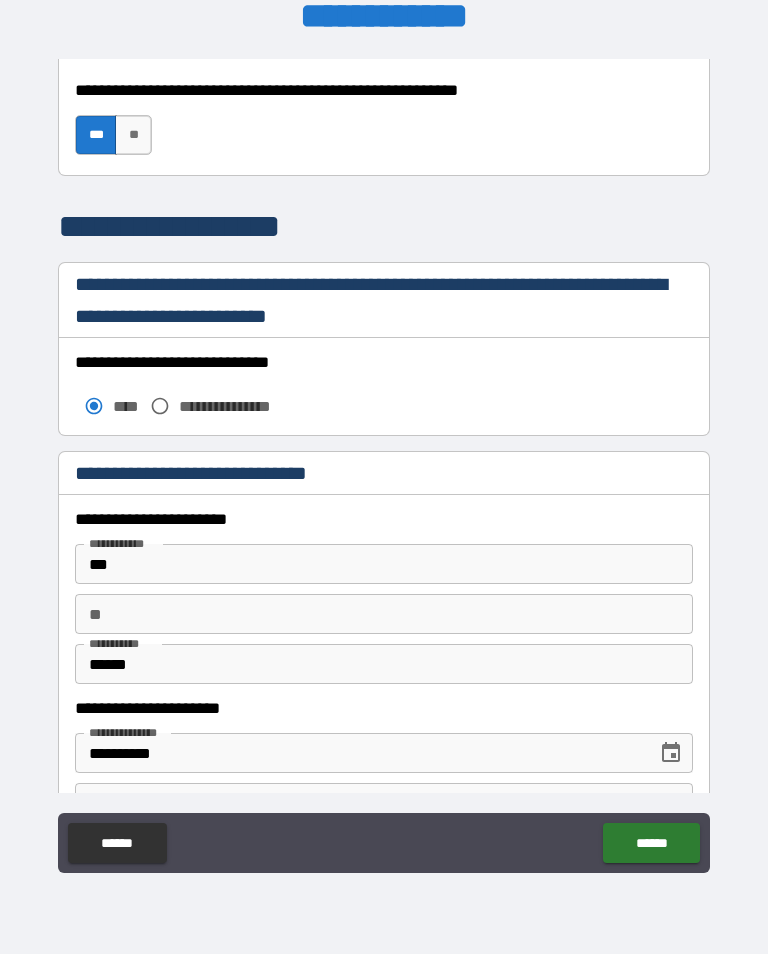 scroll, scrollTop: 1549, scrollLeft: 0, axis: vertical 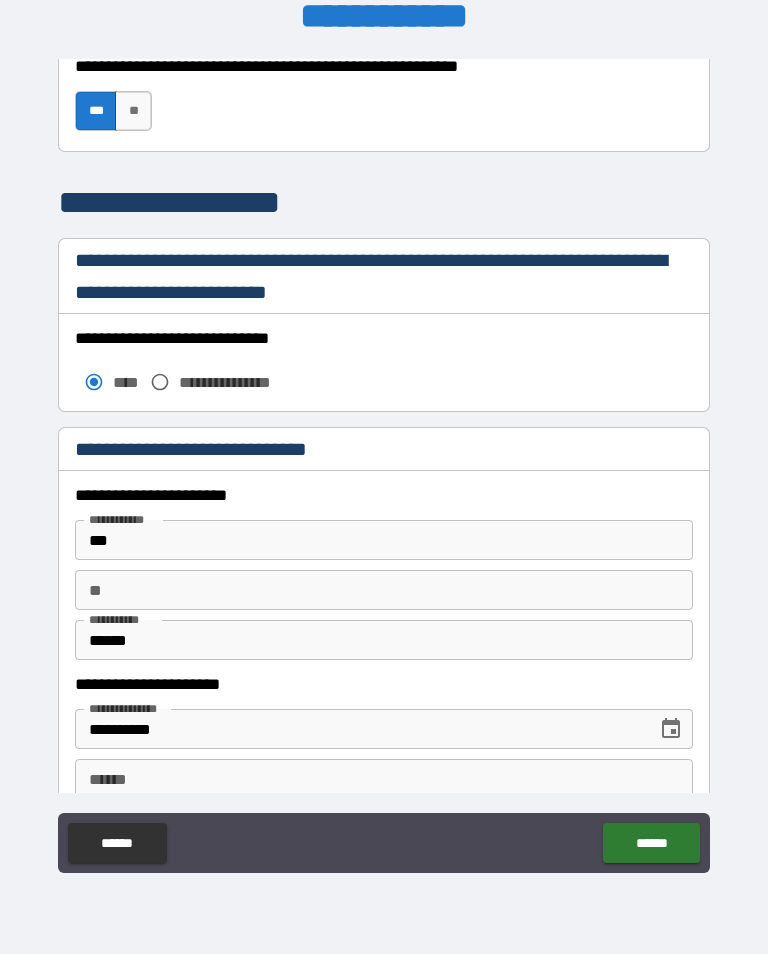 click on "***" at bounding box center (384, 540) 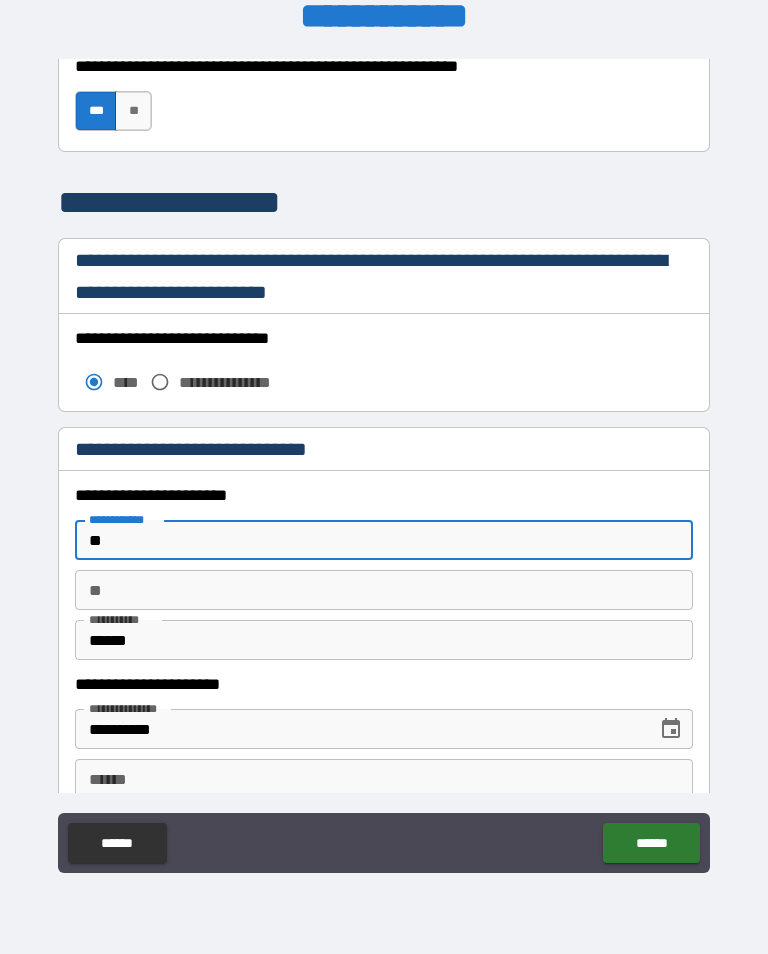 type on "*" 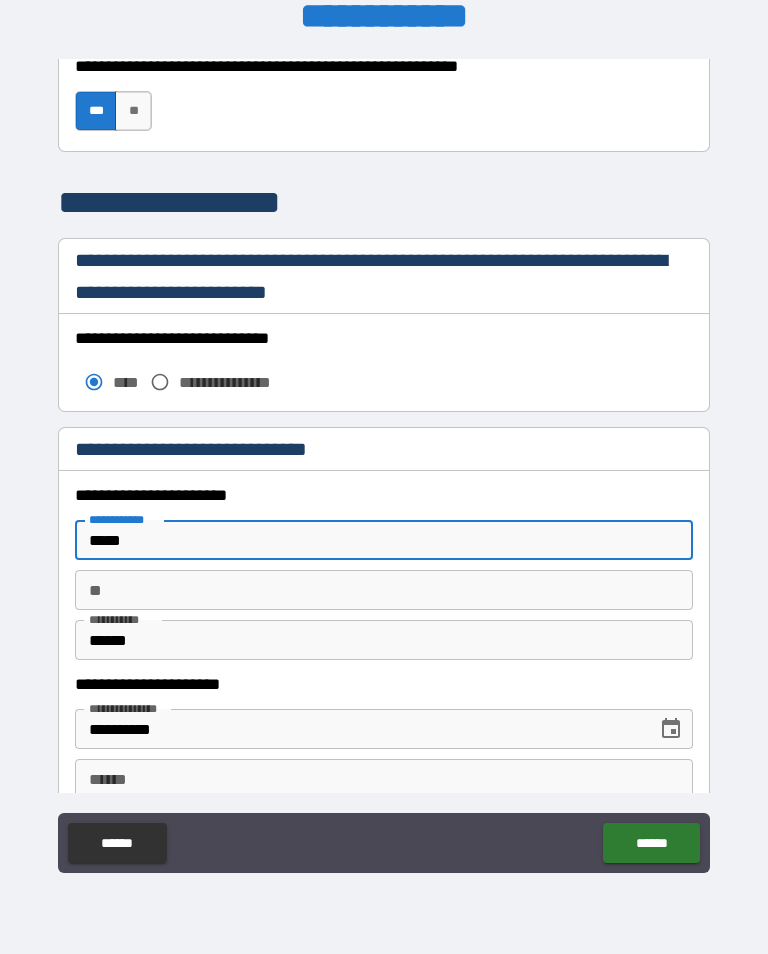 type on "*****" 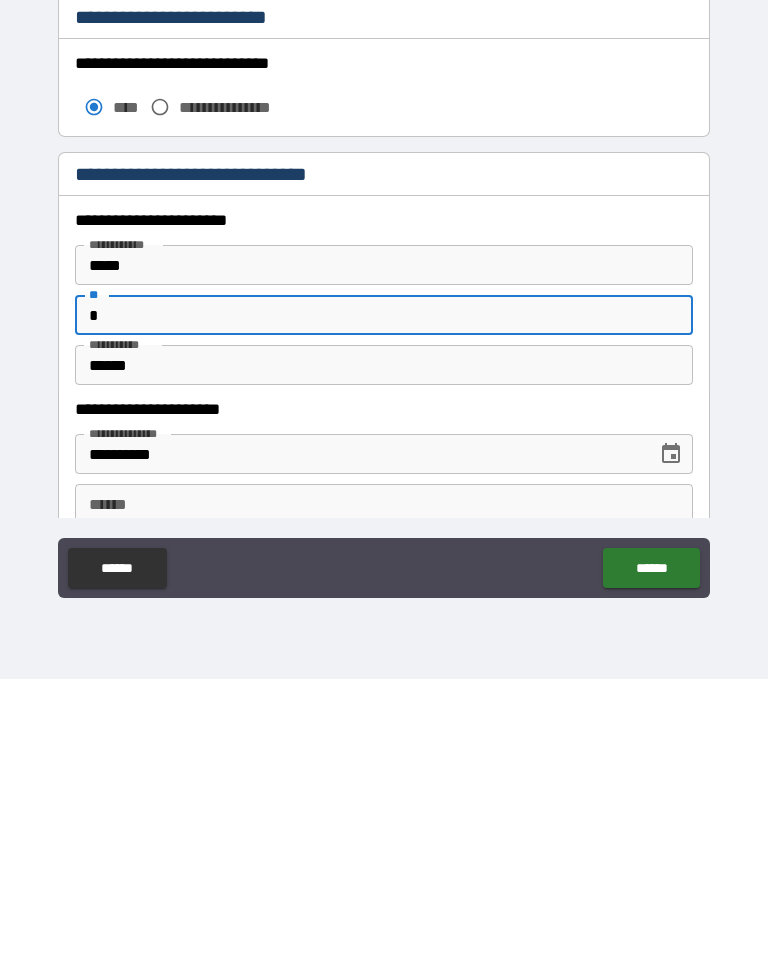 type on "*" 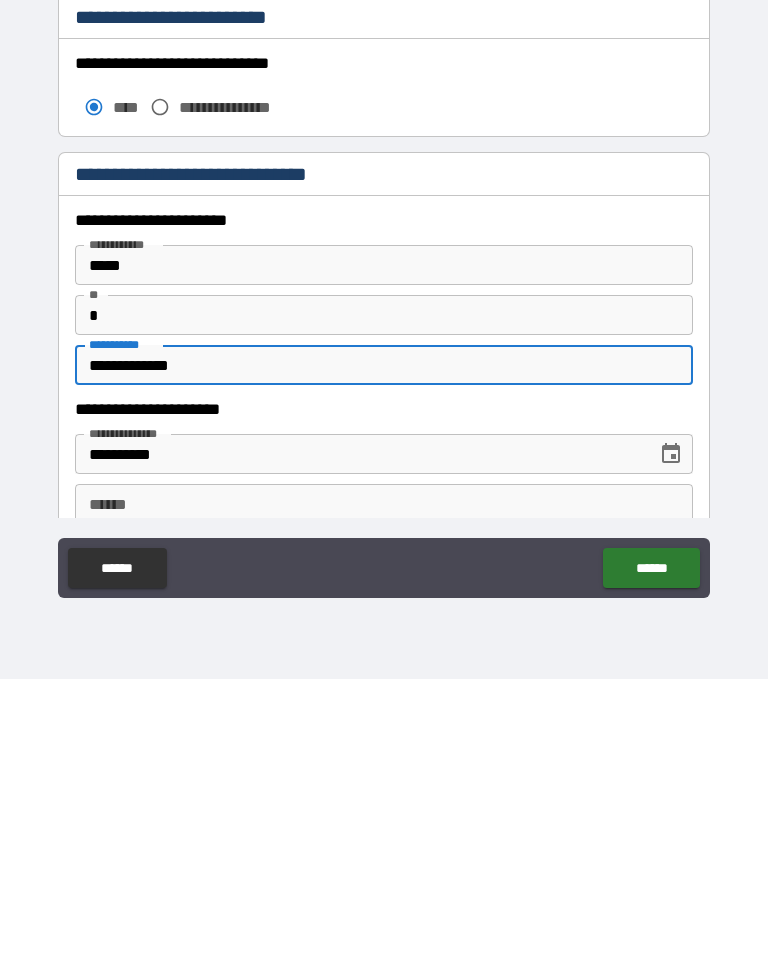 click on "**********" at bounding box center (384, 640) 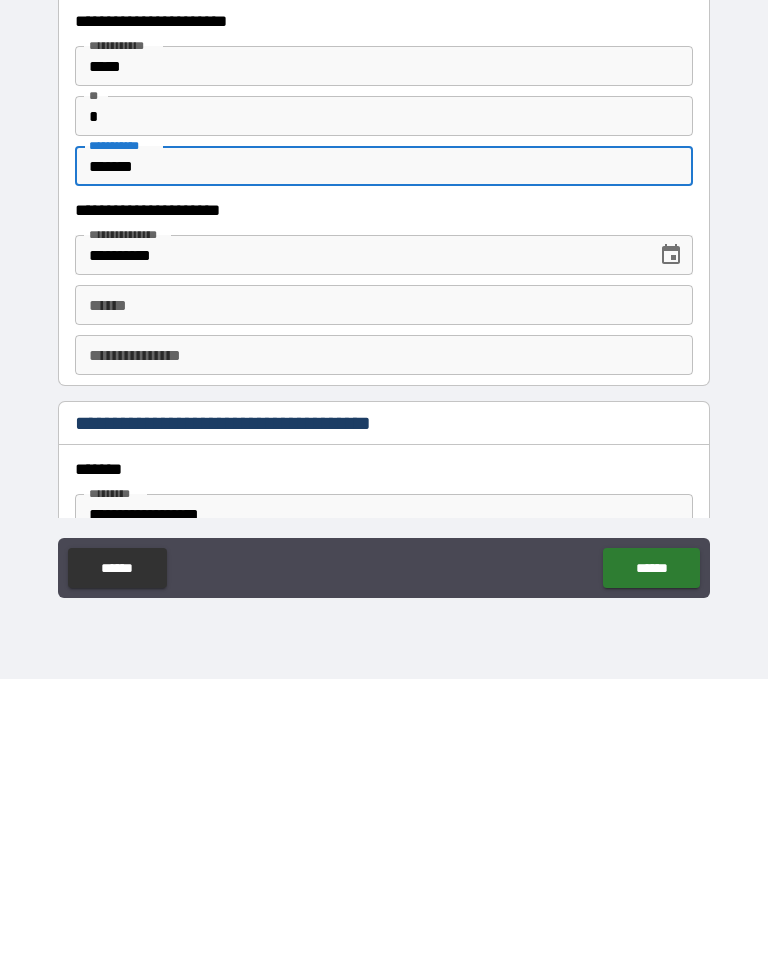 scroll, scrollTop: 1744, scrollLeft: 0, axis: vertical 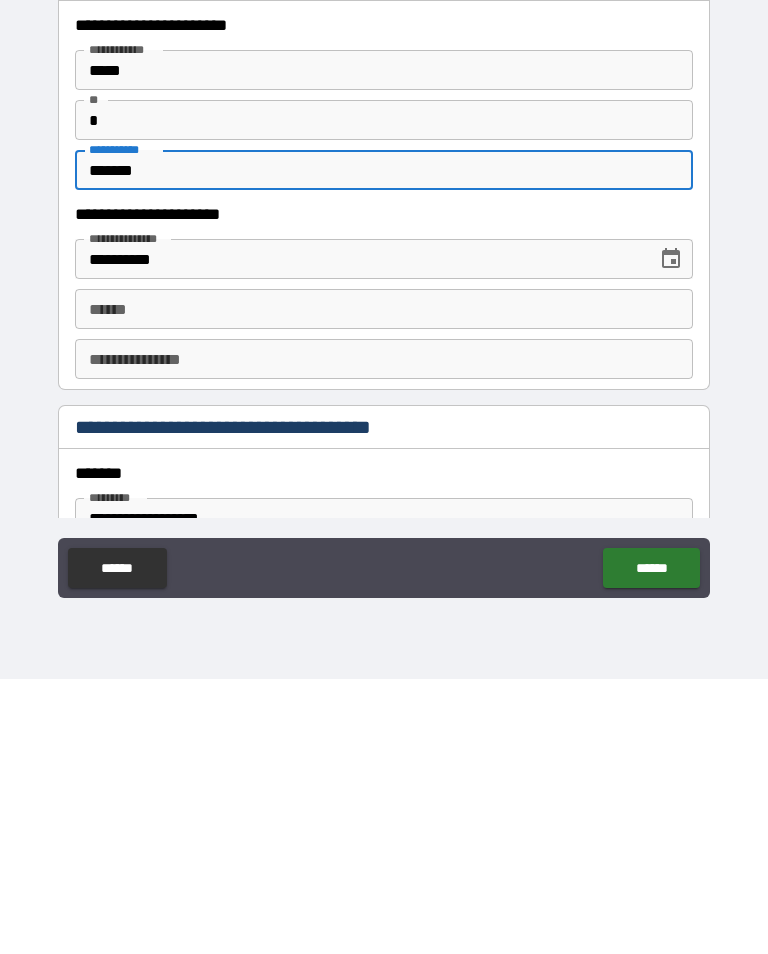 type on "*******" 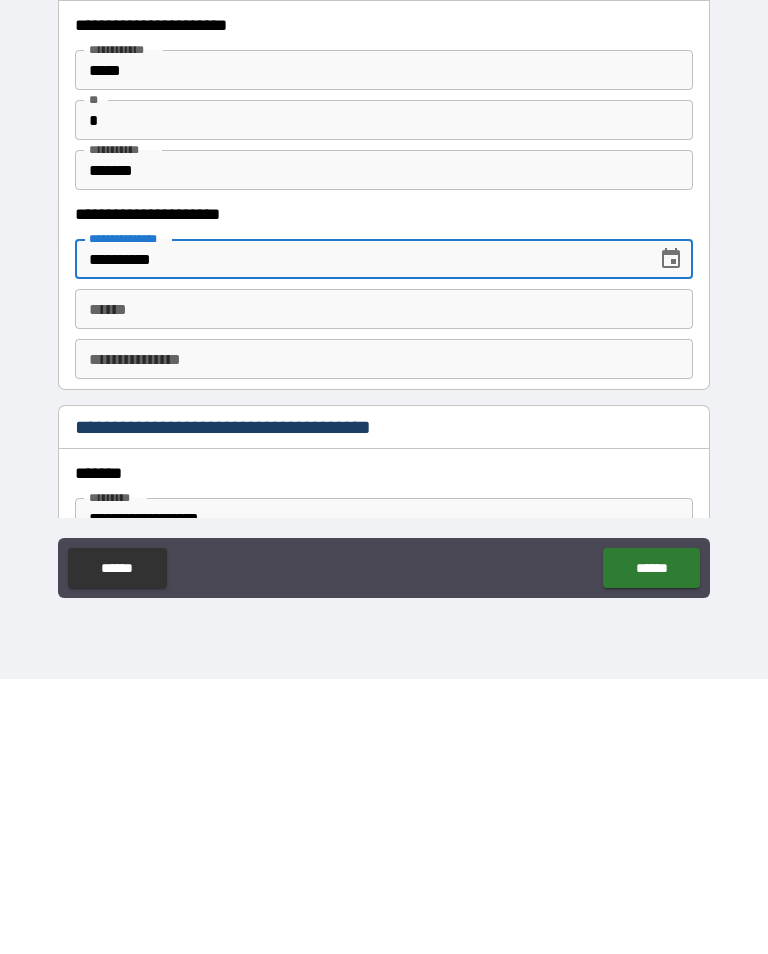 click on "**********" at bounding box center [359, 534] 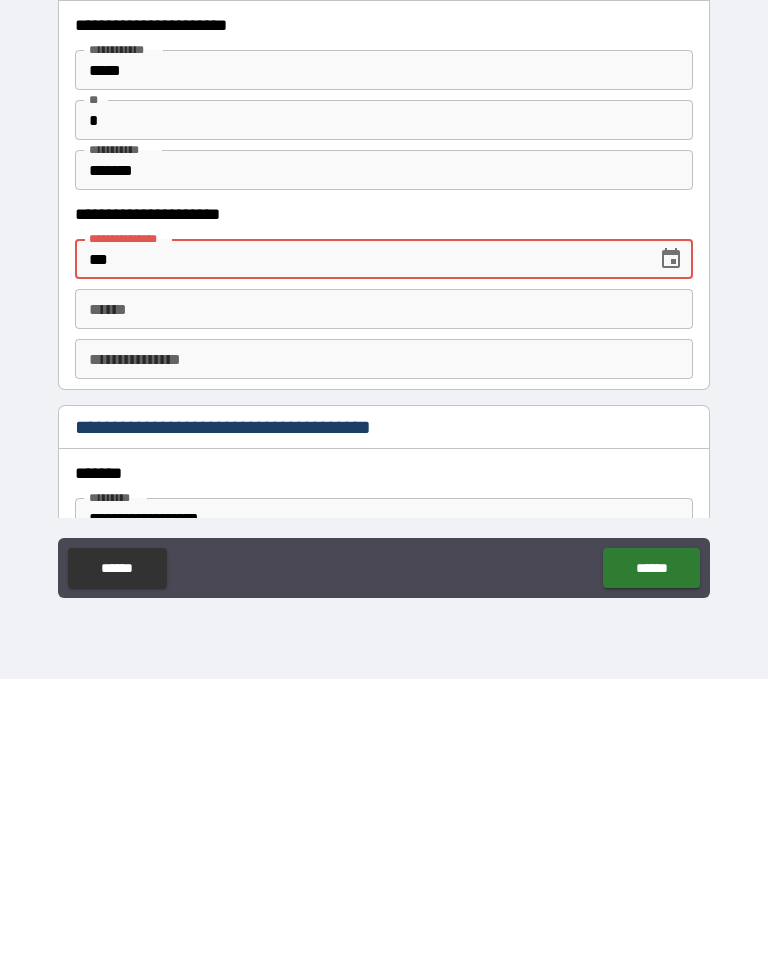 type on "*" 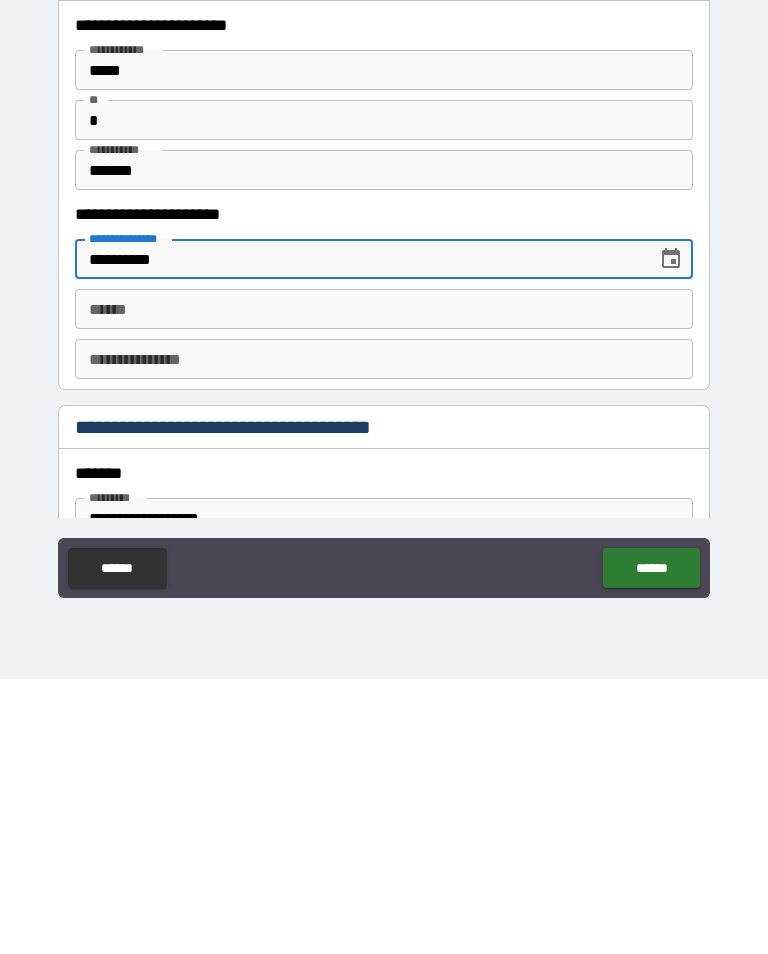 type on "**********" 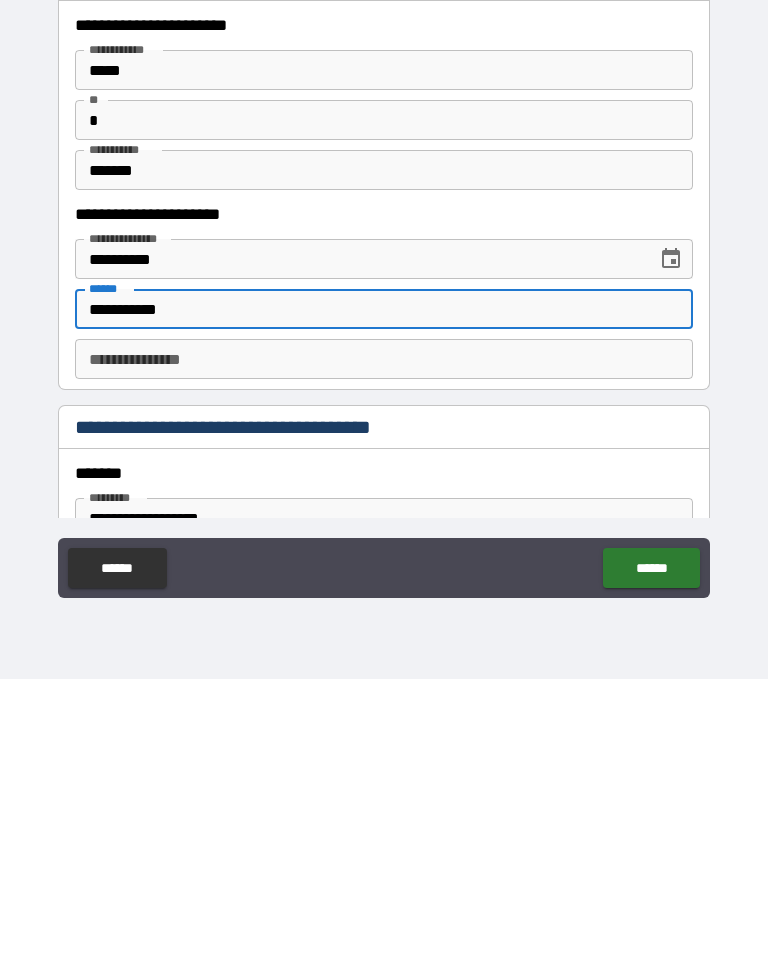 type on "**********" 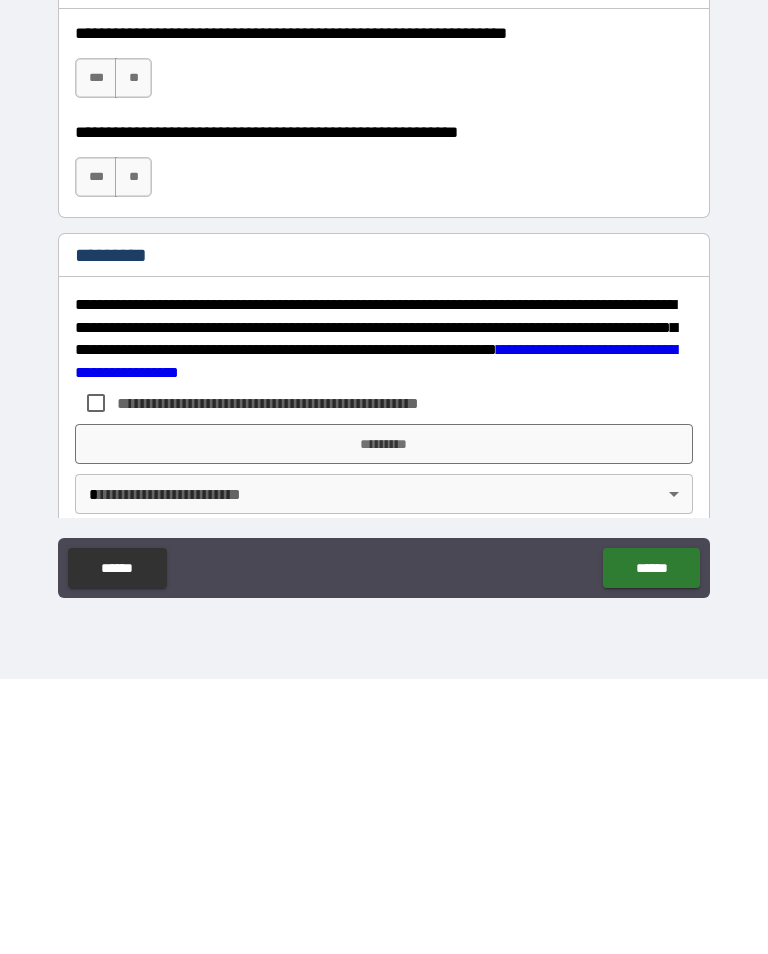 scroll, scrollTop: 2846, scrollLeft: 0, axis: vertical 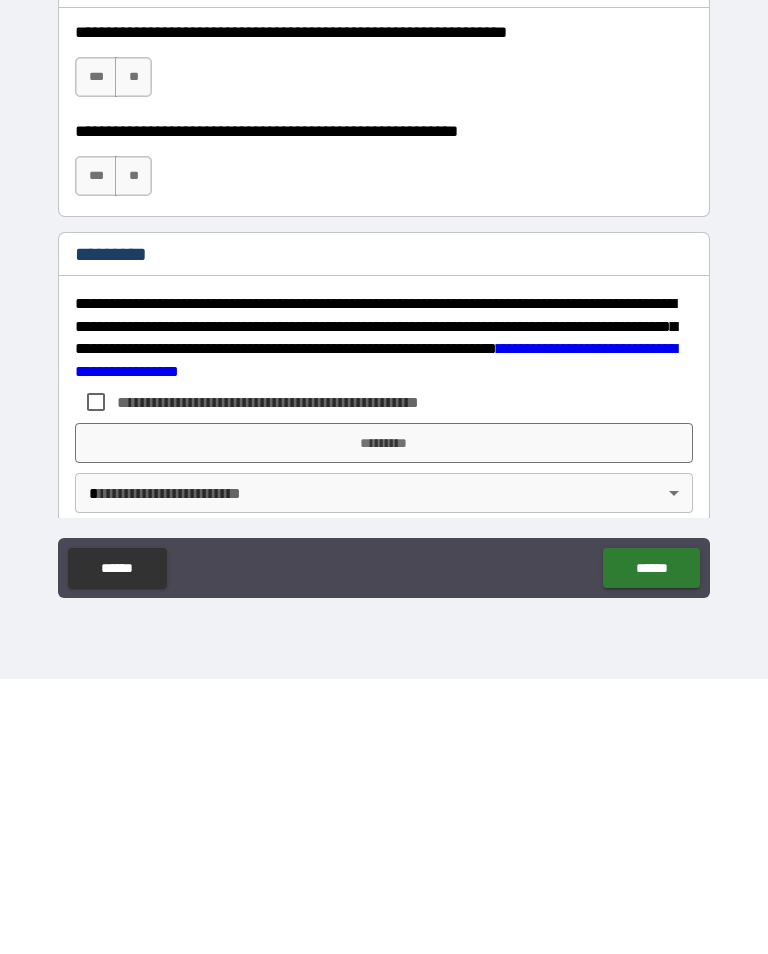 type on "**********" 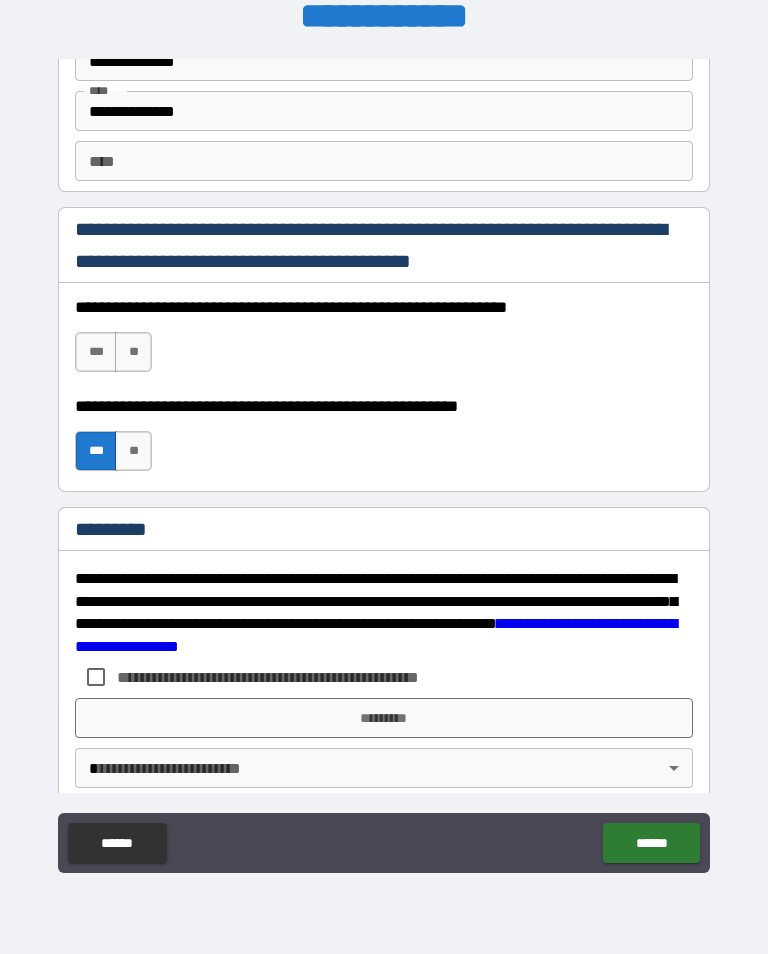 click on "***" at bounding box center (96, 352) 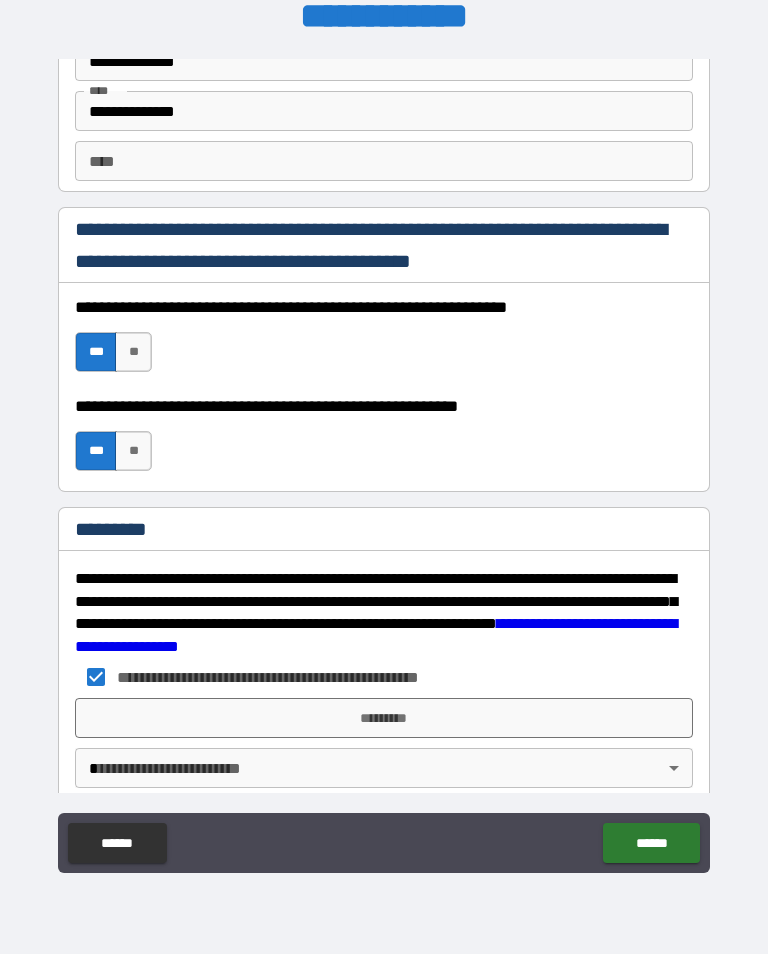 click on "*********" at bounding box center [384, 718] 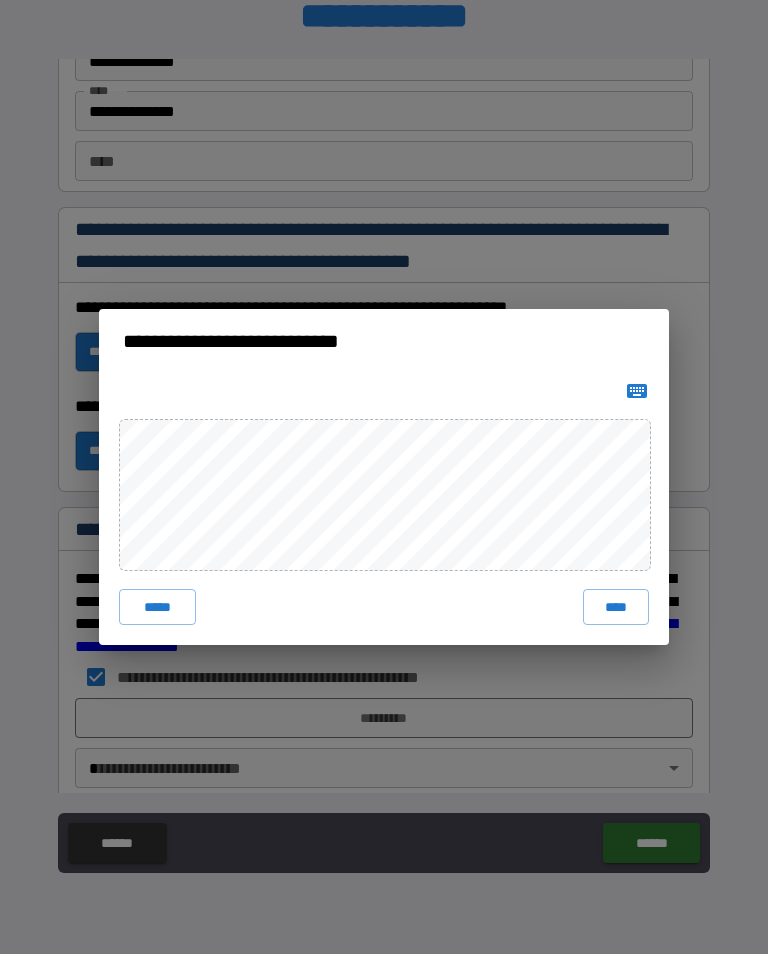 click on "****" at bounding box center [616, 607] 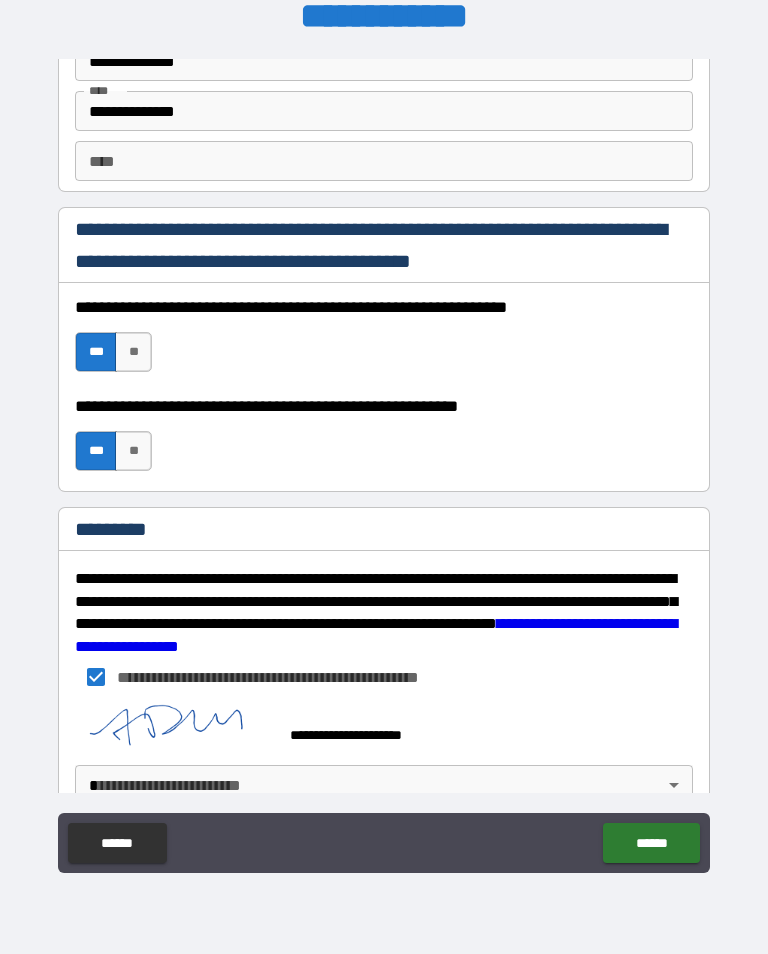 click on "******" at bounding box center [651, 843] 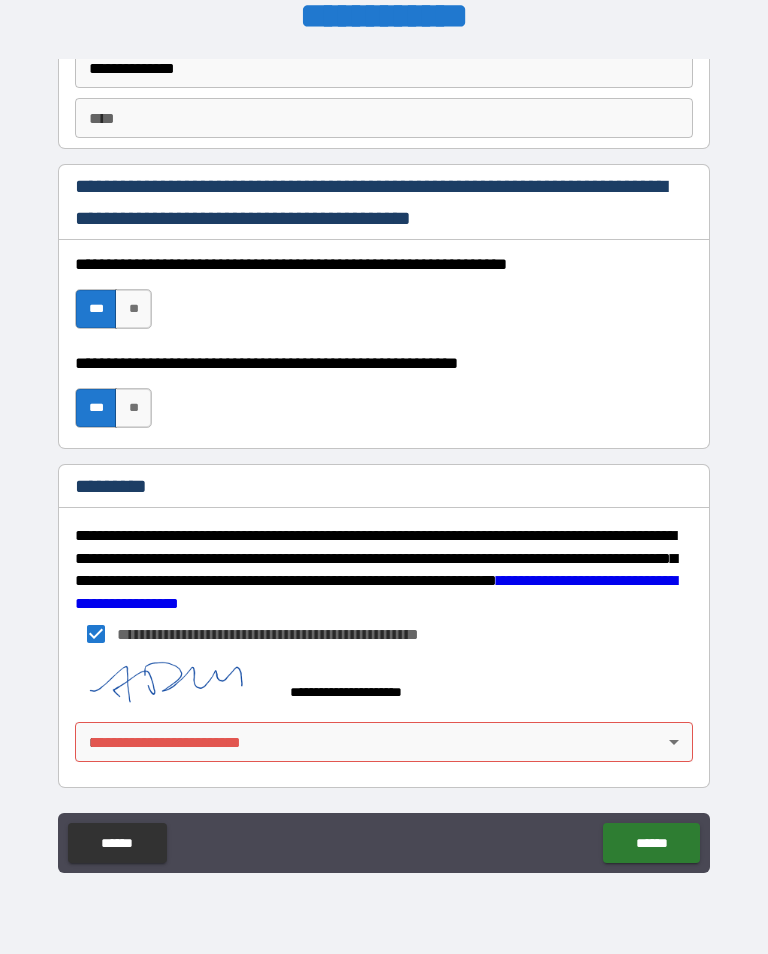 scroll, scrollTop: 2889, scrollLeft: 0, axis: vertical 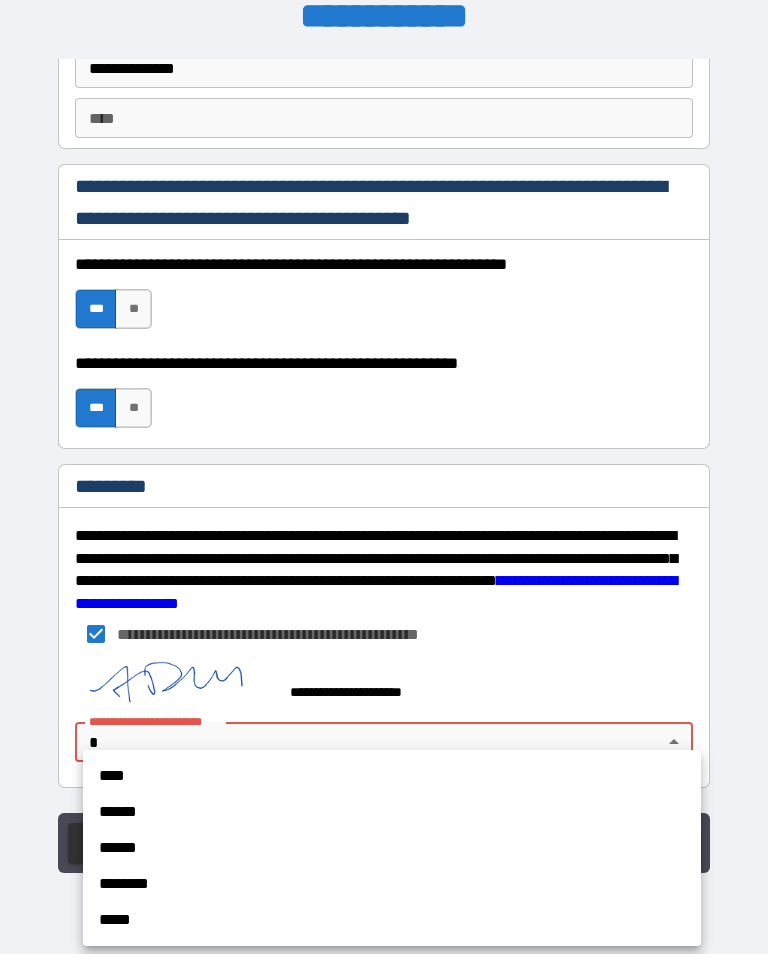 click at bounding box center [384, 477] 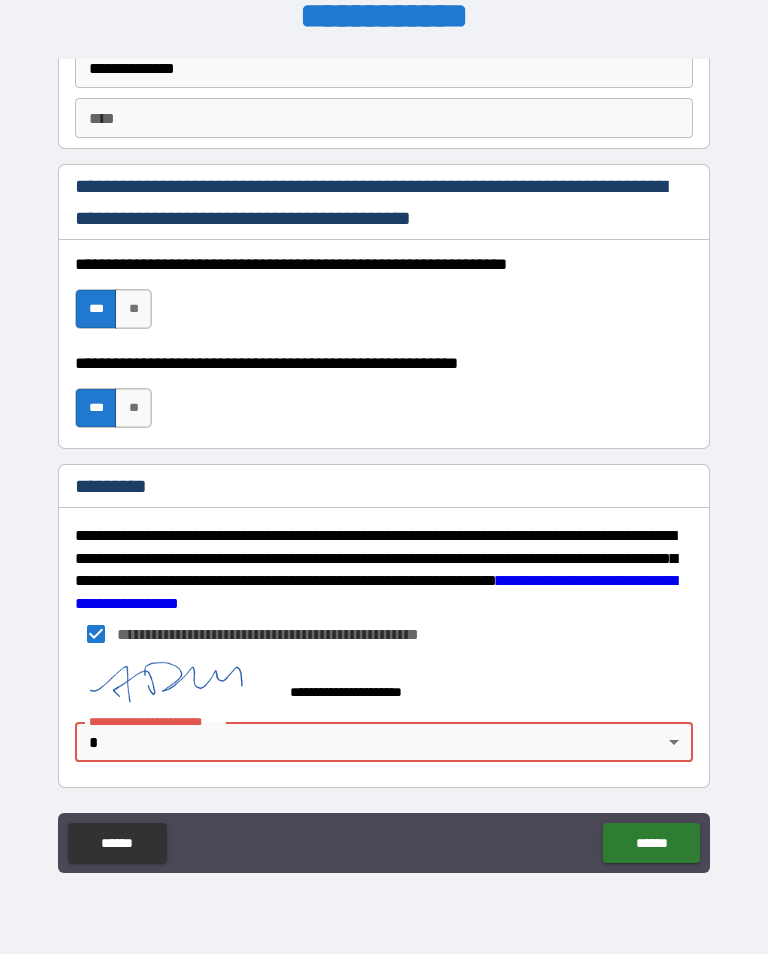 scroll, scrollTop: 2889, scrollLeft: 0, axis: vertical 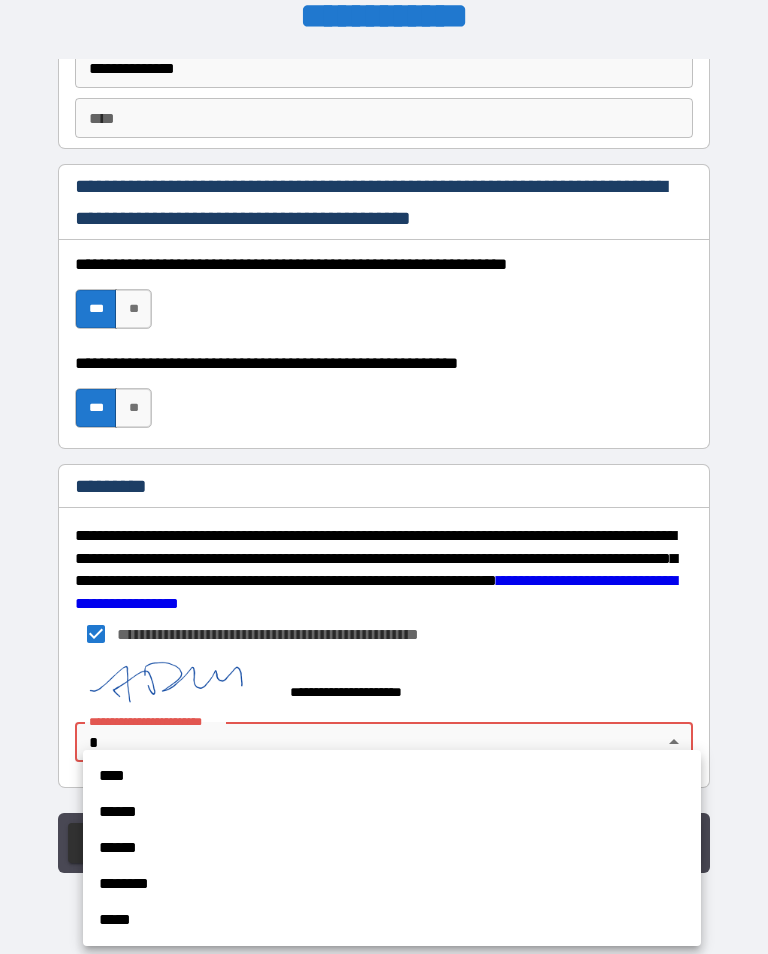 click on "******" at bounding box center (392, 812) 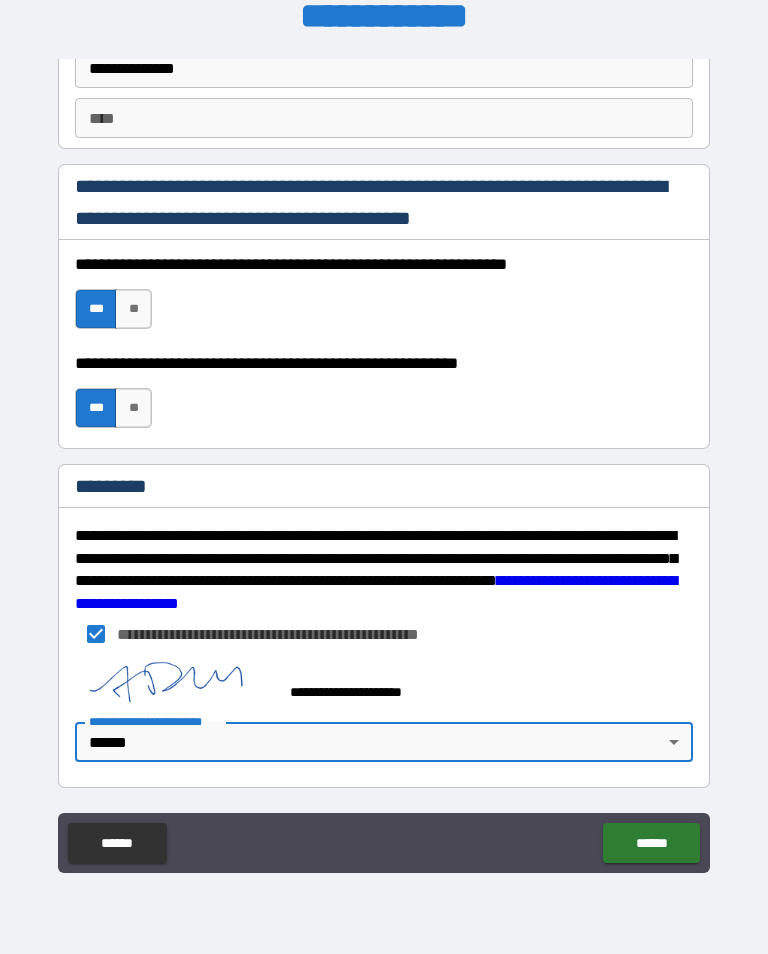 click on "******" at bounding box center (651, 843) 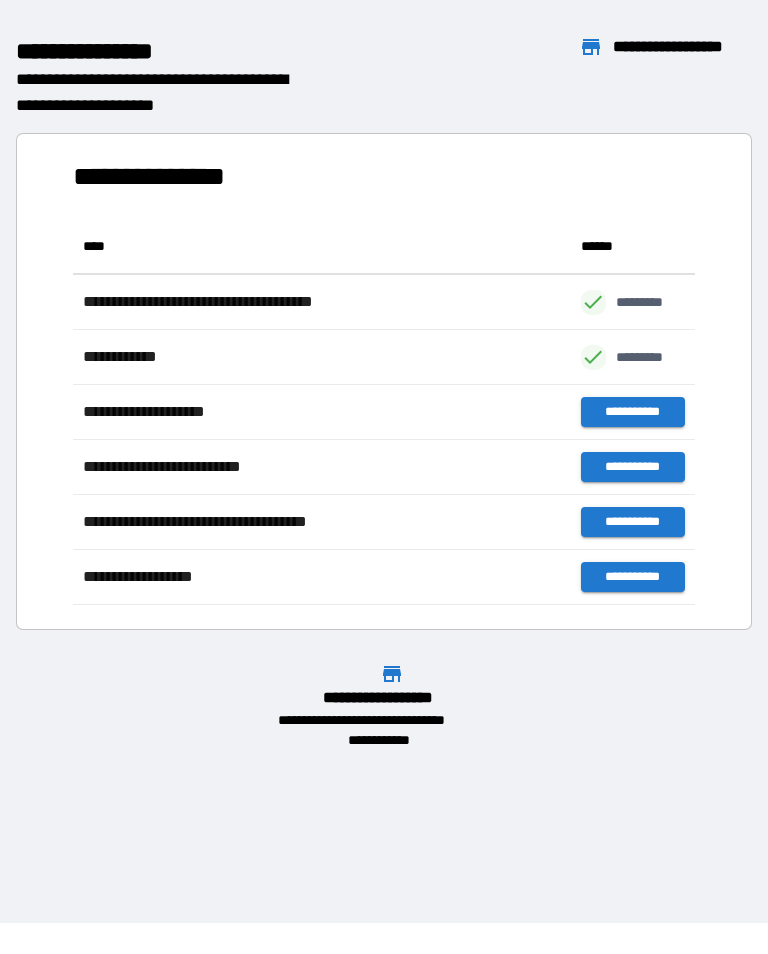 scroll, scrollTop: 386, scrollLeft: 622, axis: both 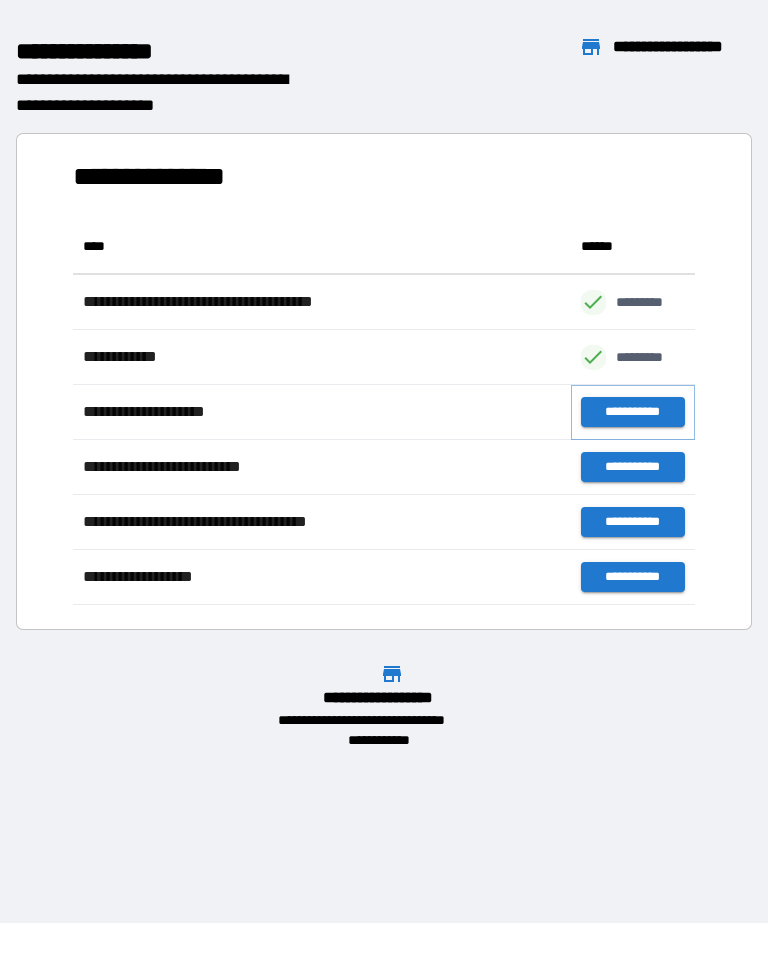 click on "**********" at bounding box center (633, 412) 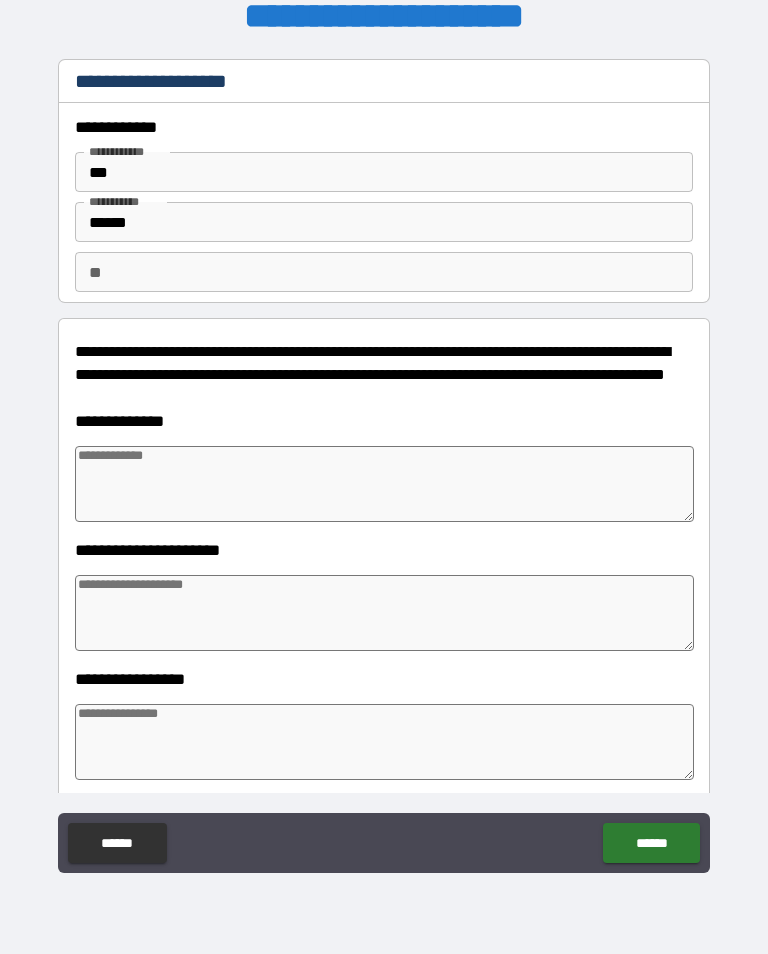 type on "*" 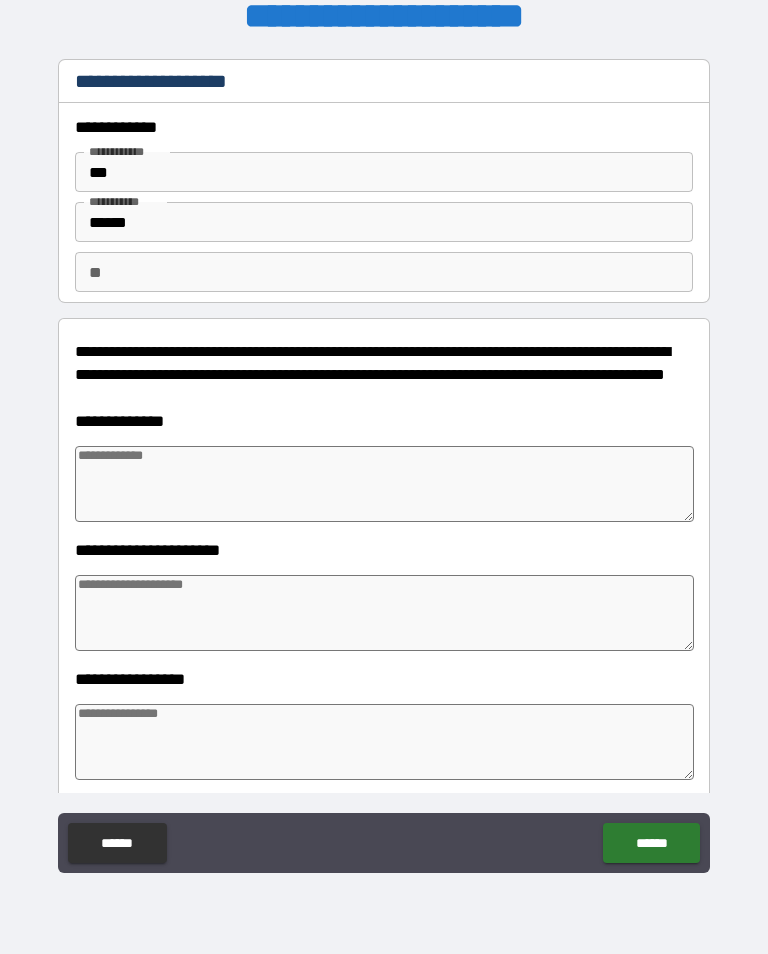type on "*" 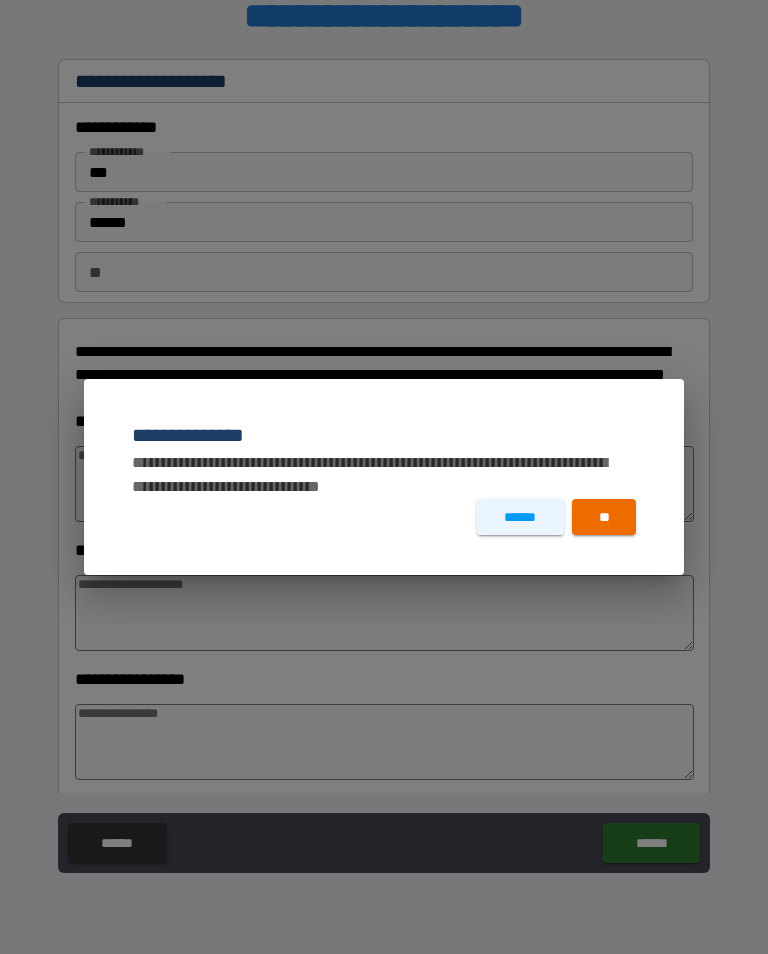 type on "*" 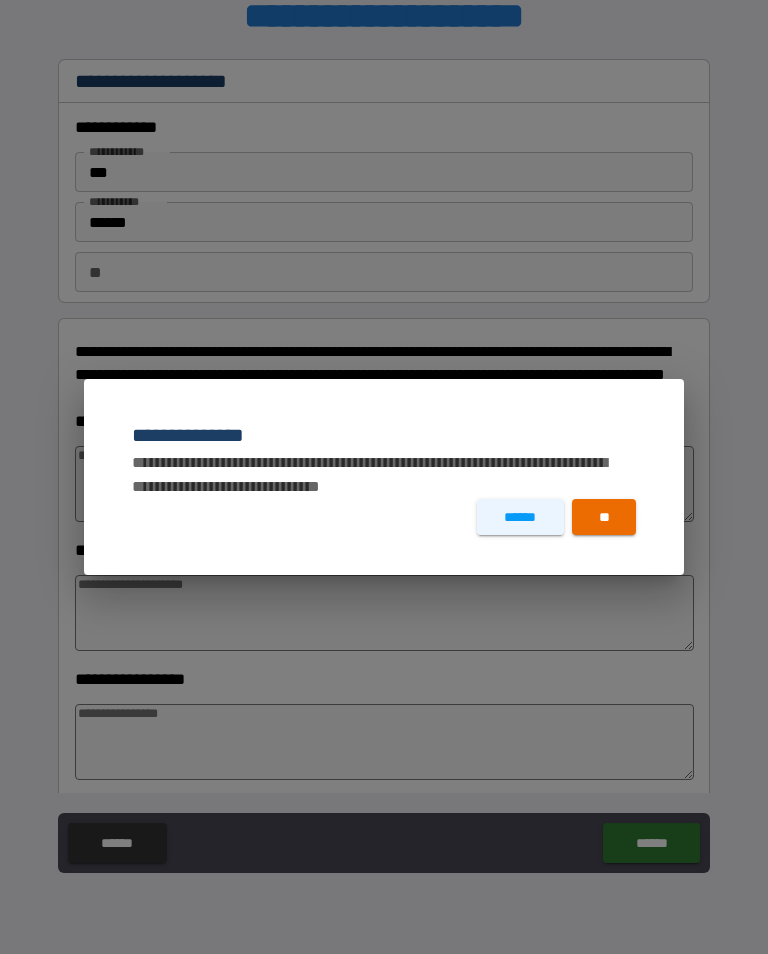 type on "*" 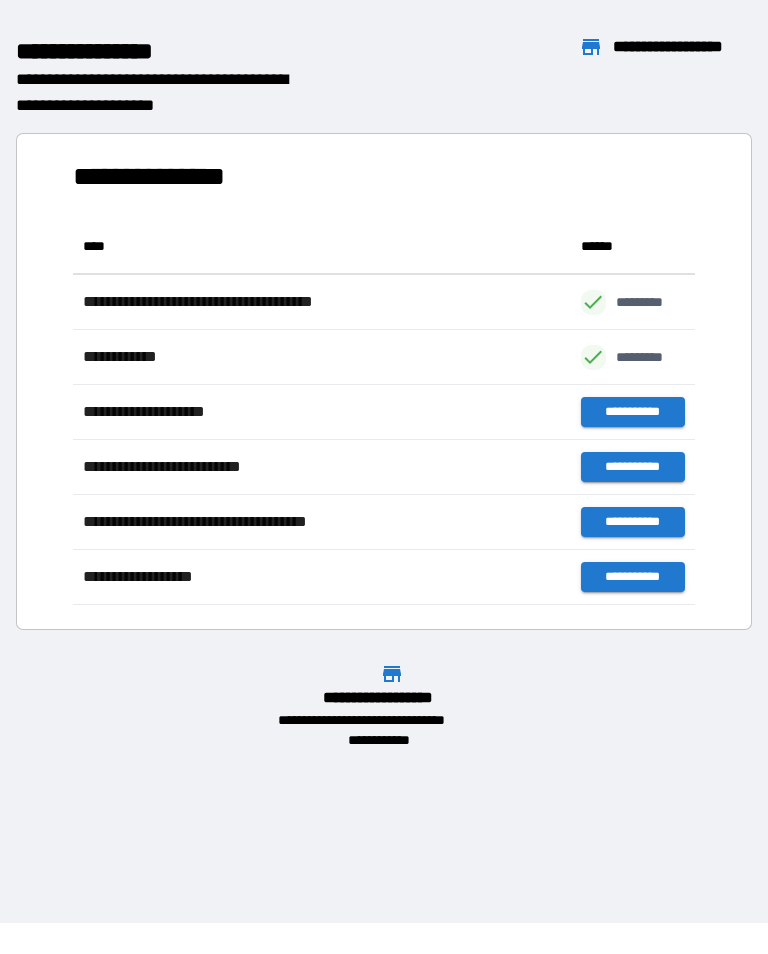scroll, scrollTop: 1, scrollLeft: 1, axis: both 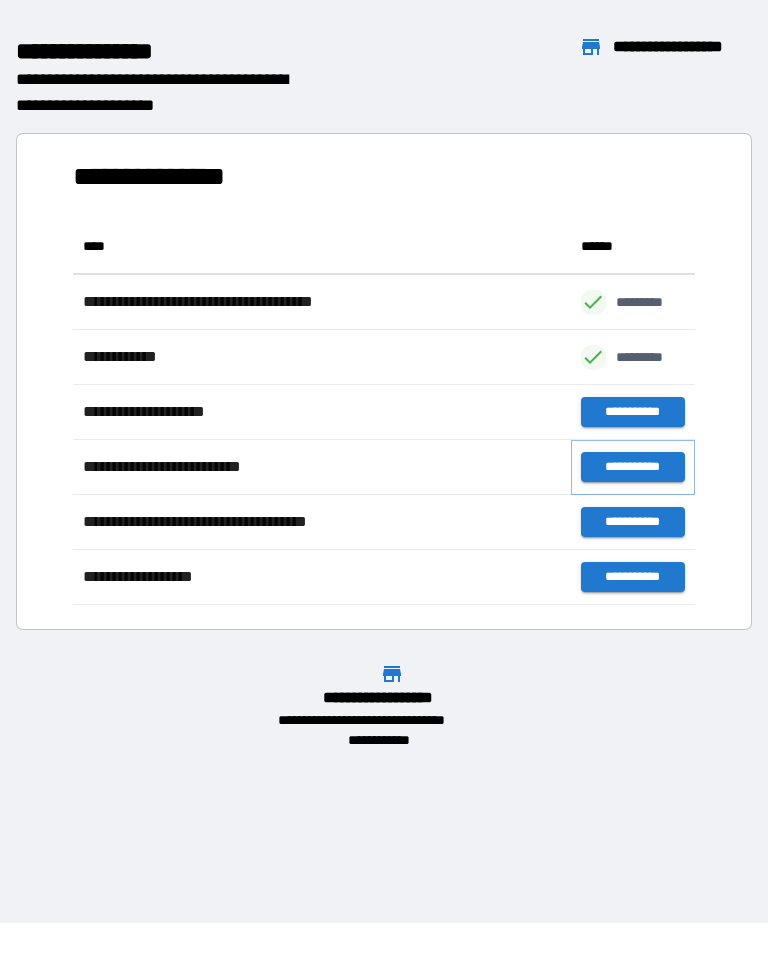 click on "**********" at bounding box center [633, 467] 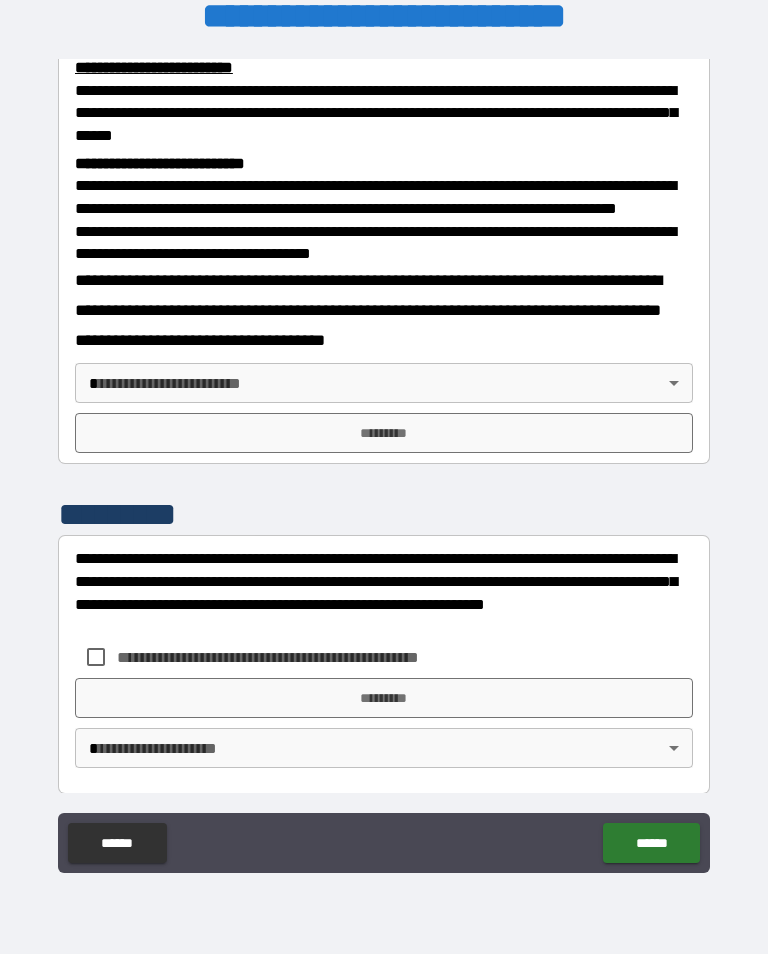 scroll, scrollTop: 677, scrollLeft: 0, axis: vertical 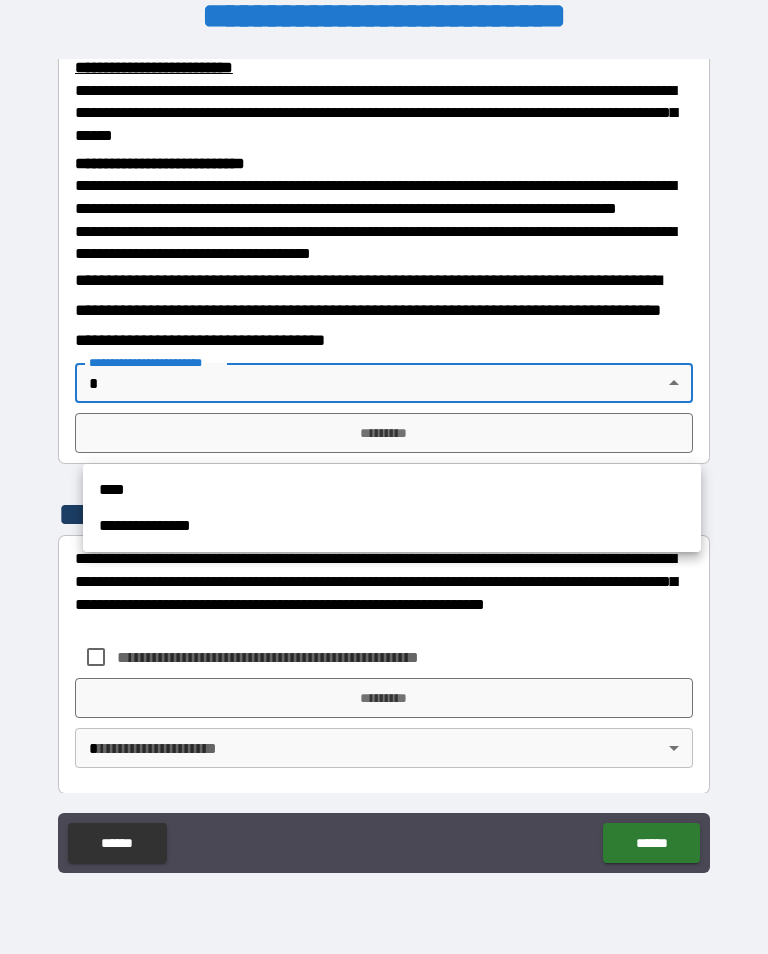 click on "**********" at bounding box center [392, 526] 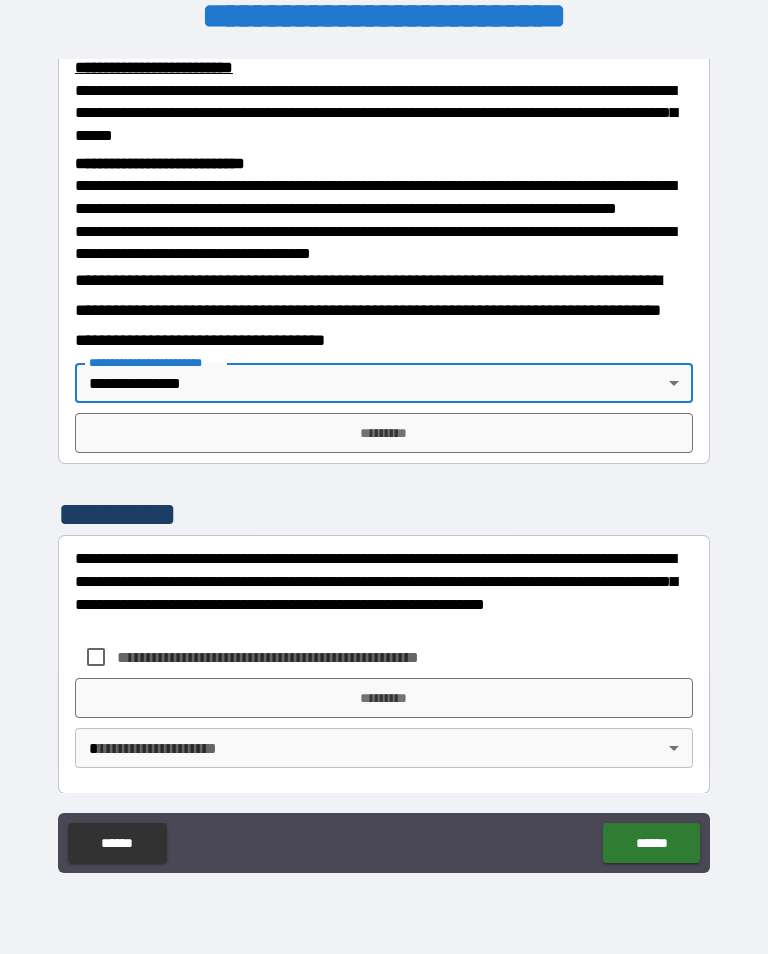 click on "*********" at bounding box center [384, 433] 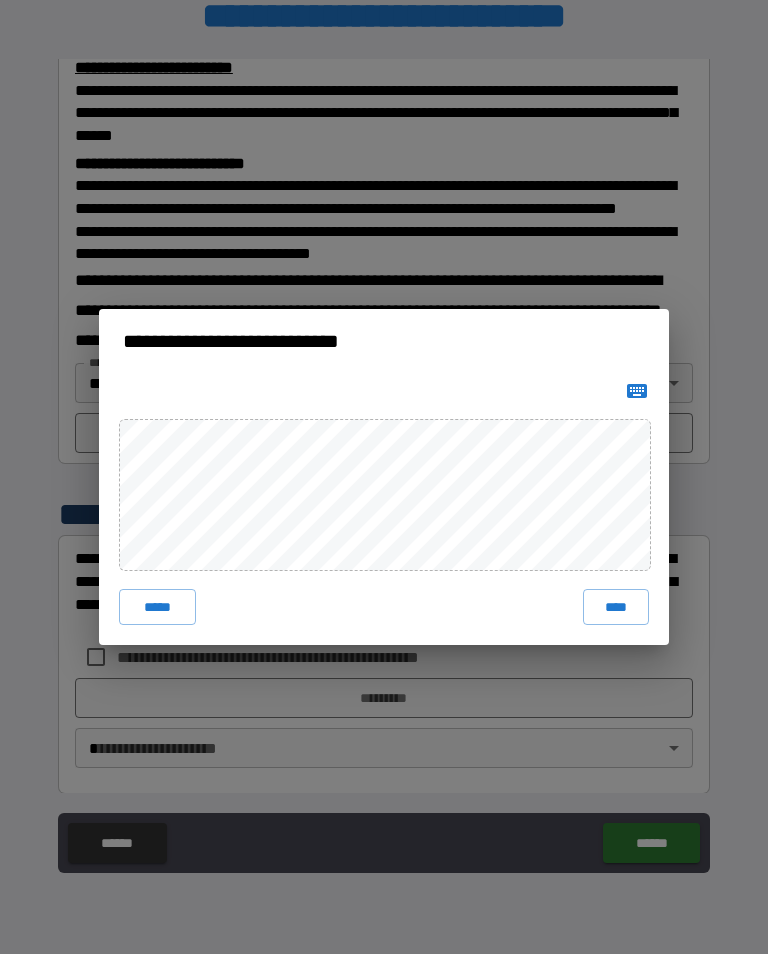 click on "****" at bounding box center [616, 607] 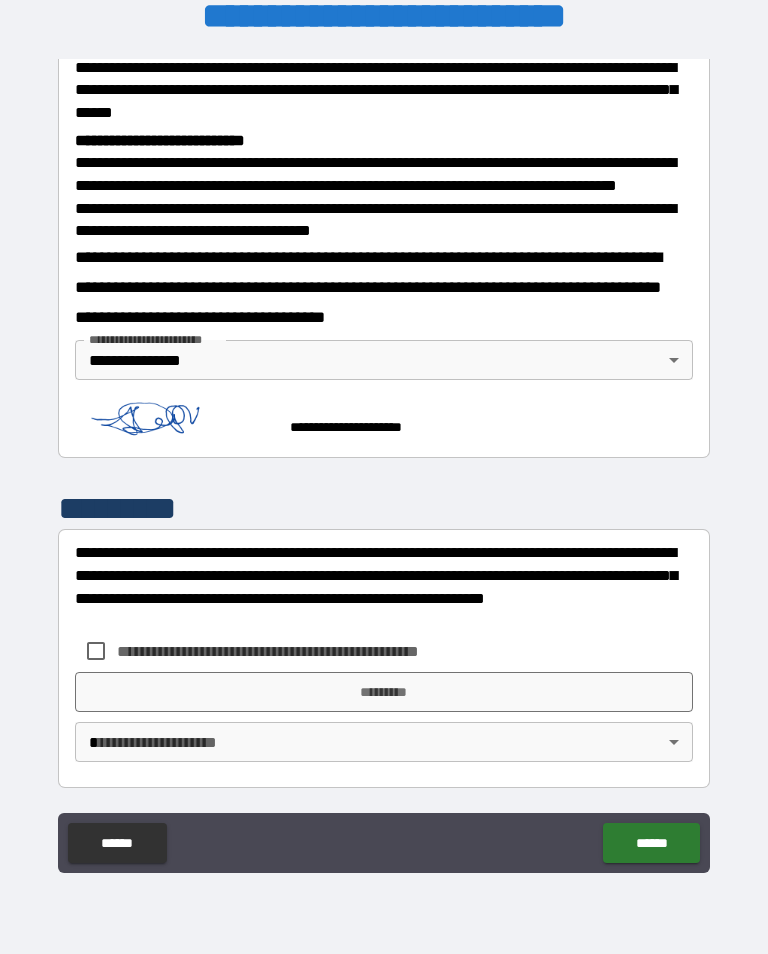 scroll, scrollTop: 751, scrollLeft: 0, axis: vertical 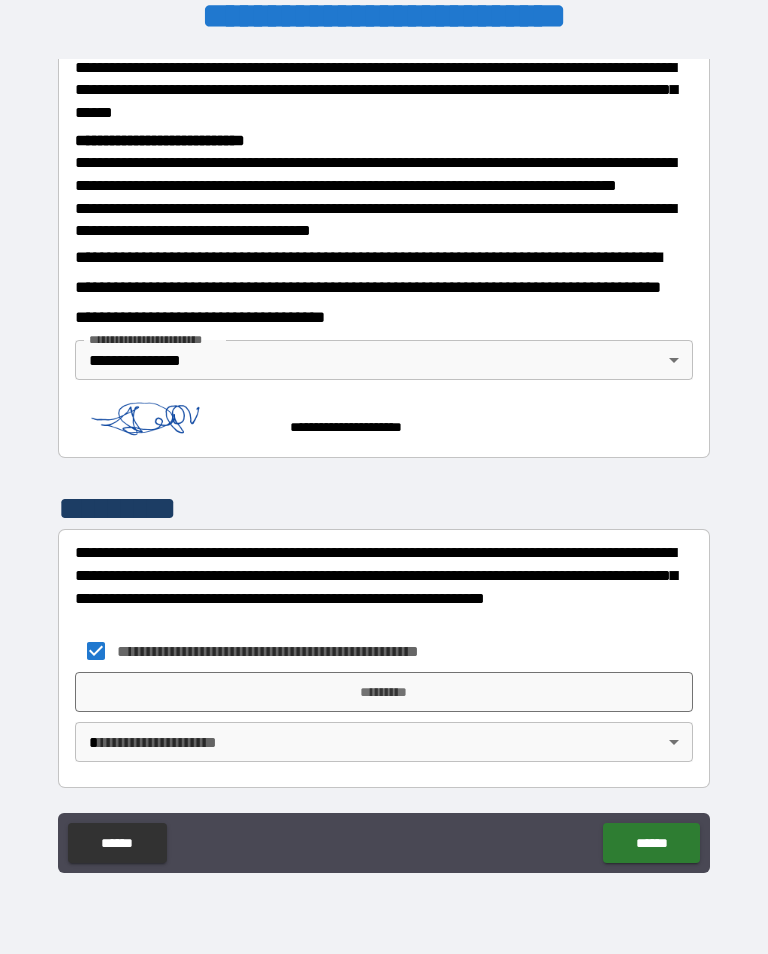click on "**********" at bounding box center (384, 461) 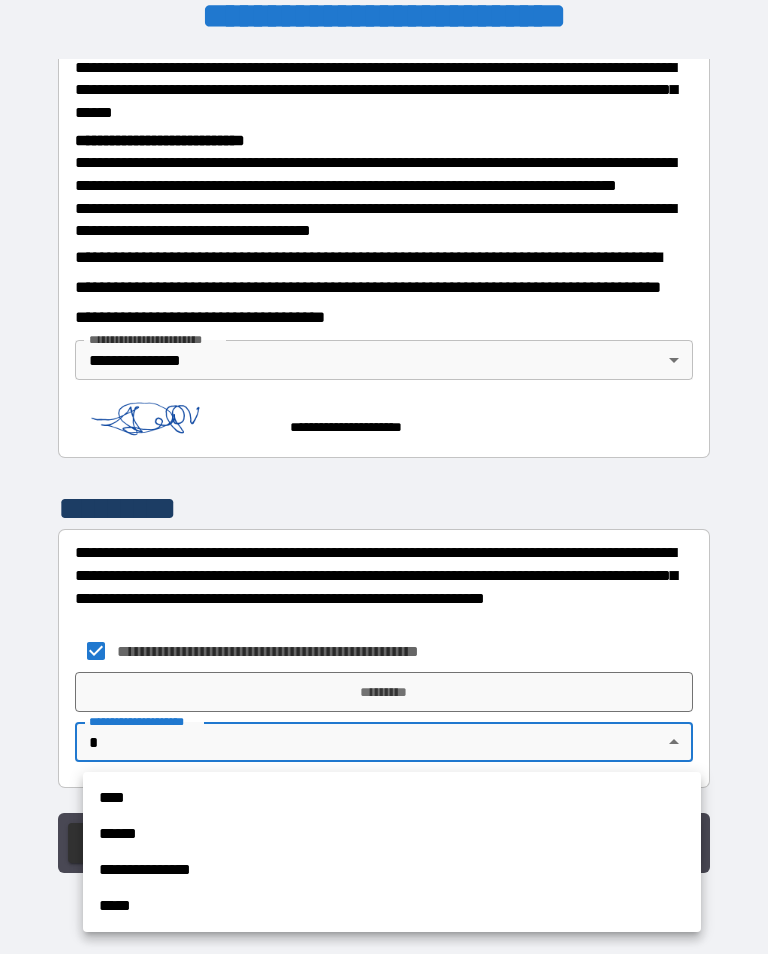 click on "**********" at bounding box center (392, 870) 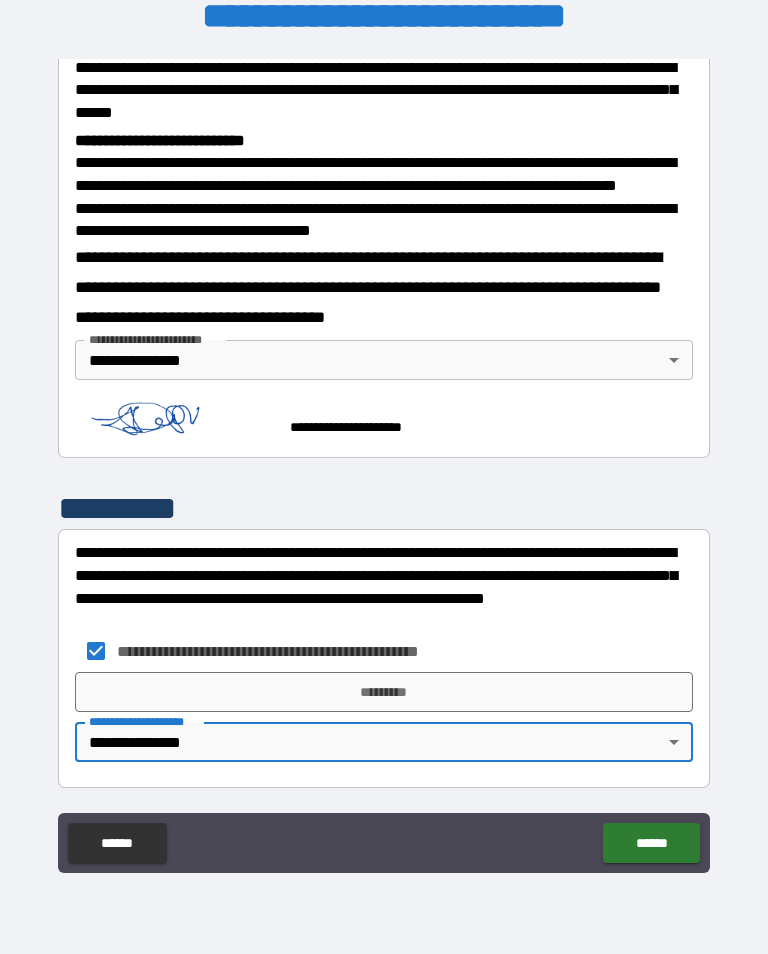 type on "**********" 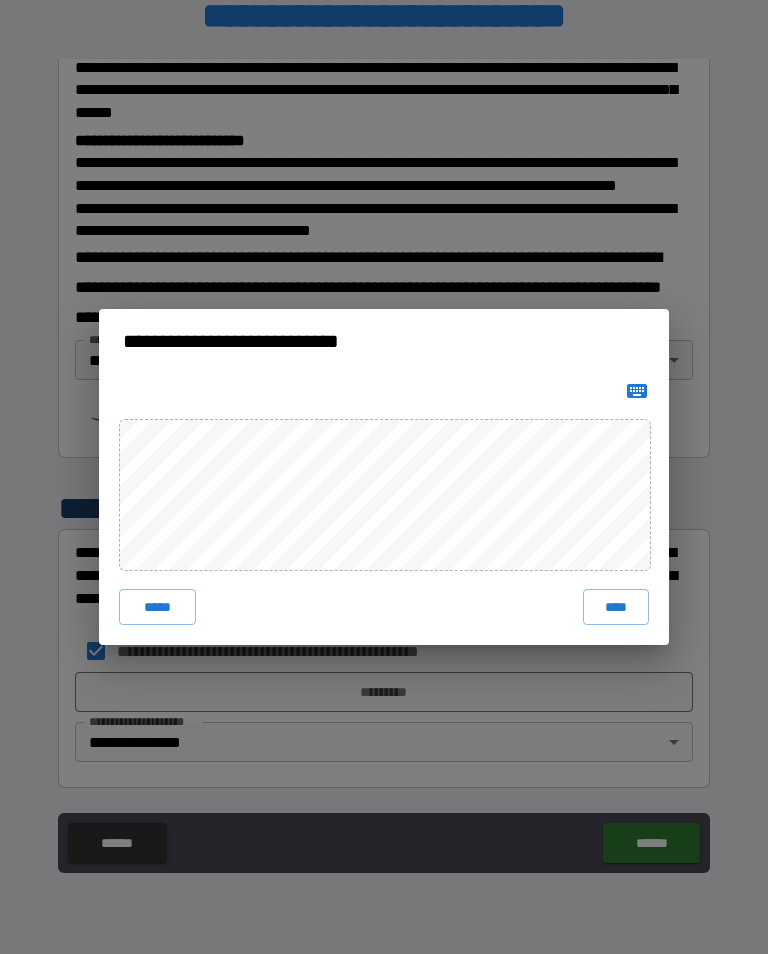 click on "****" at bounding box center [616, 607] 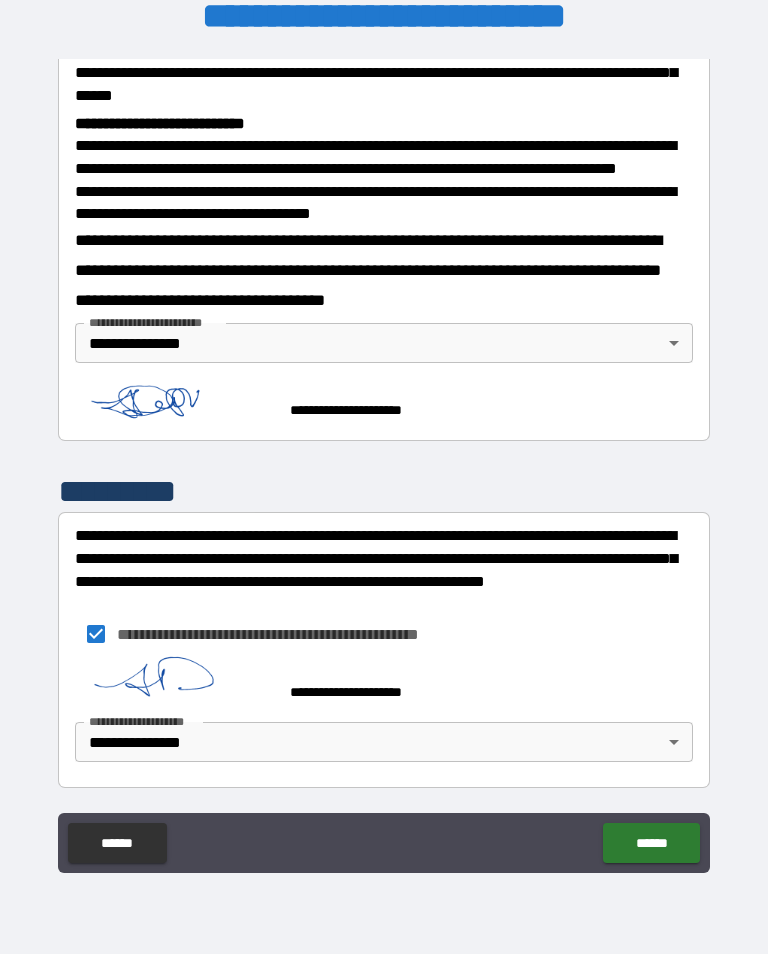 click on "******" at bounding box center (651, 843) 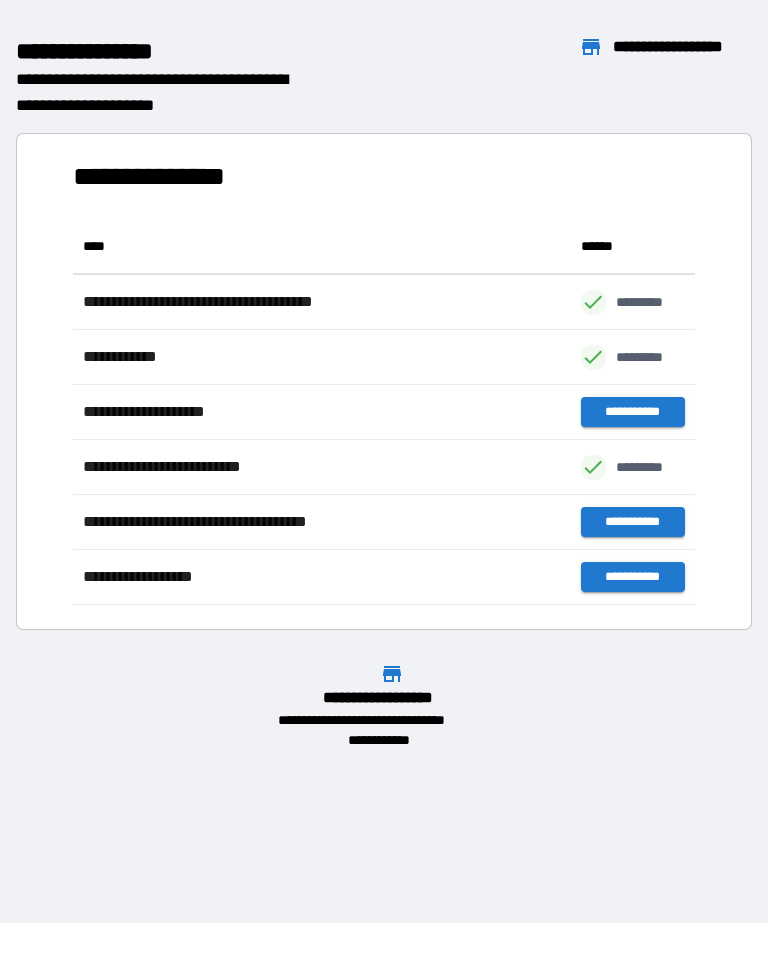scroll, scrollTop: 1, scrollLeft: 1, axis: both 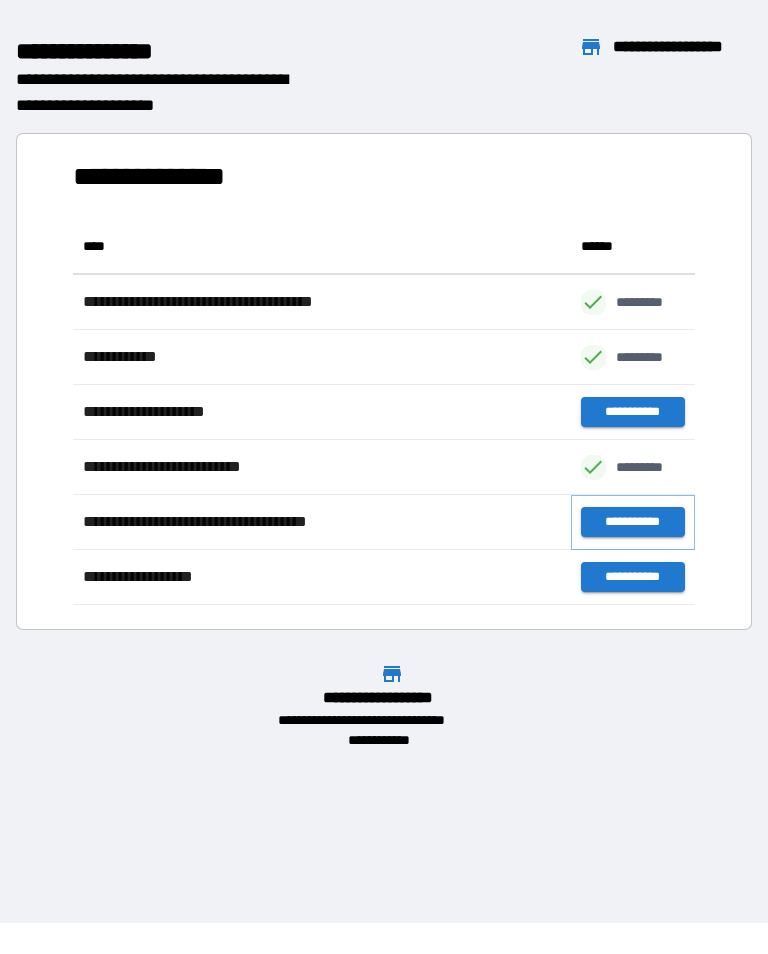 click on "**********" at bounding box center [633, 522] 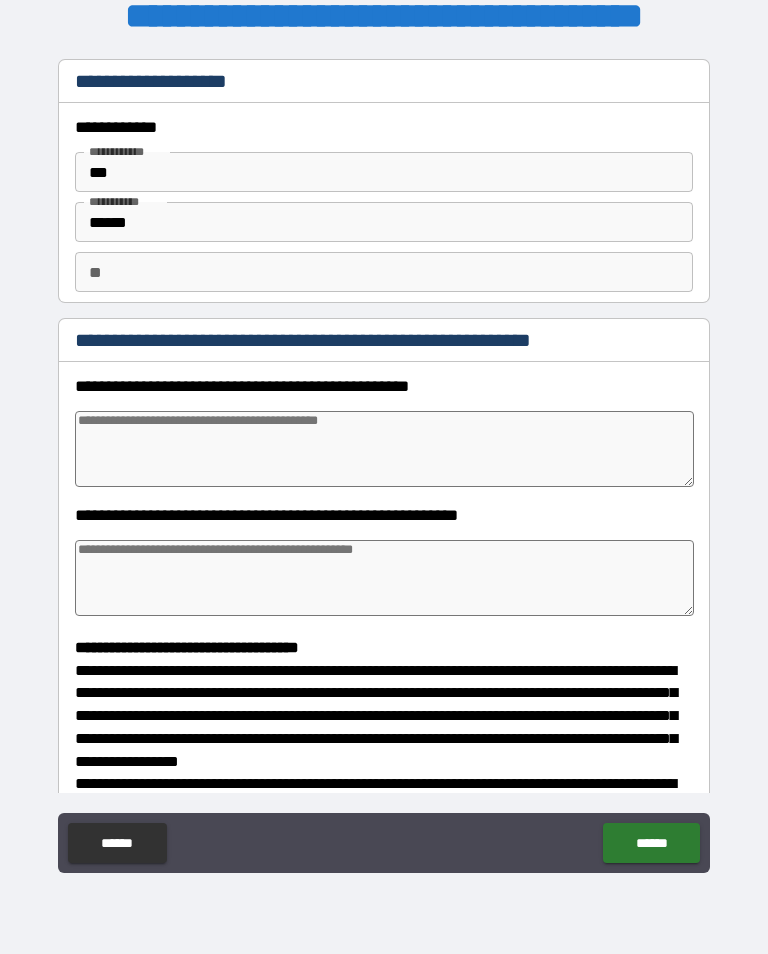 type on "*" 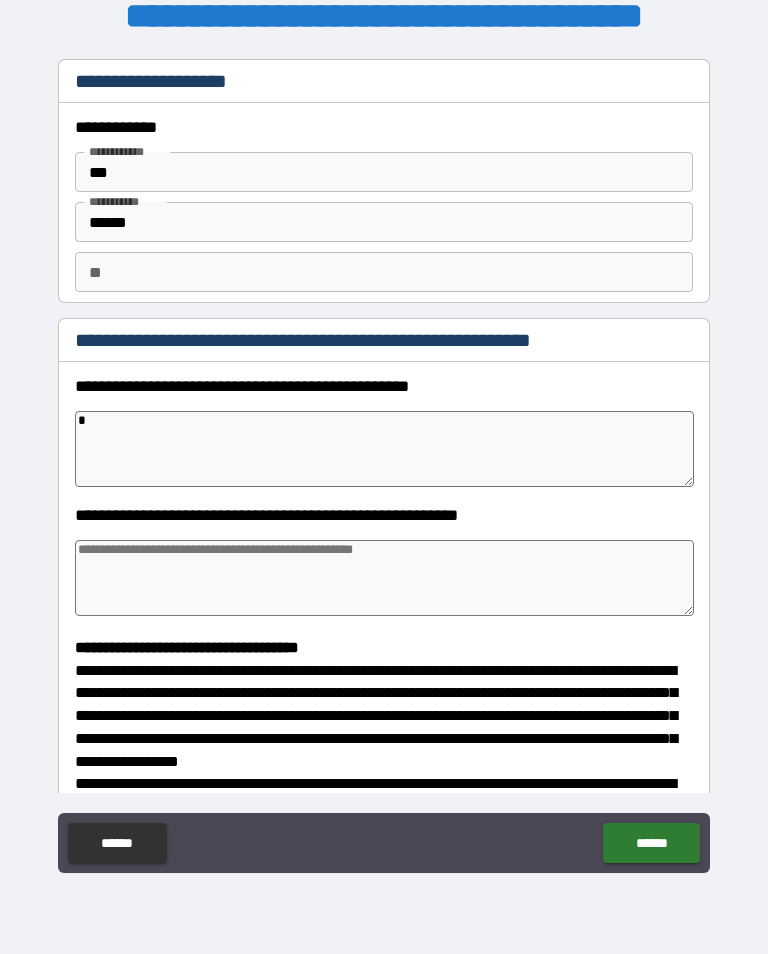 type on "*" 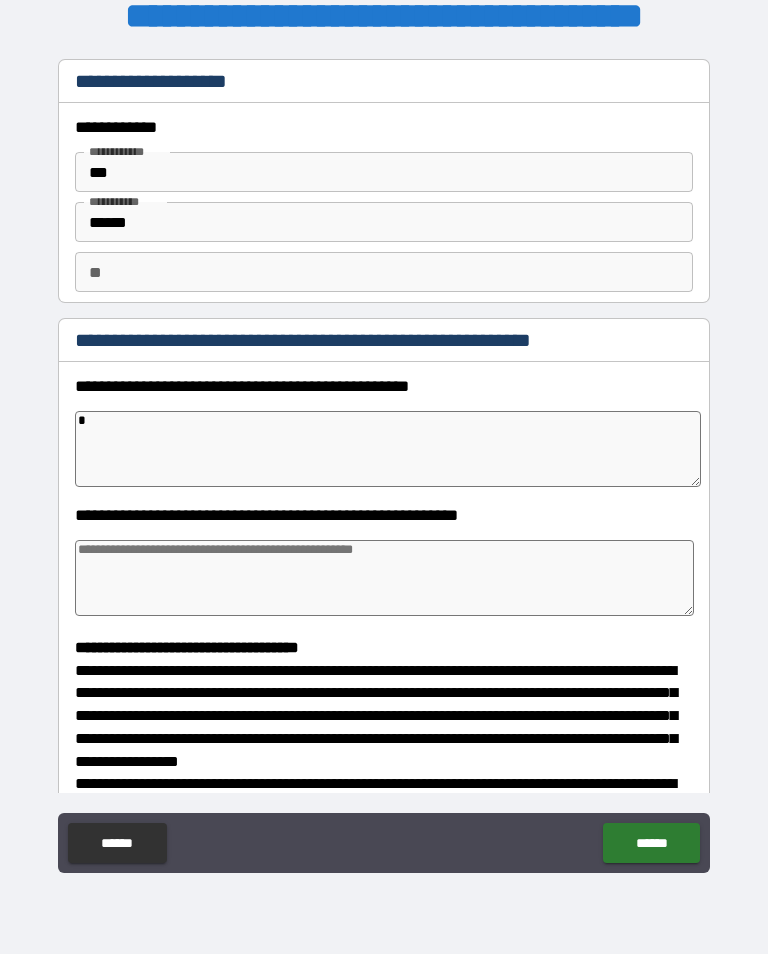 type on "**" 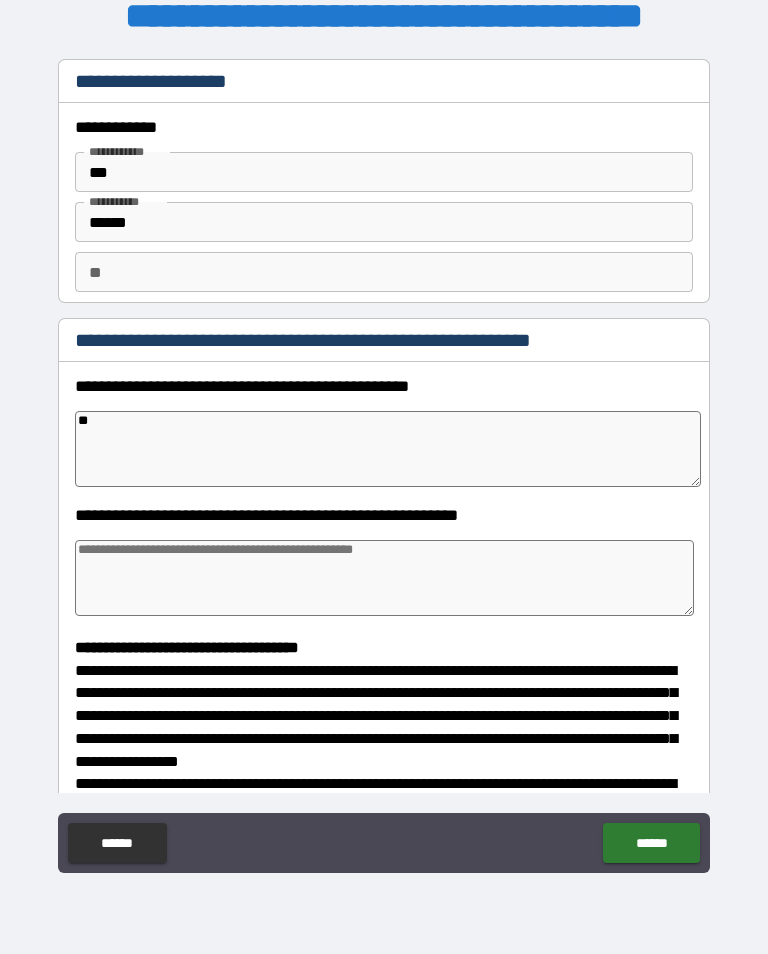 type on "*" 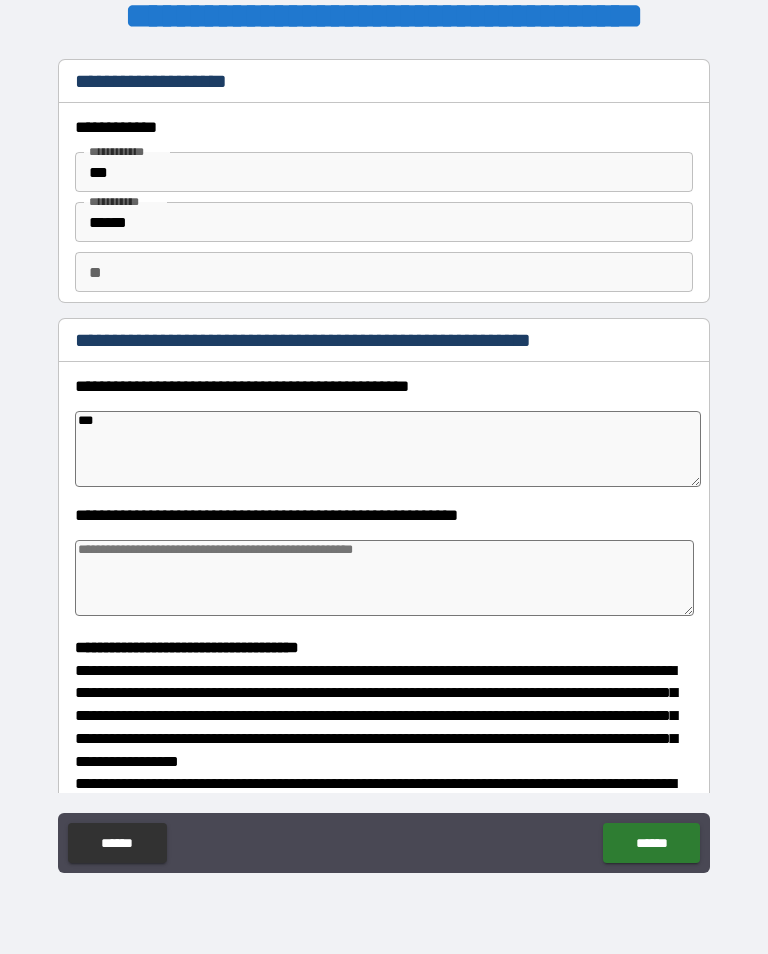 type on "*" 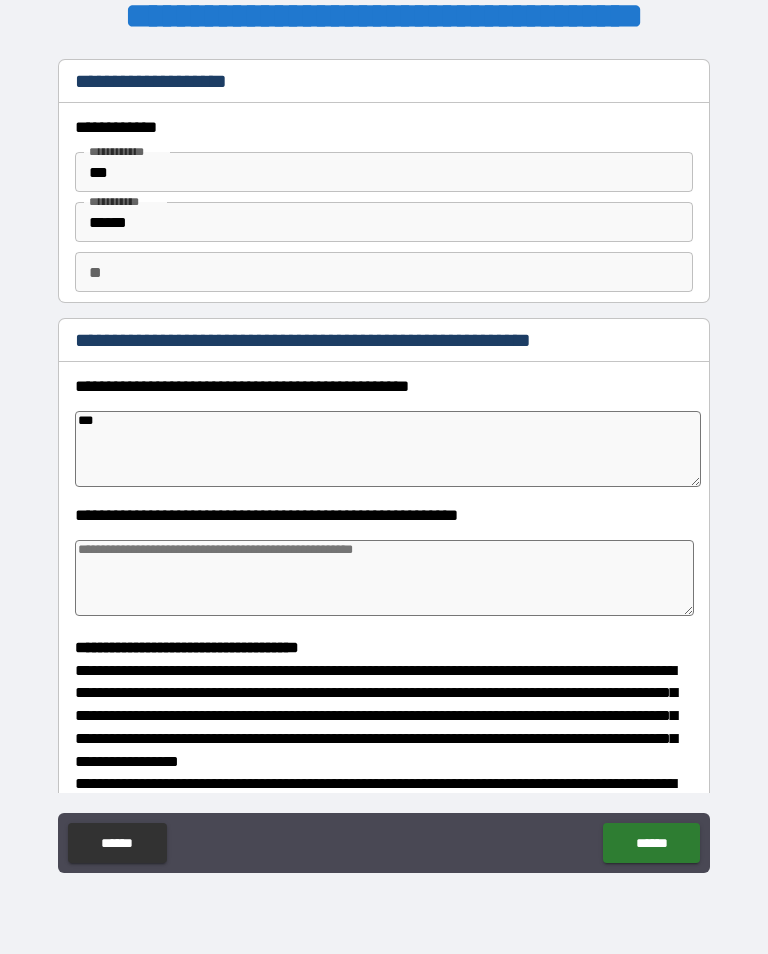 type on "****" 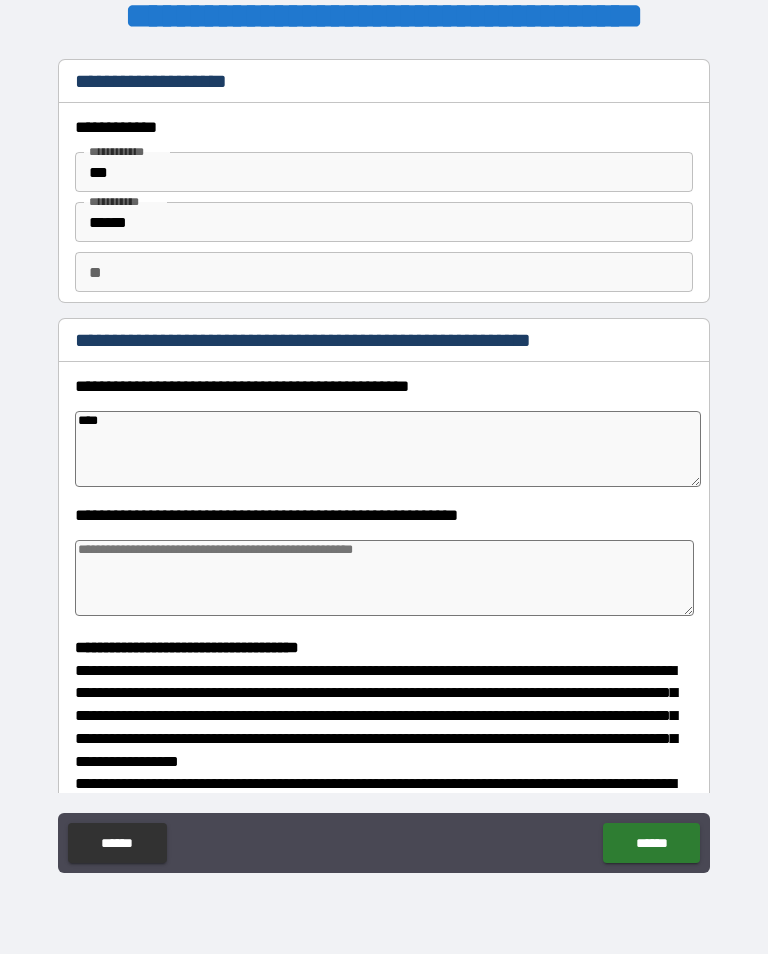 type on "*" 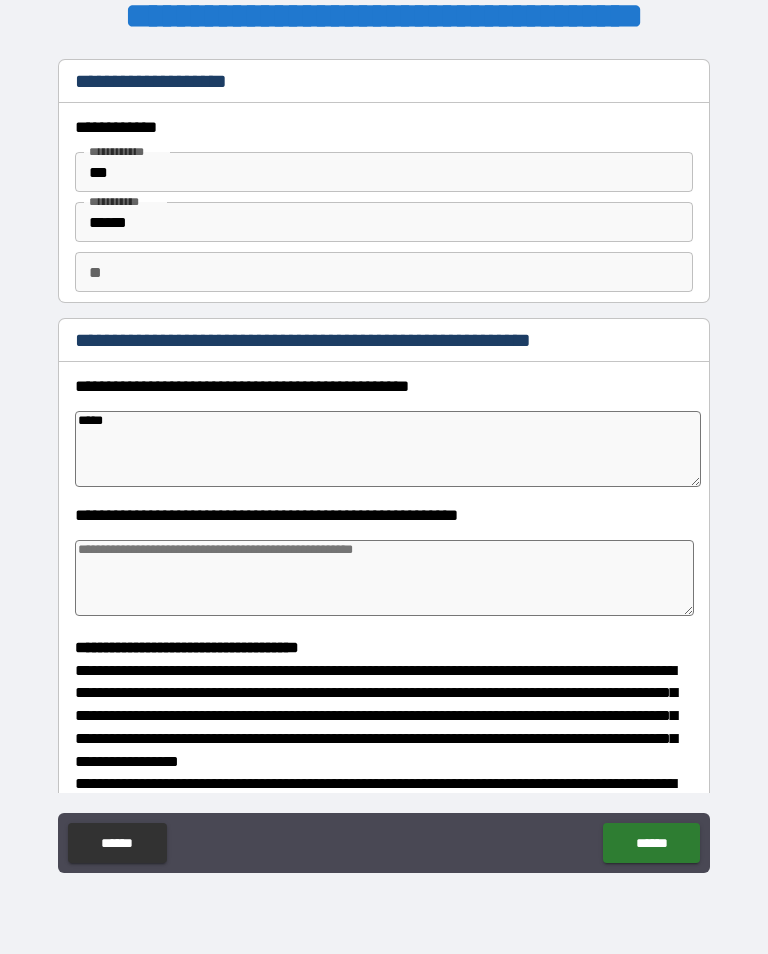 type on "*" 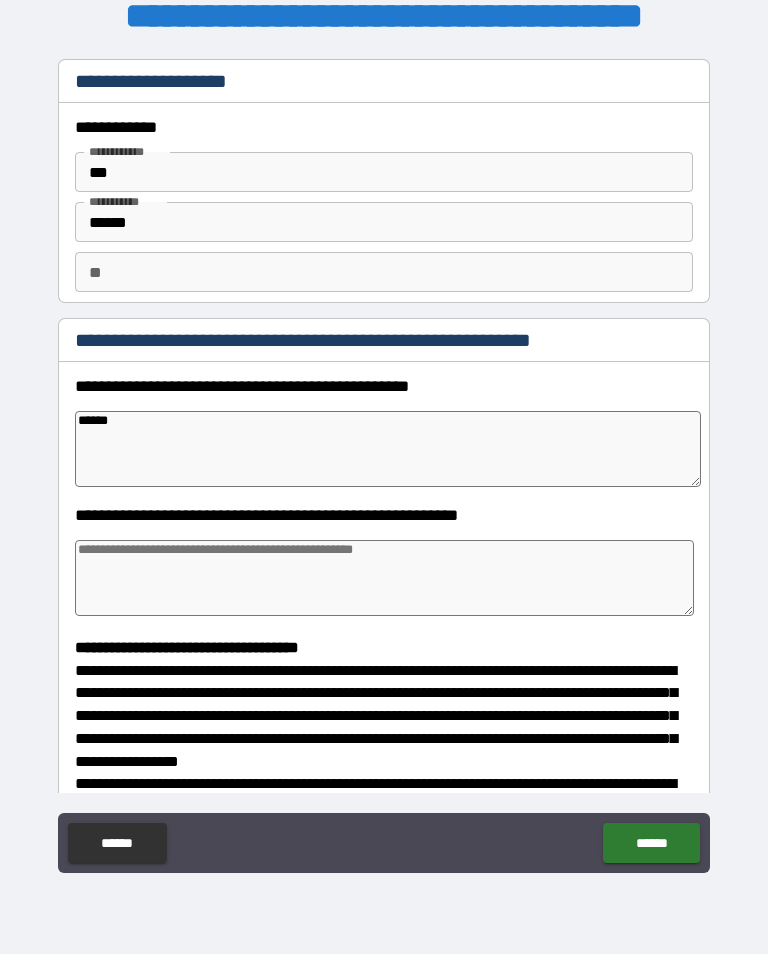 type on "*" 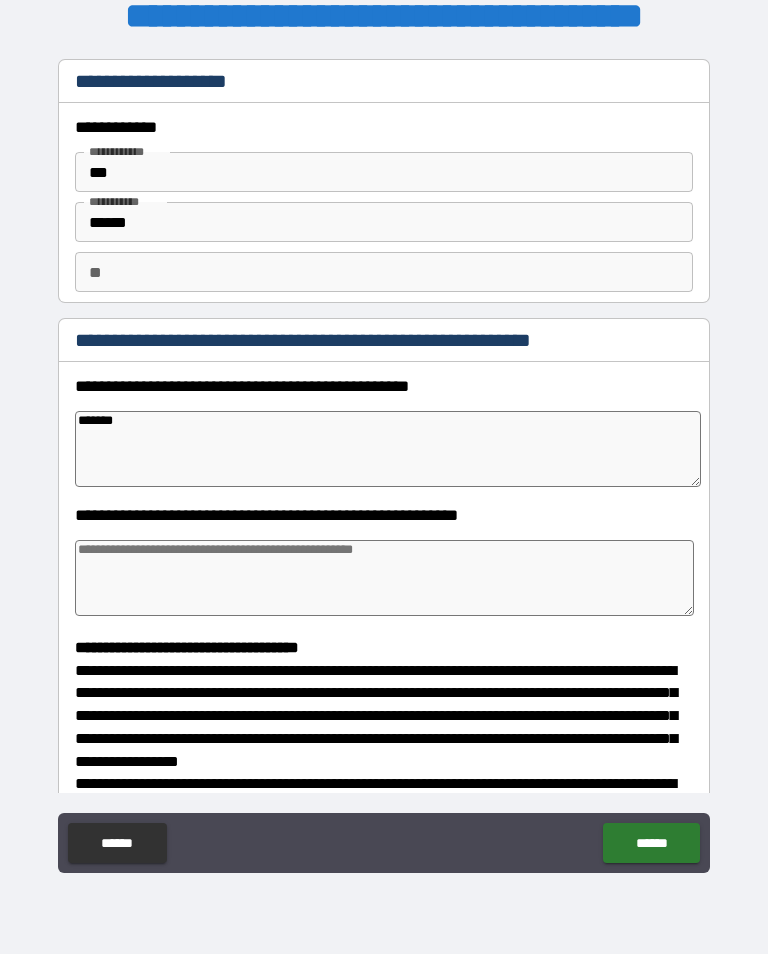 type on "*" 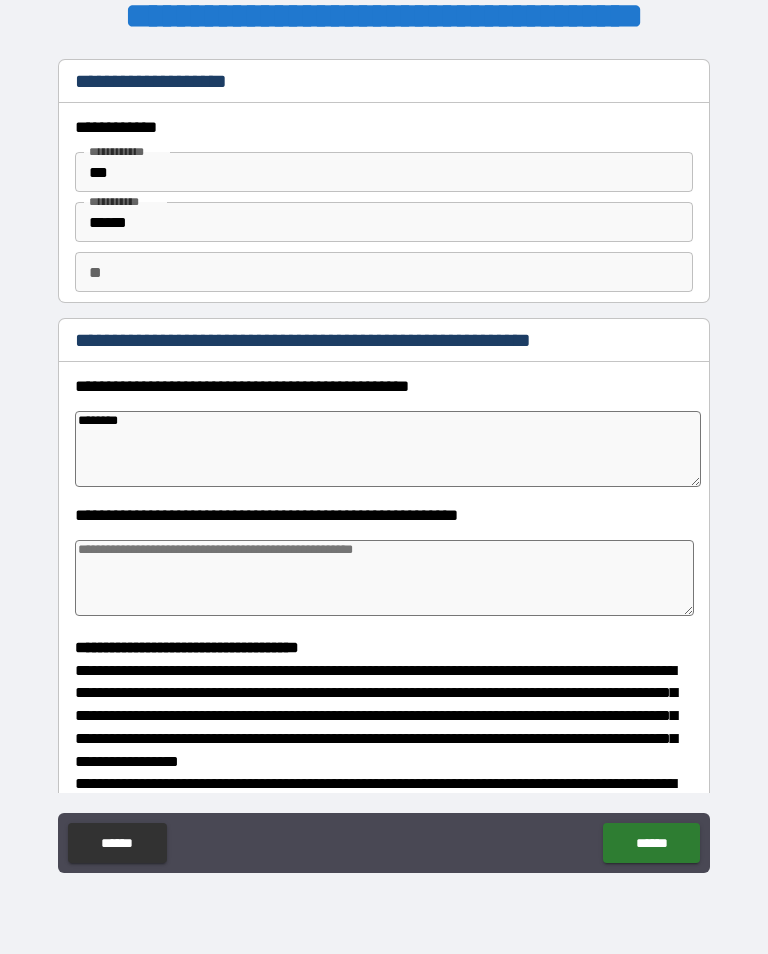 type on "*" 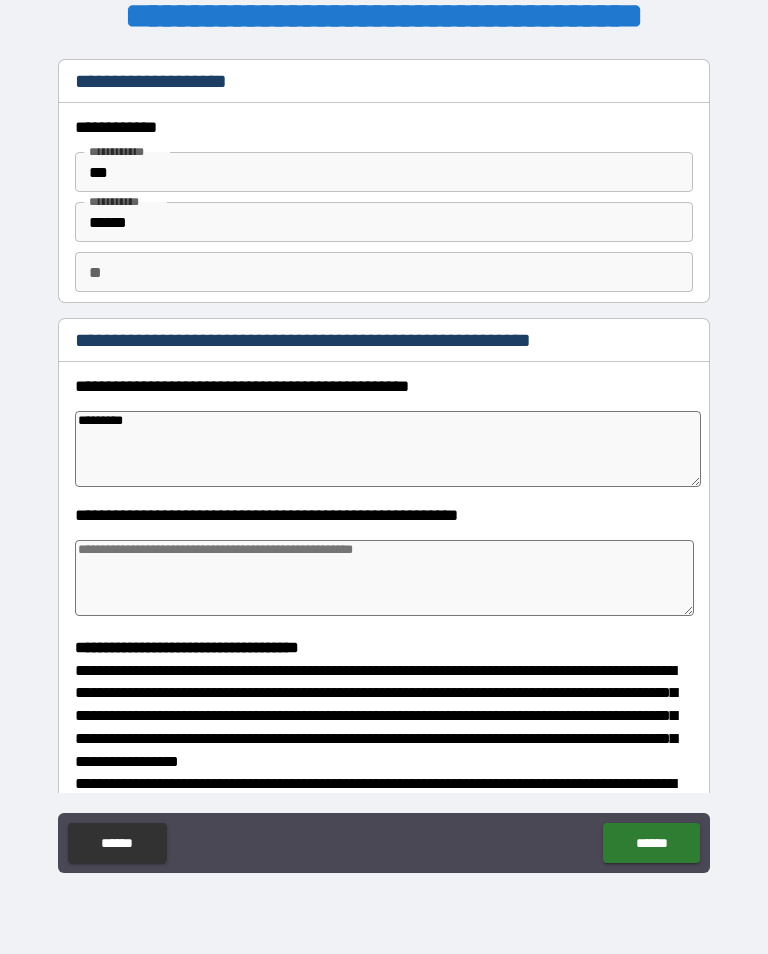 type on "*" 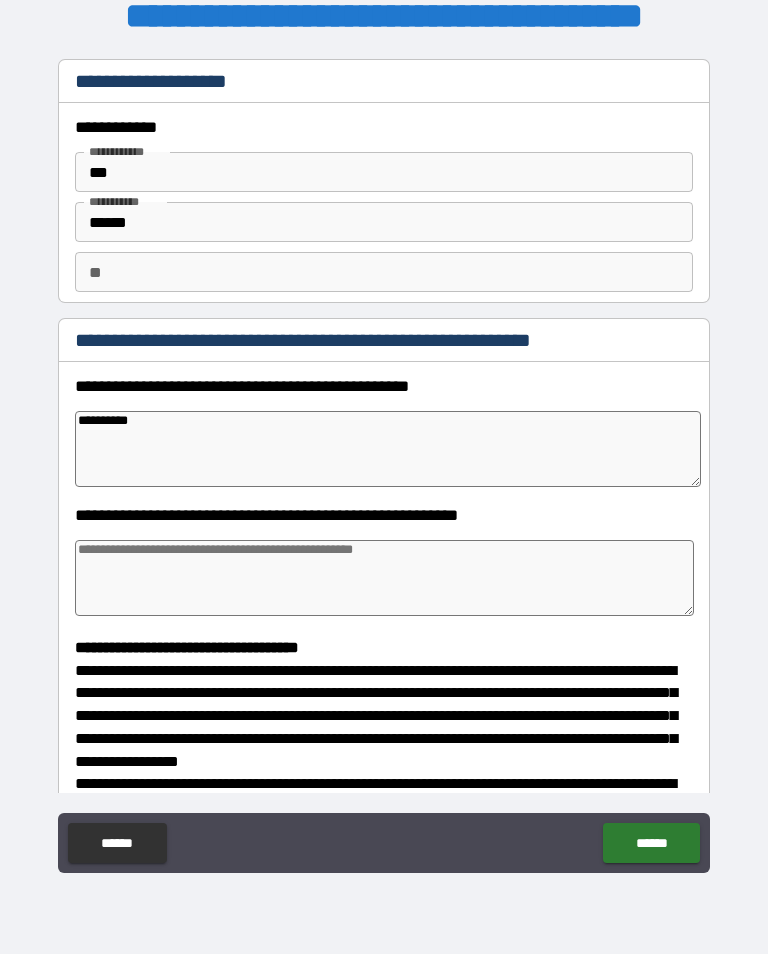 type on "*" 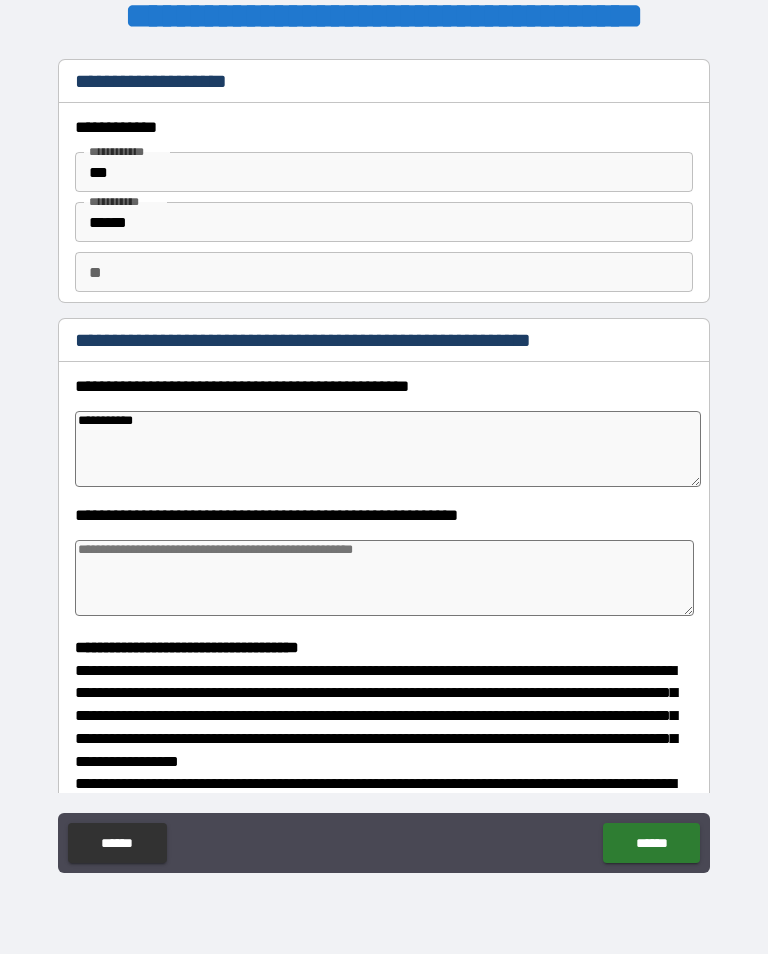 type on "*" 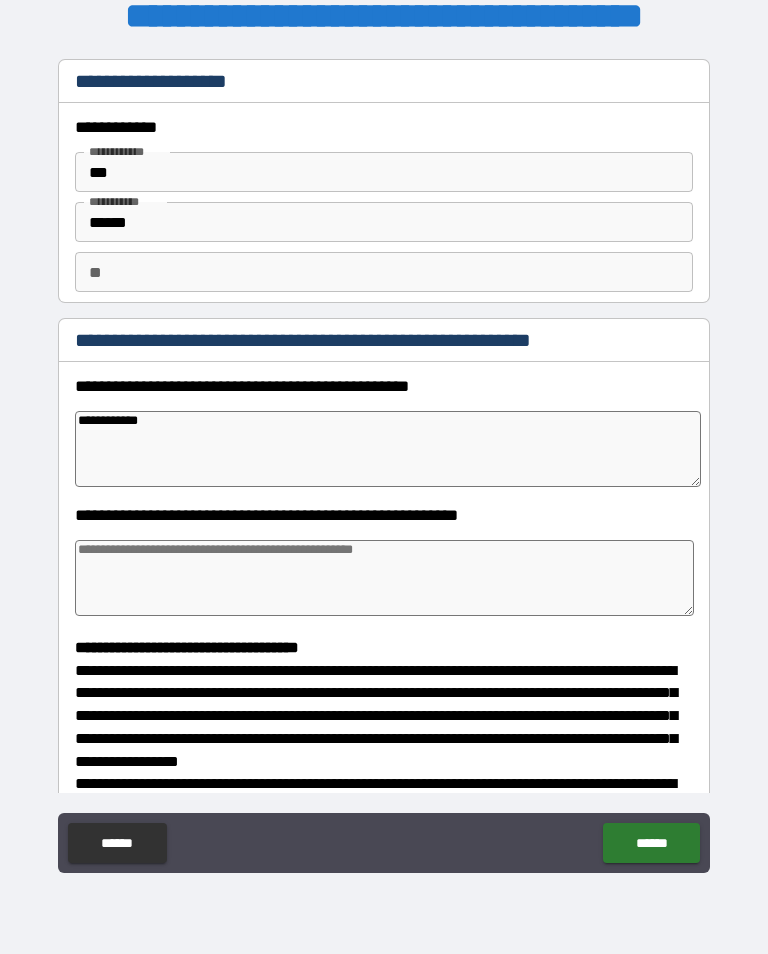 type on "*" 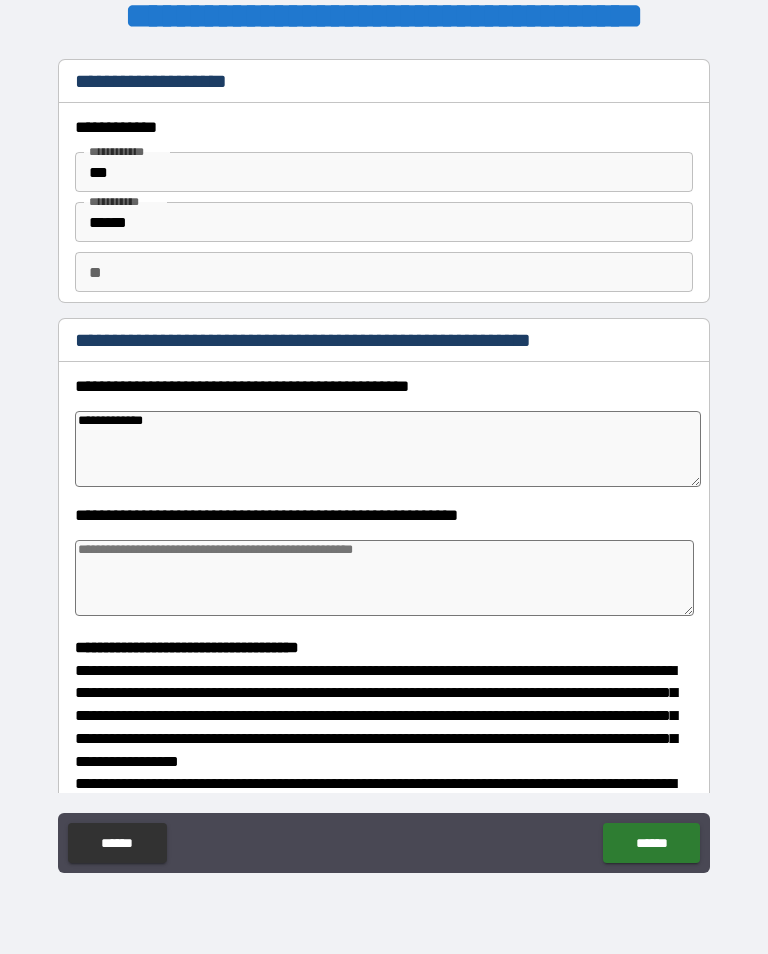 type on "*" 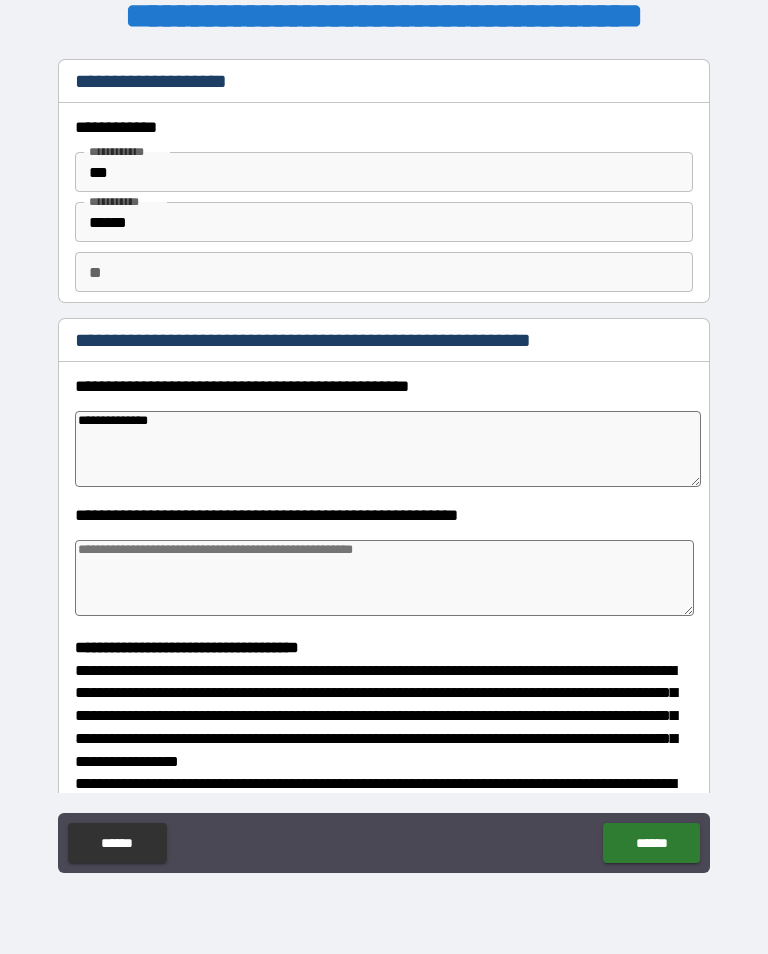 type on "*" 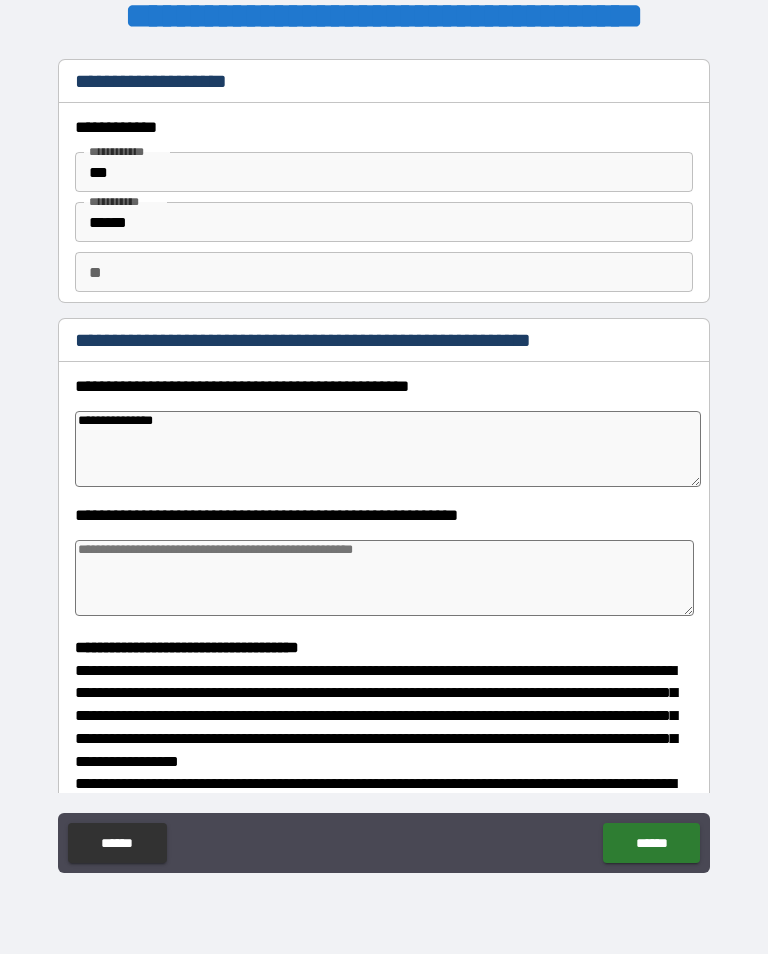 type on "*" 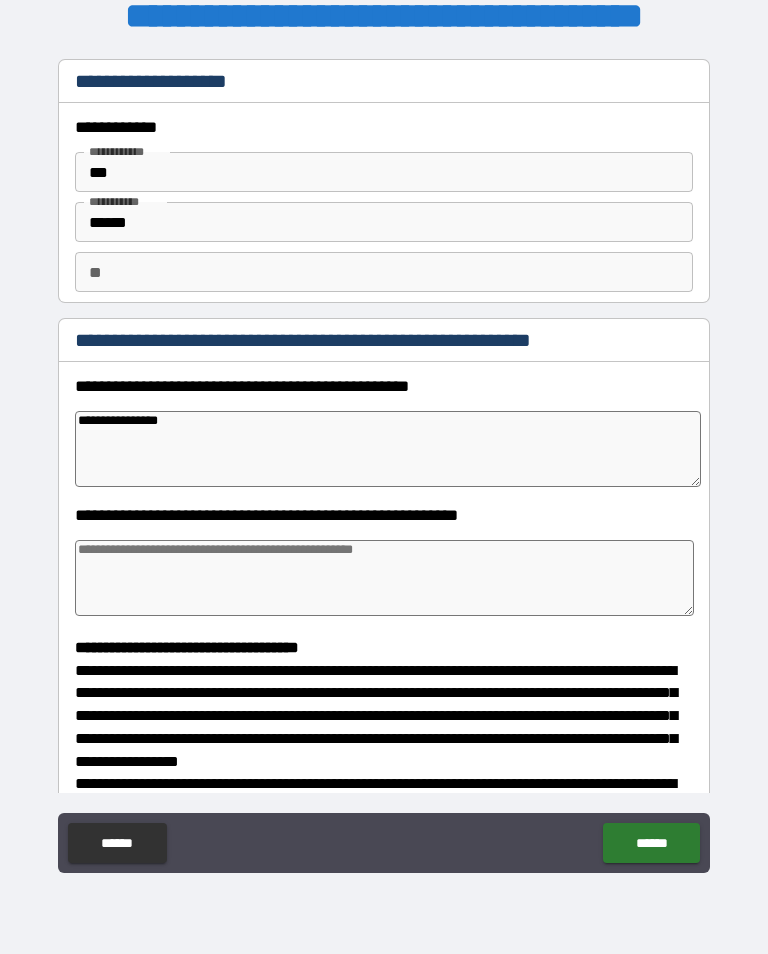 type on "*" 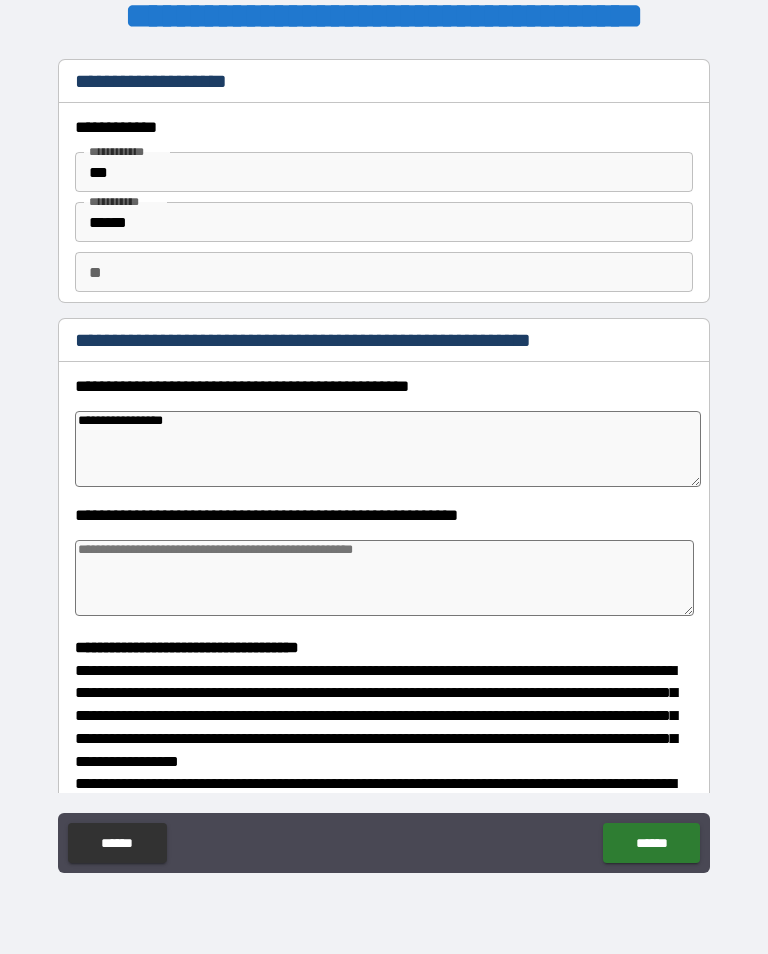type on "*" 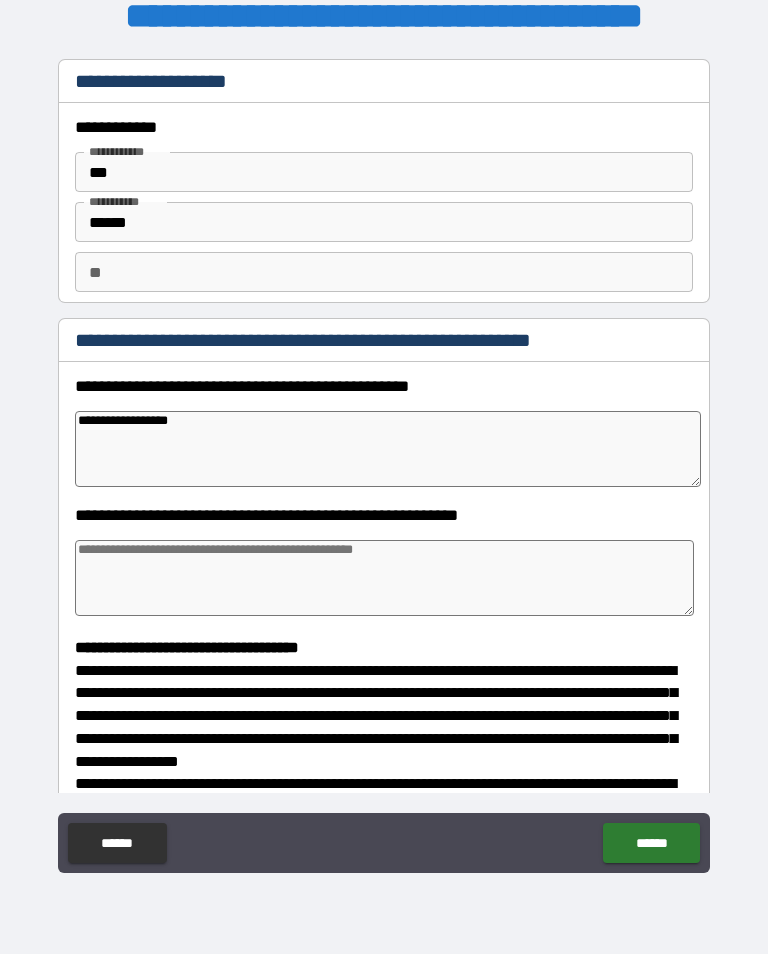 type on "*" 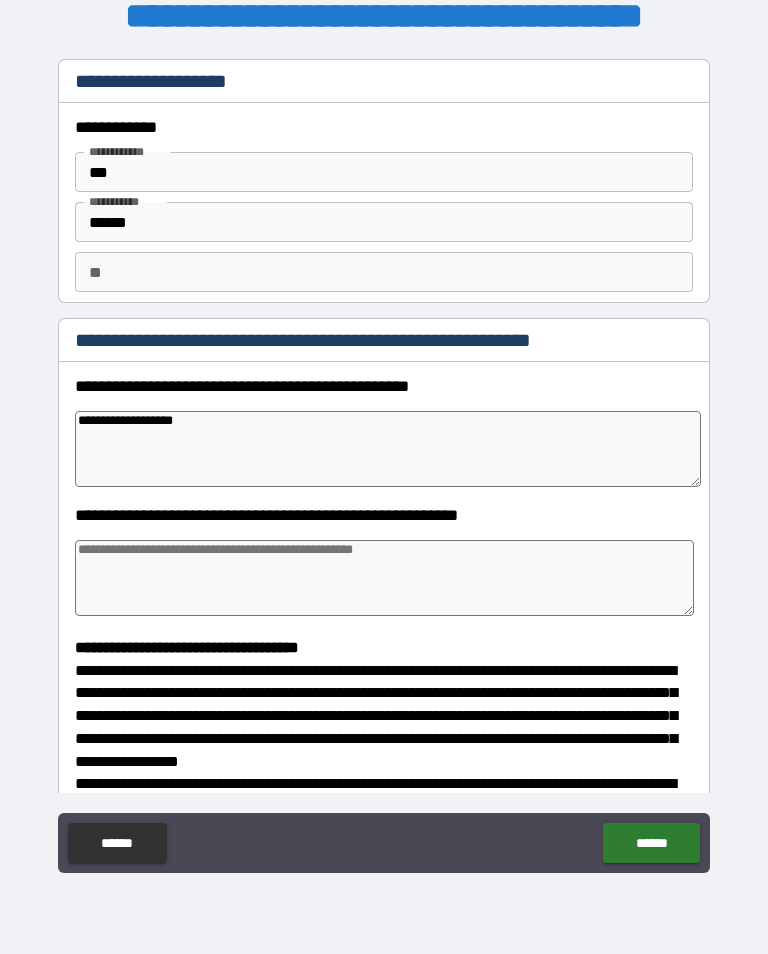 type on "*" 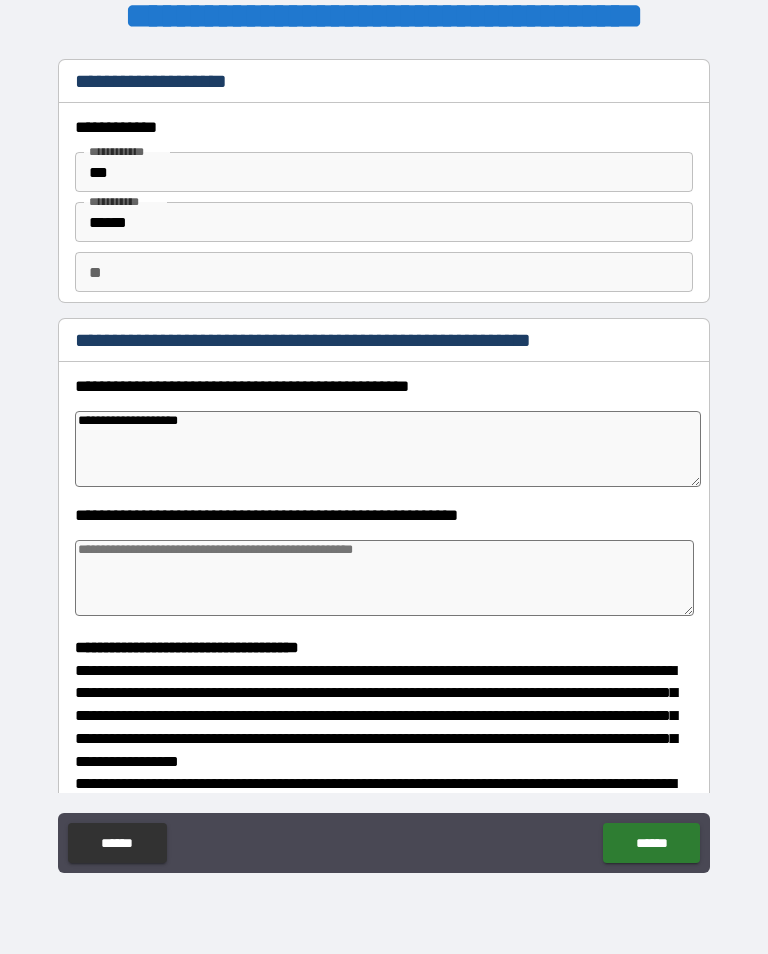 type on "*" 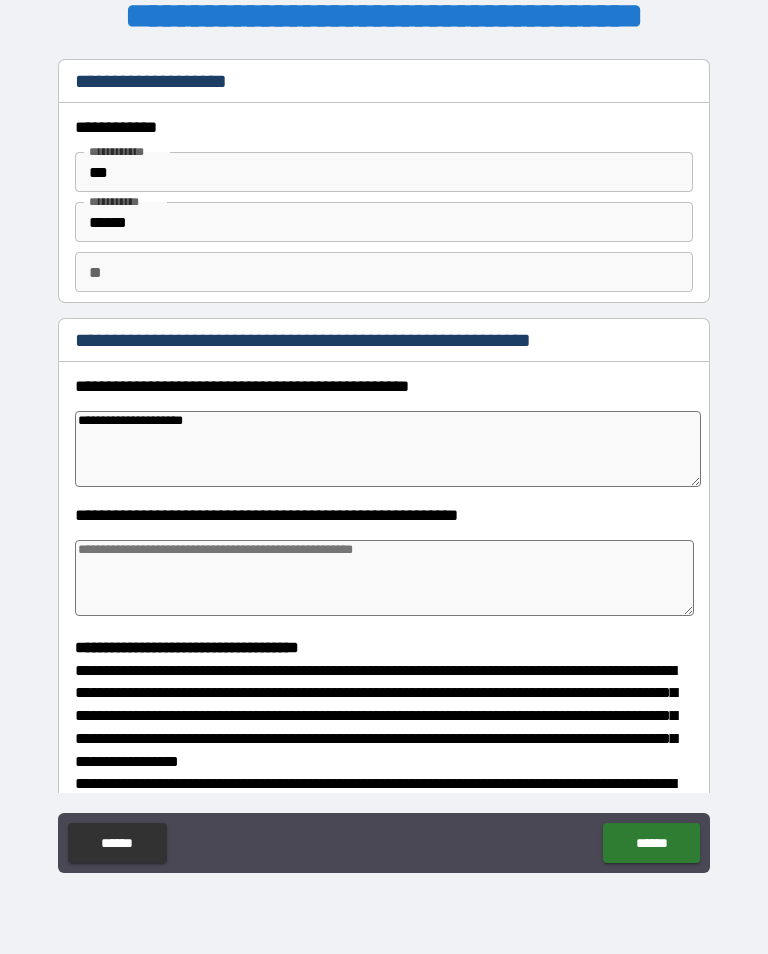 type on "*" 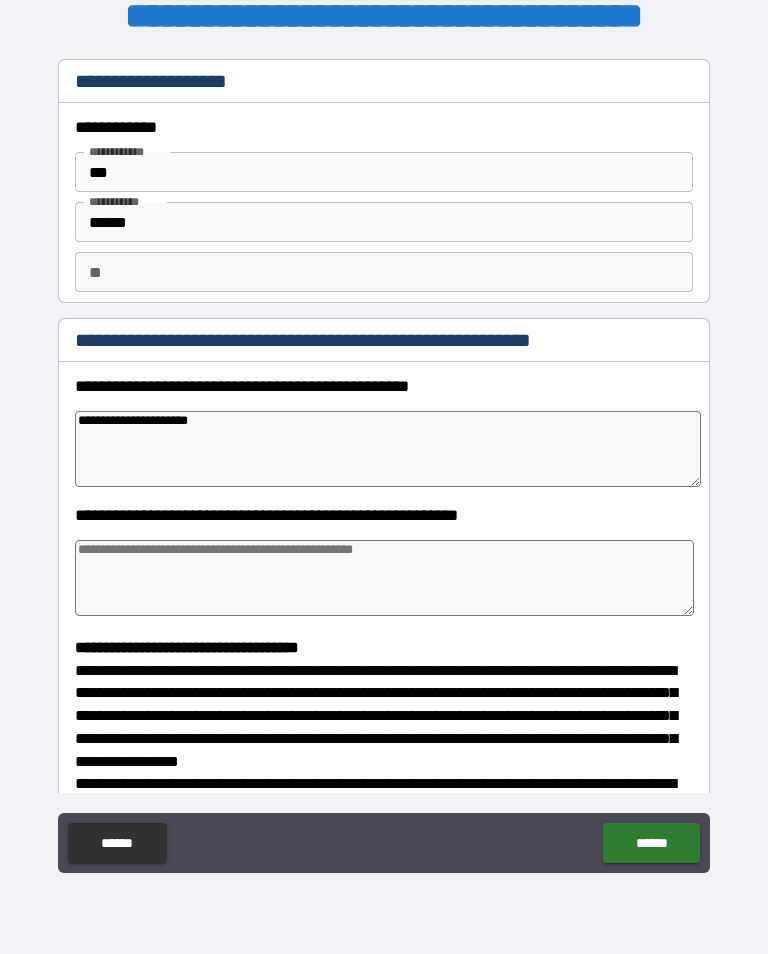 type on "*" 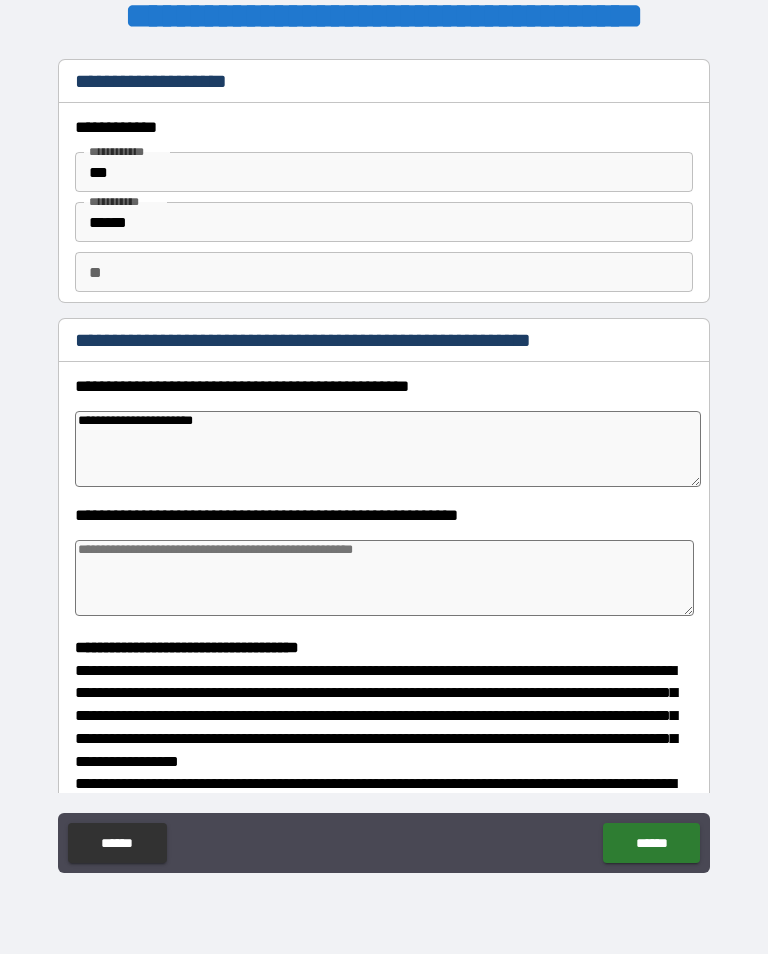 type on "*" 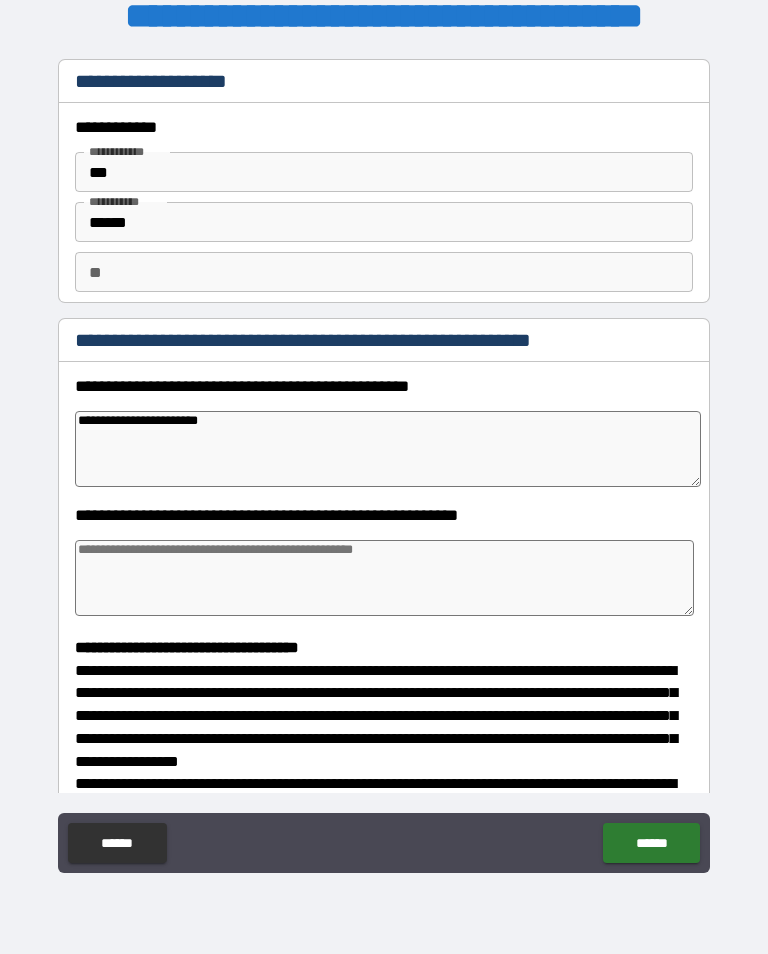 type on "*" 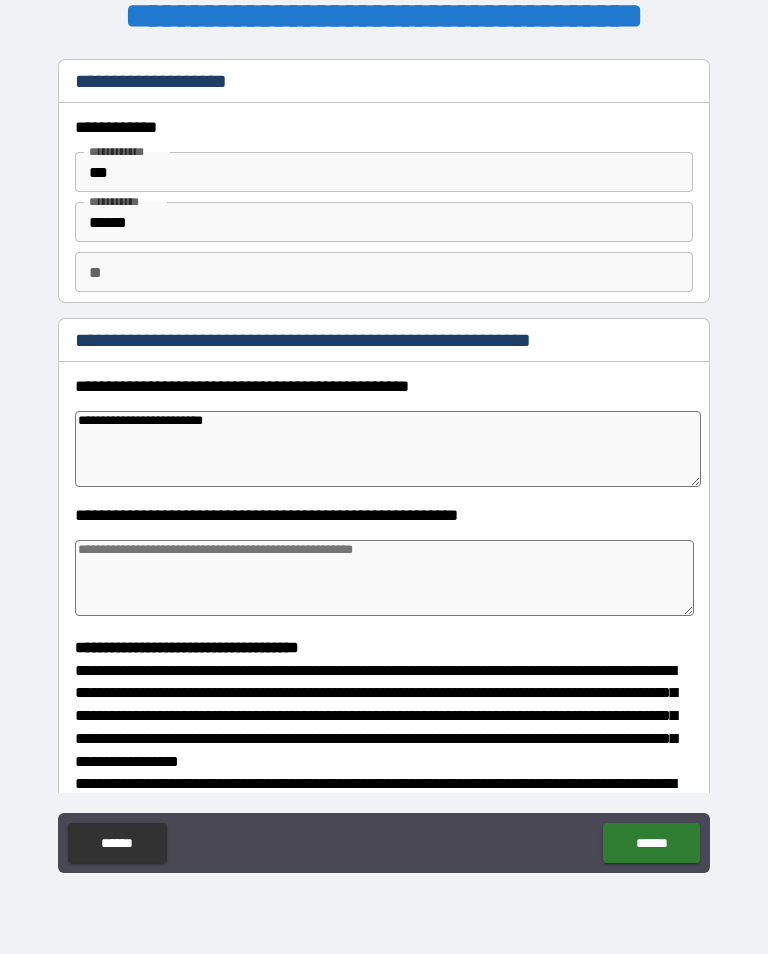 type on "*" 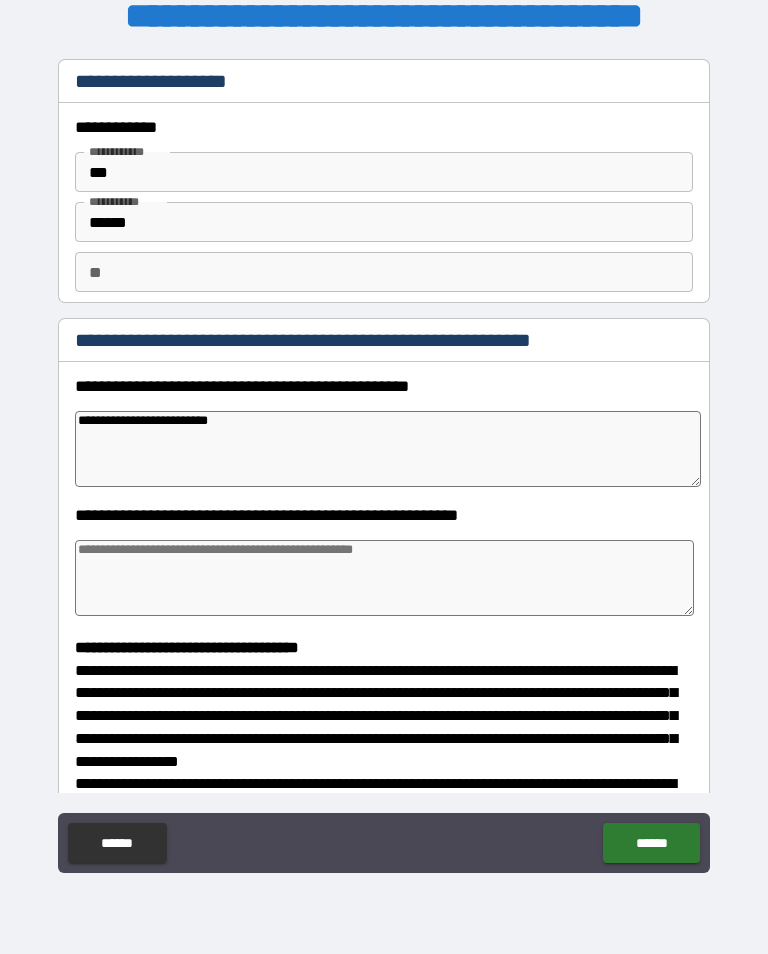 type on "*" 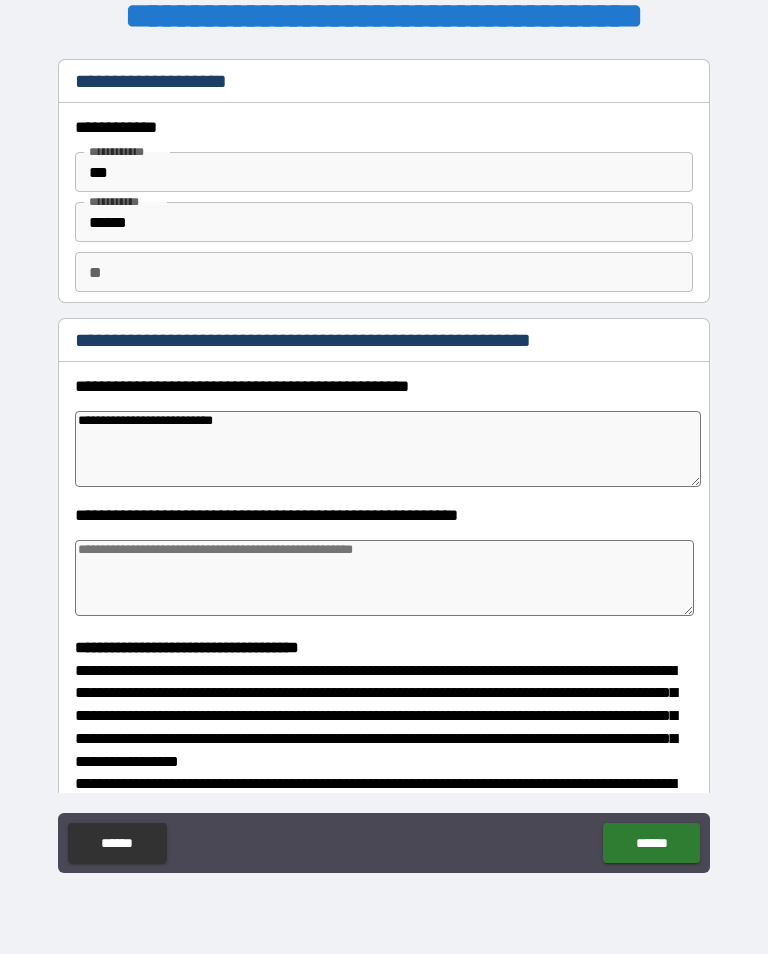type on "*" 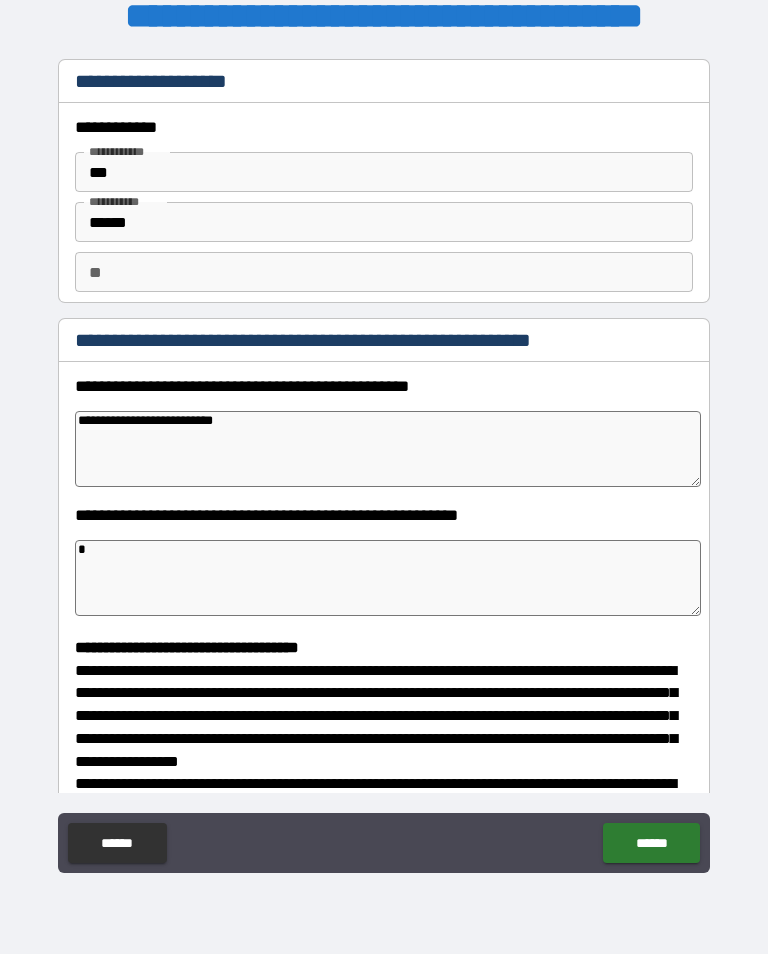 type on "**" 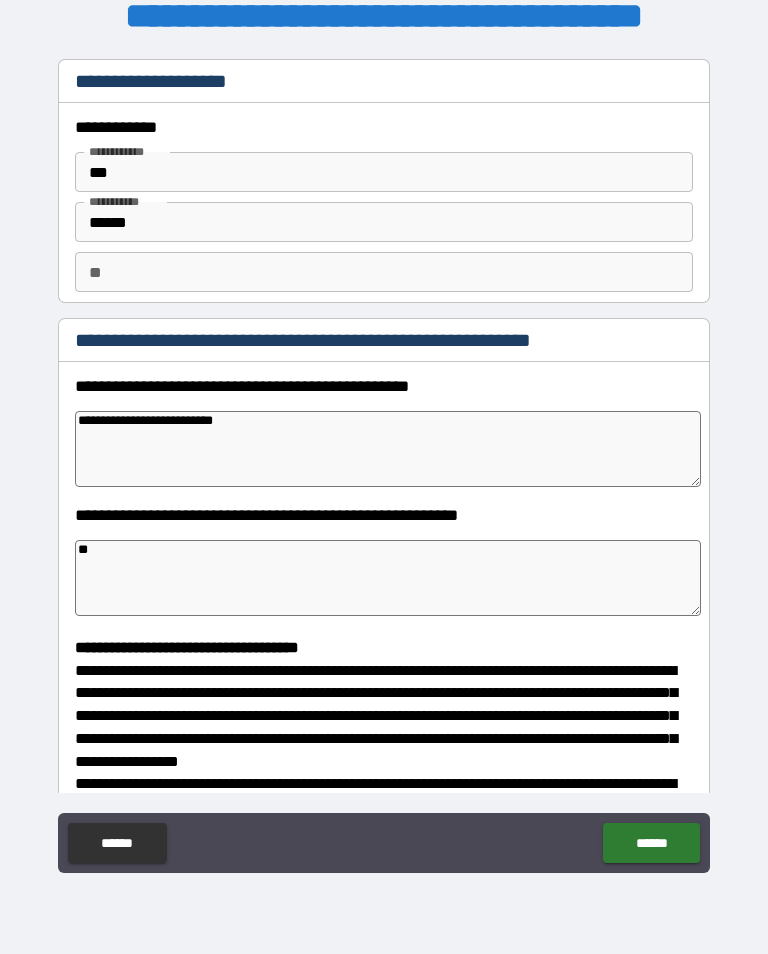 type on "*" 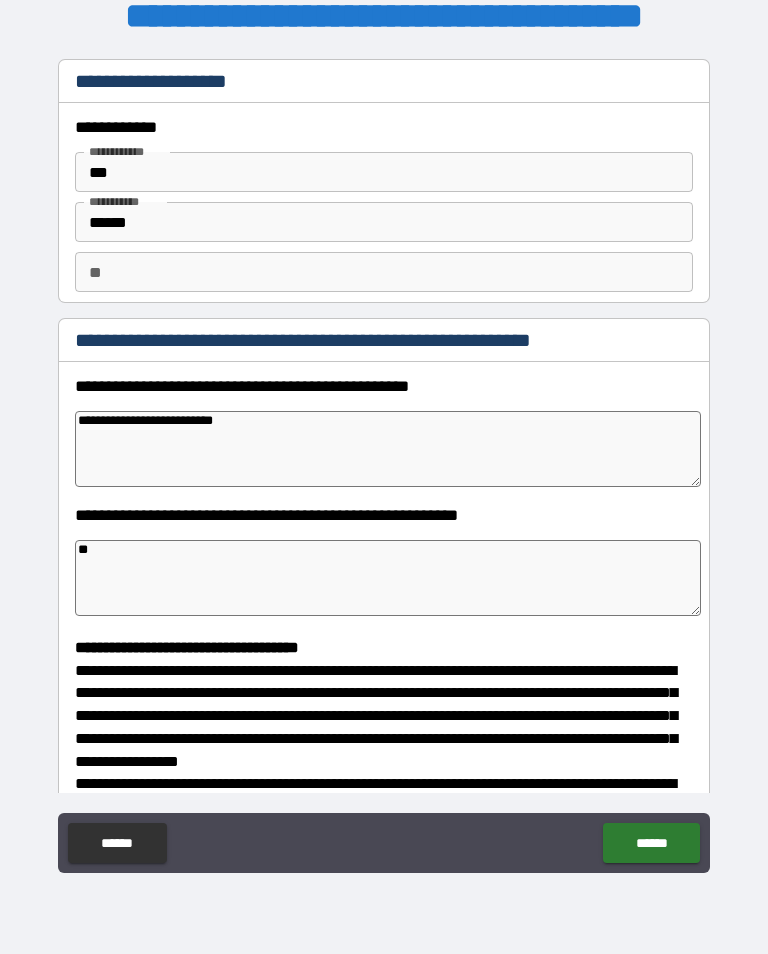 type on "*" 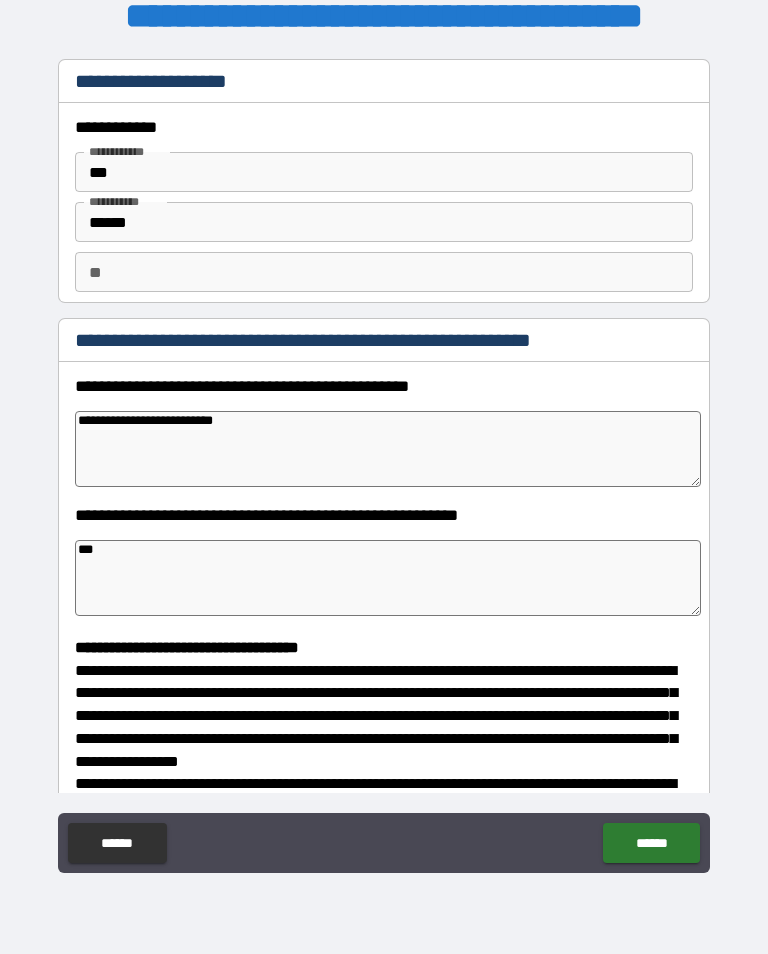 type on "*" 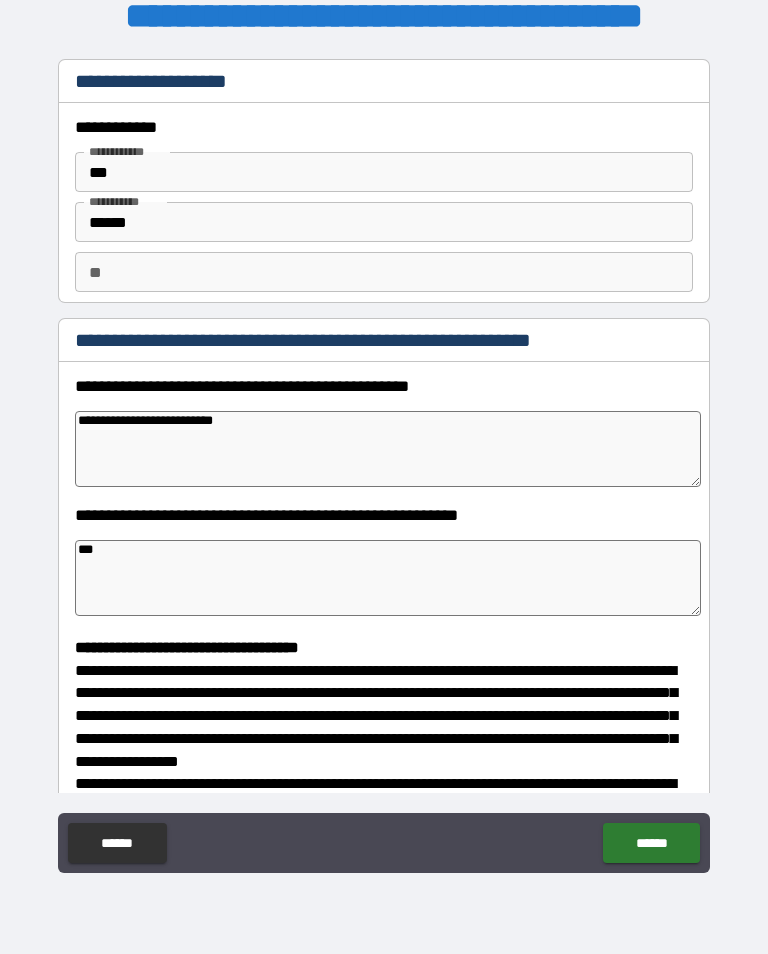 type on "***" 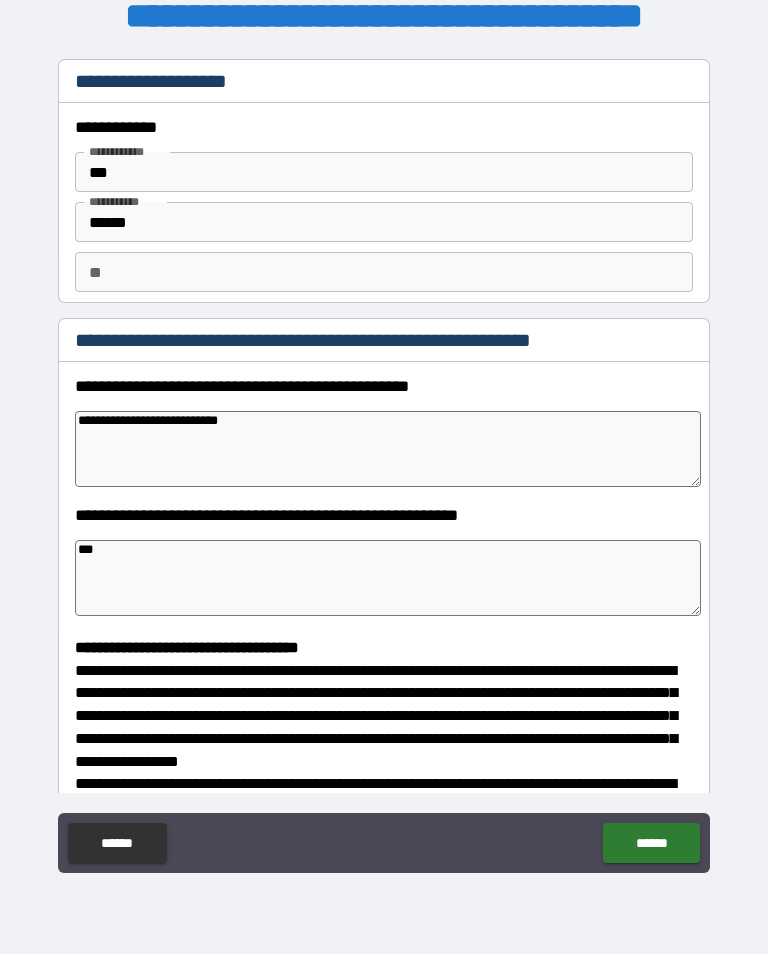 type on "*" 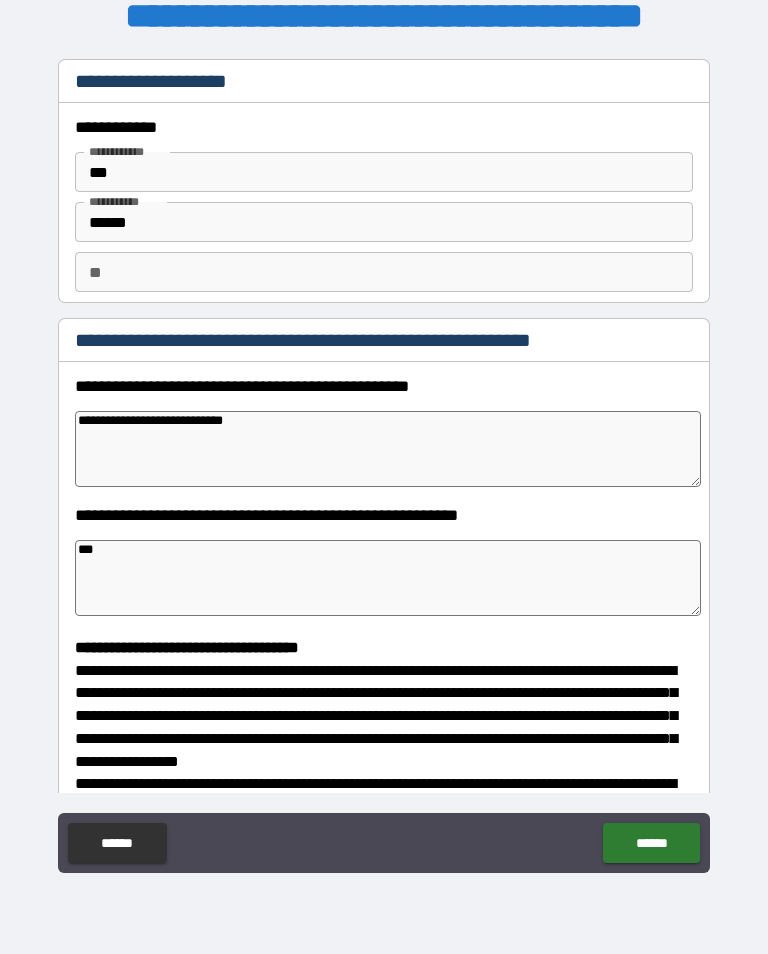 click on "**********" at bounding box center (388, 449) 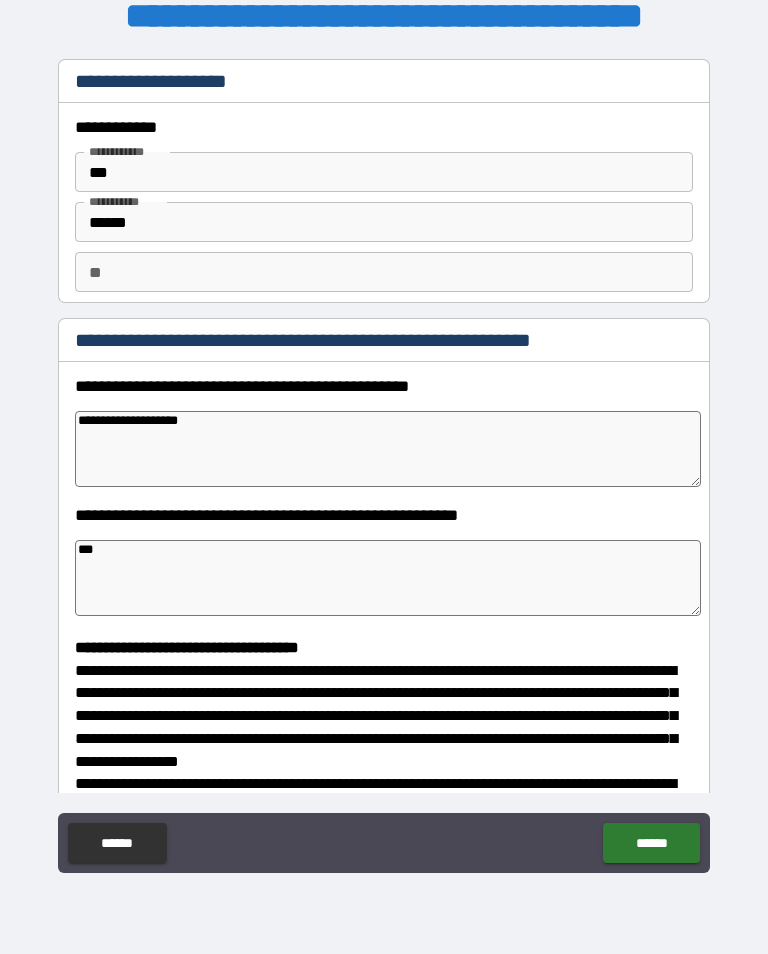 type on "*" 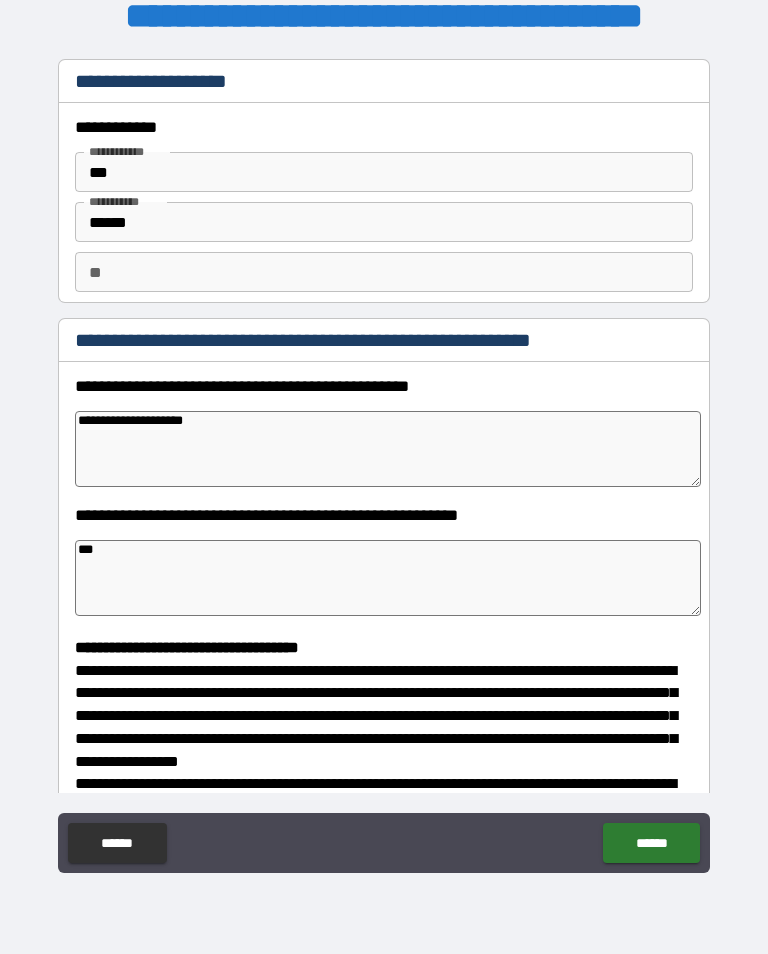 type on "*" 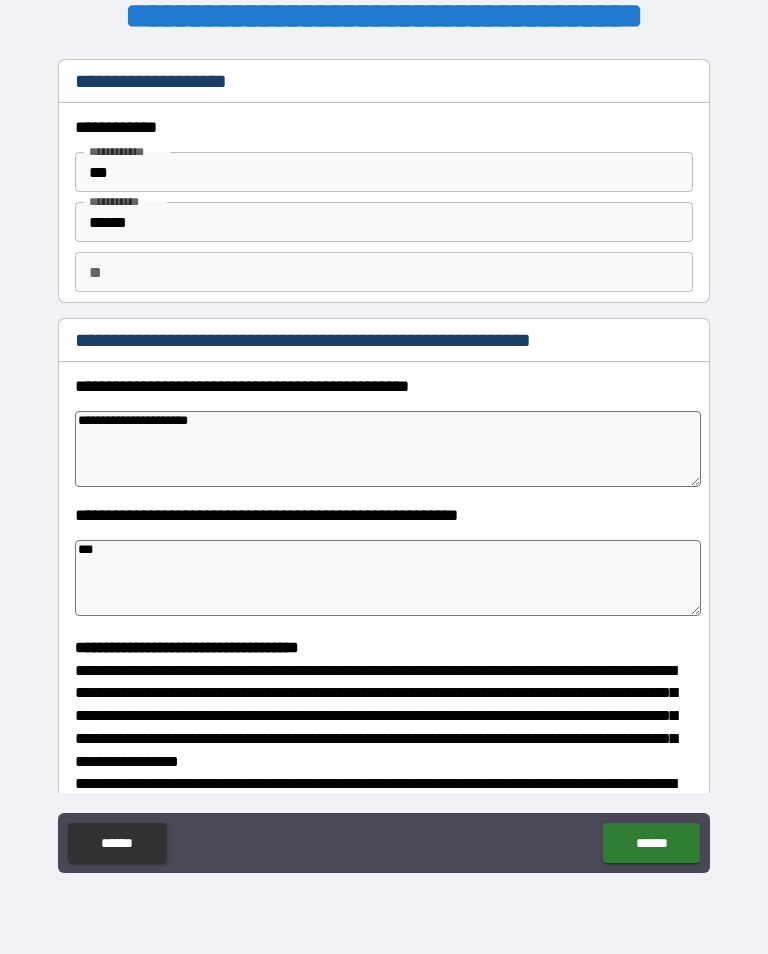 type on "*" 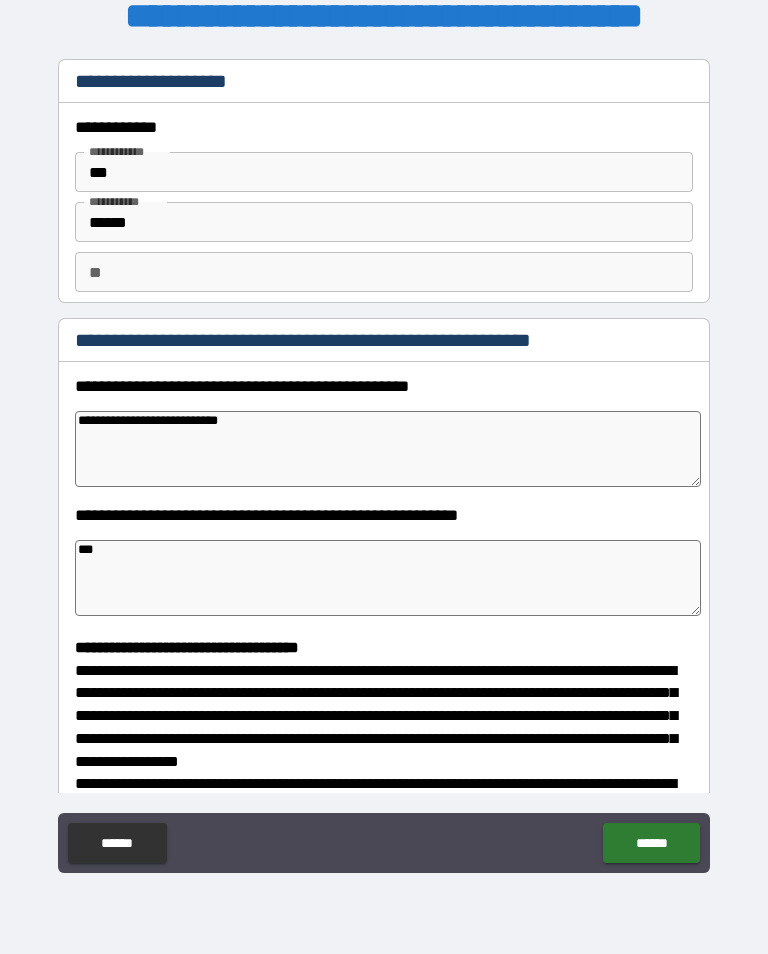 click on "**********" at bounding box center [388, 449] 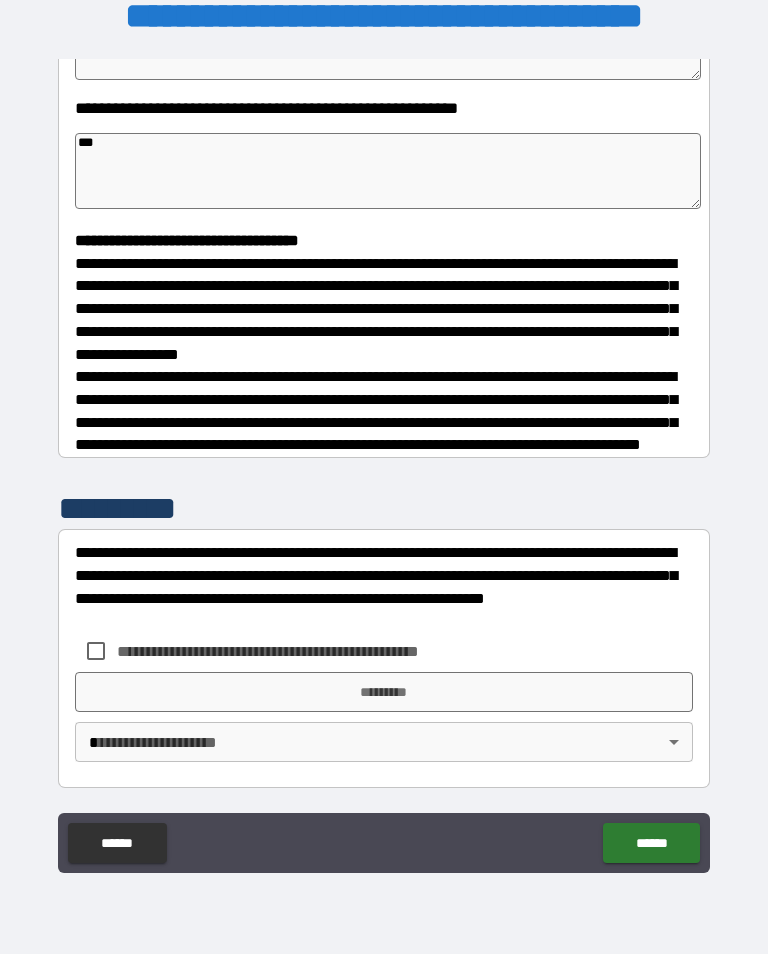 scroll, scrollTop: 422, scrollLeft: 0, axis: vertical 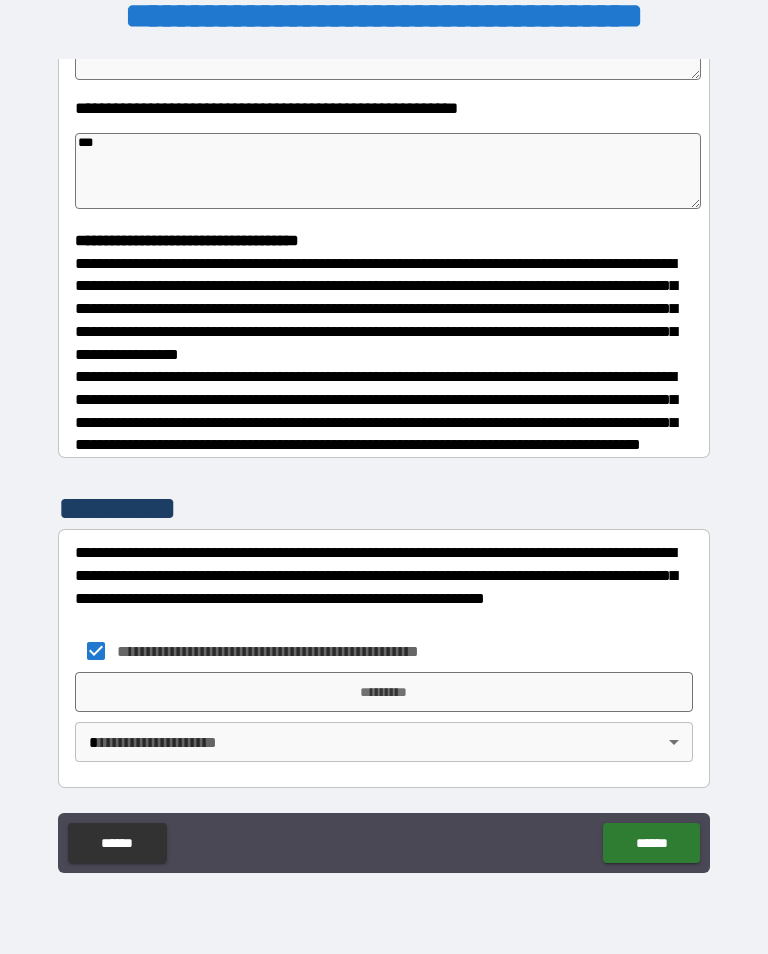 click on "*********" at bounding box center (384, 692) 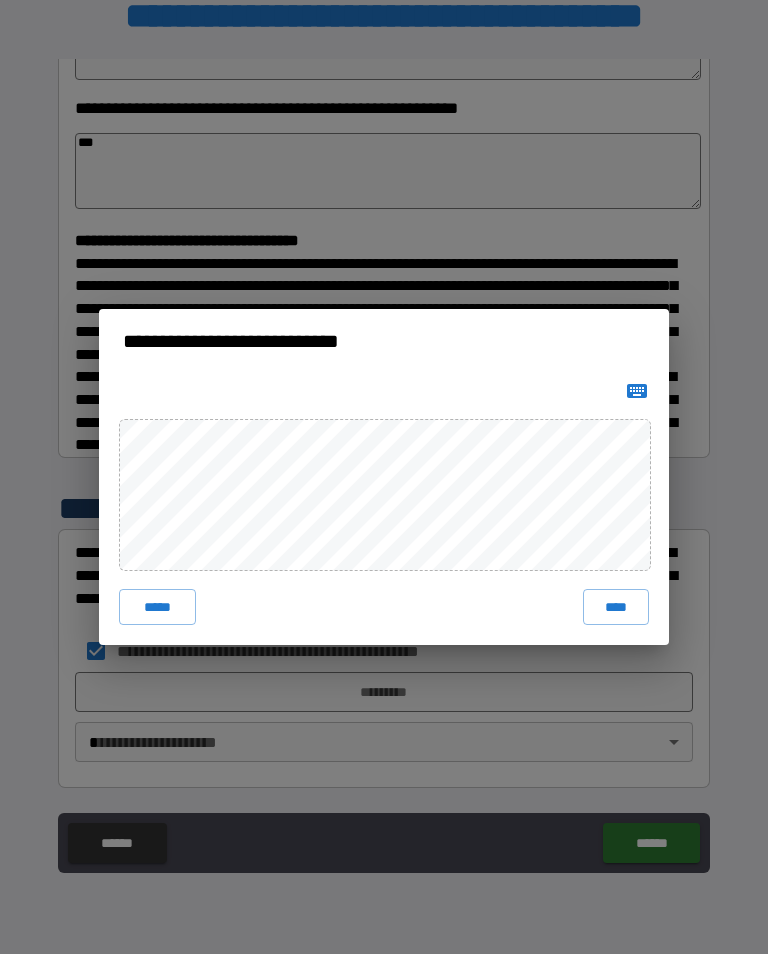 click on "****" at bounding box center [616, 607] 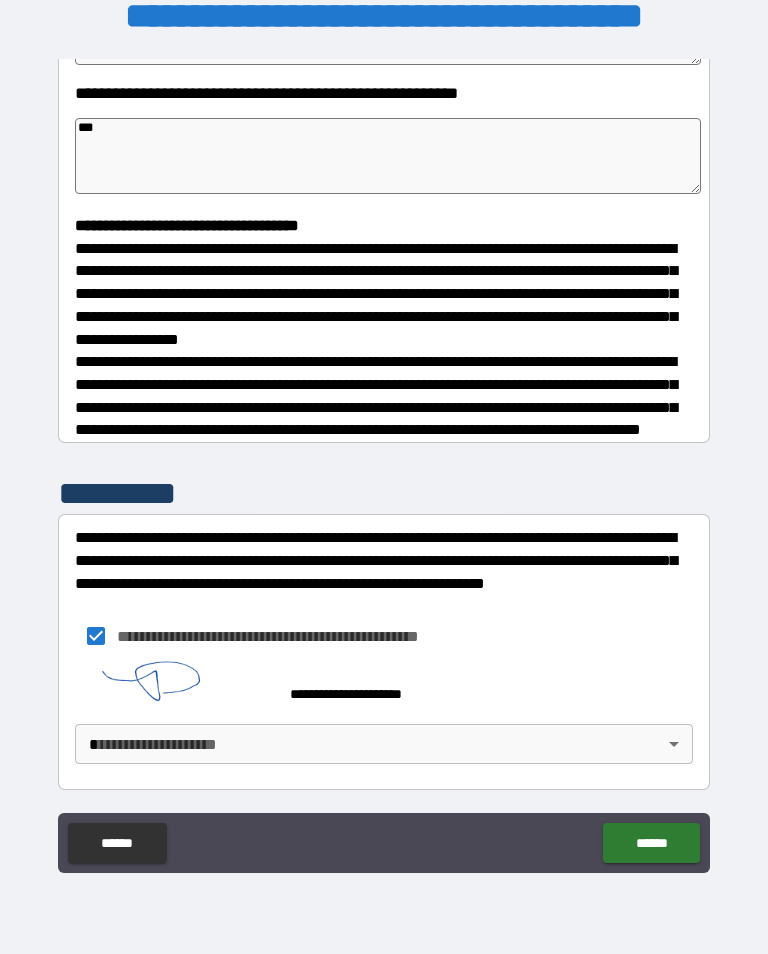 scroll, scrollTop: 412, scrollLeft: 0, axis: vertical 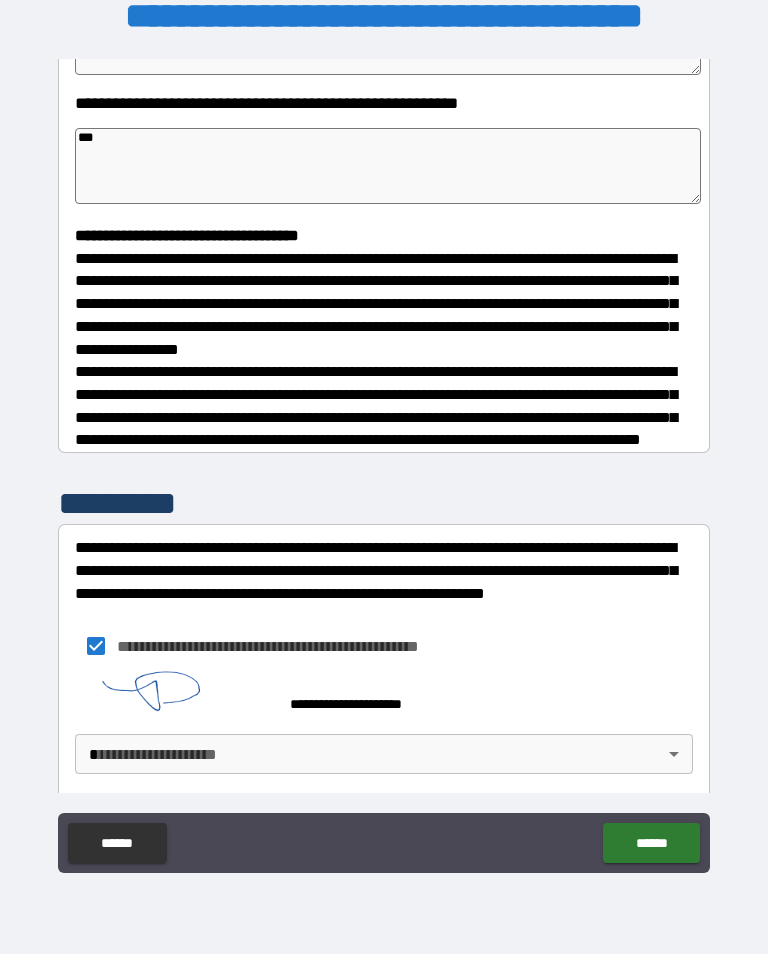 click on "**********" at bounding box center (384, 461) 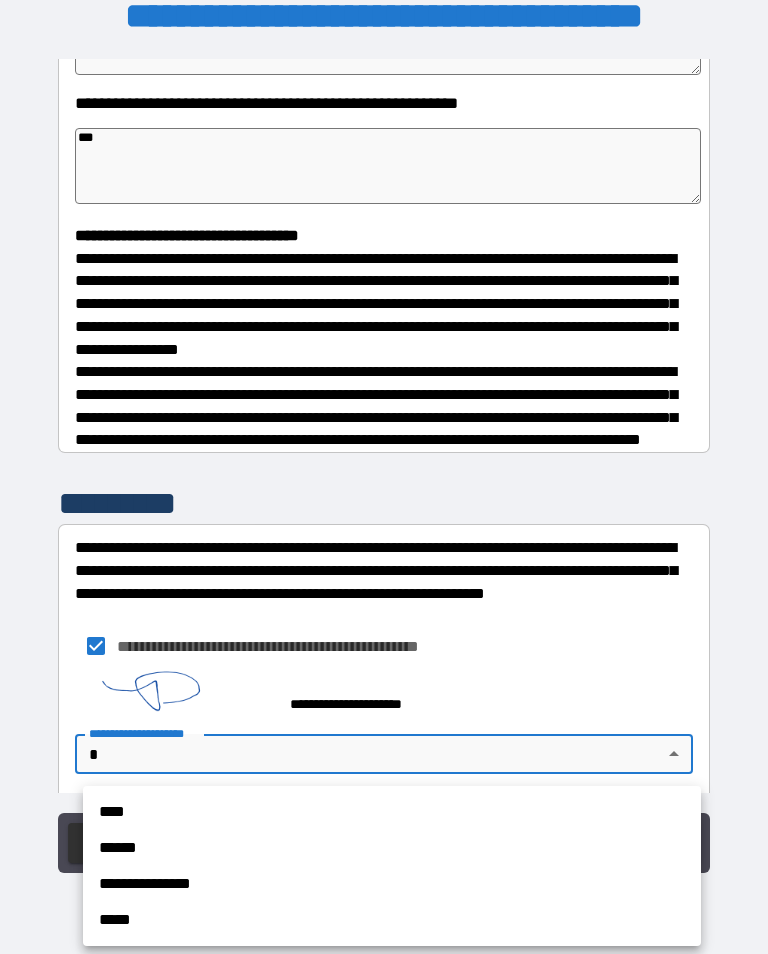 click on "**********" at bounding box center [392, 884] 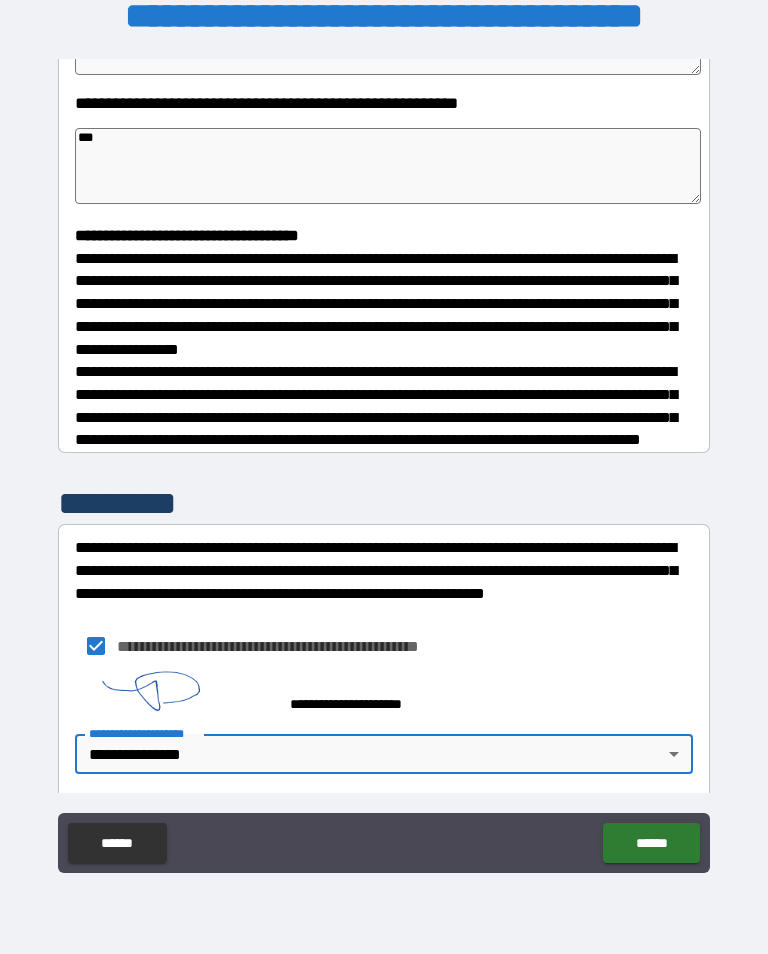 click on "******" at bounding box center [651, 843] 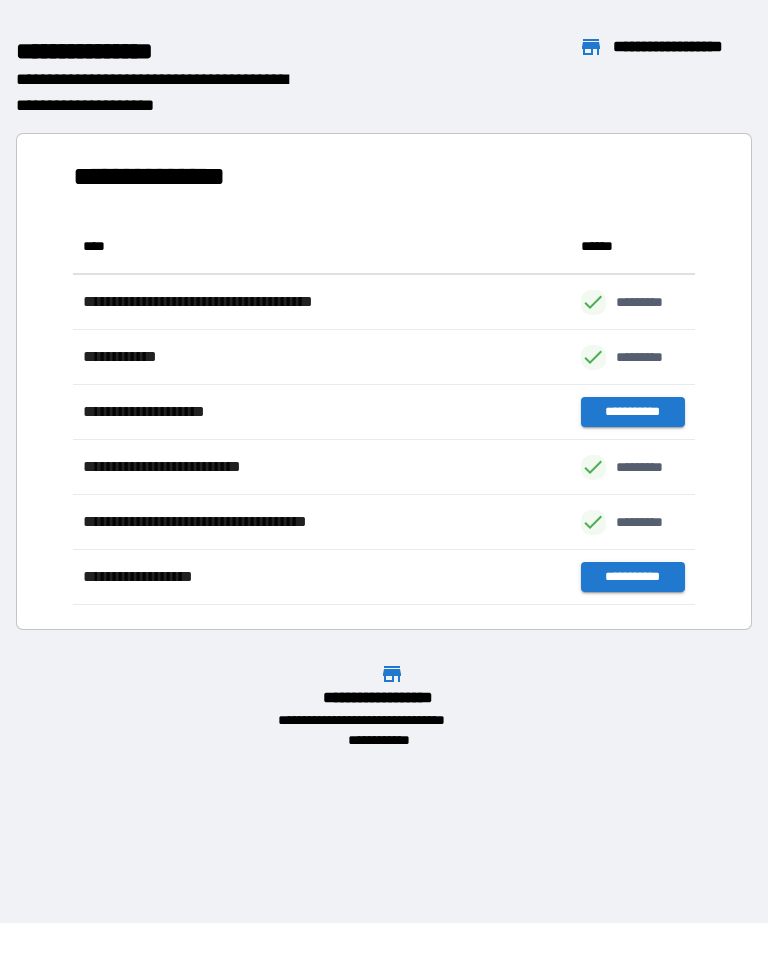 scroll, scrollTop: 1, scrollLeft: 1, axis: both 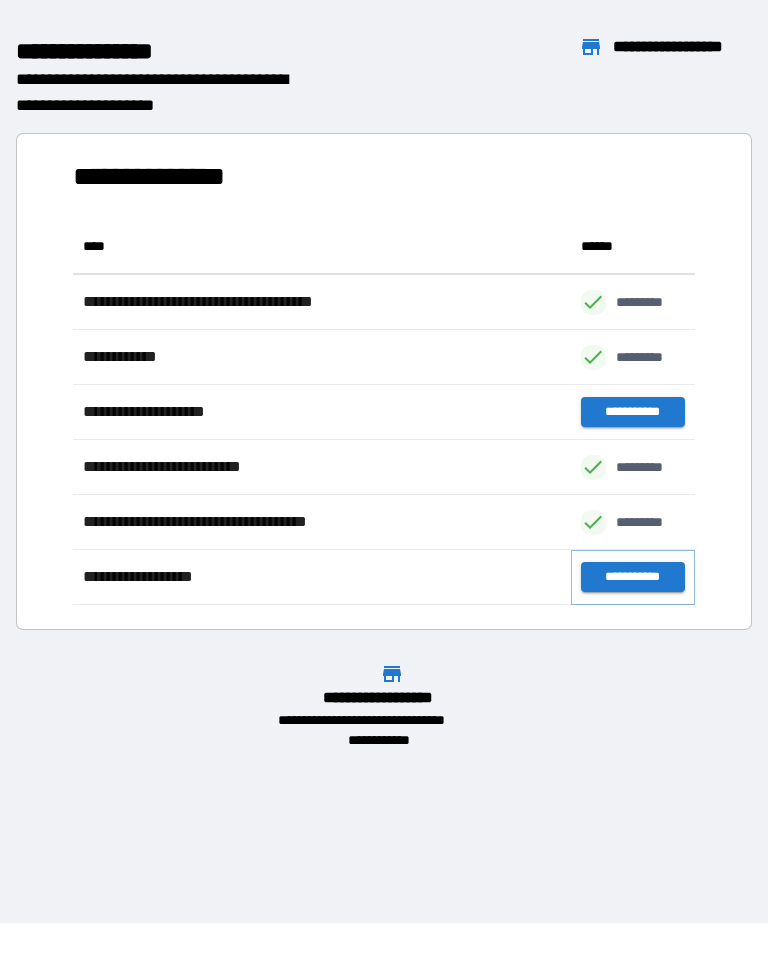 click on "**********" at bounding box center (633, 577) 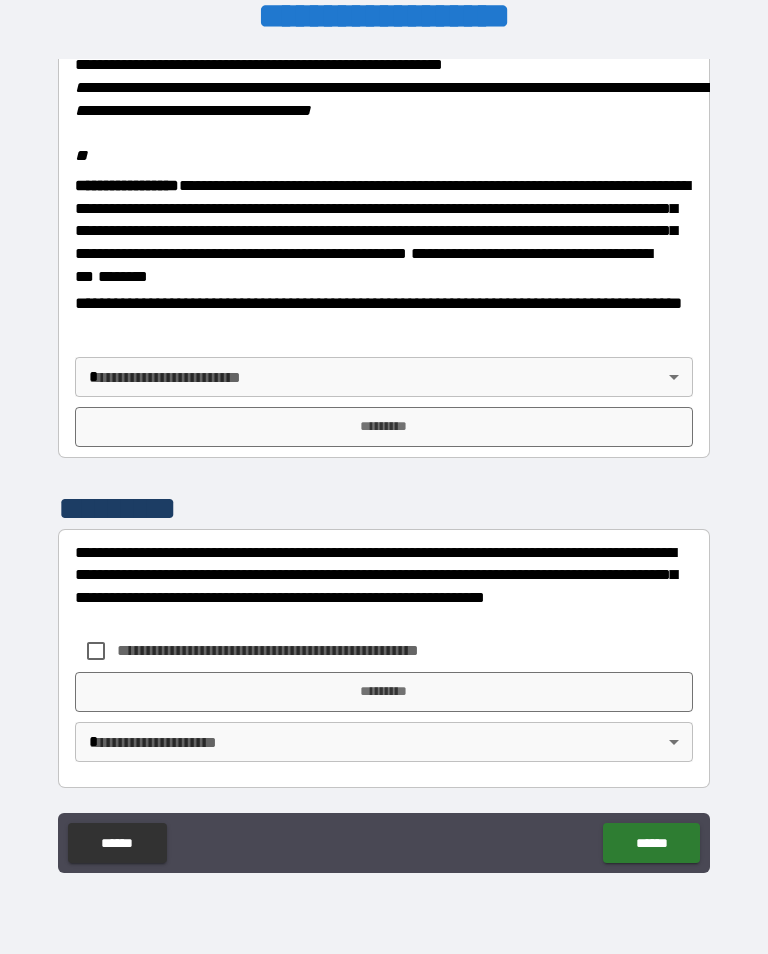 scroll, scrollTop: 2448, scrollLeft: 0, axis: vertical 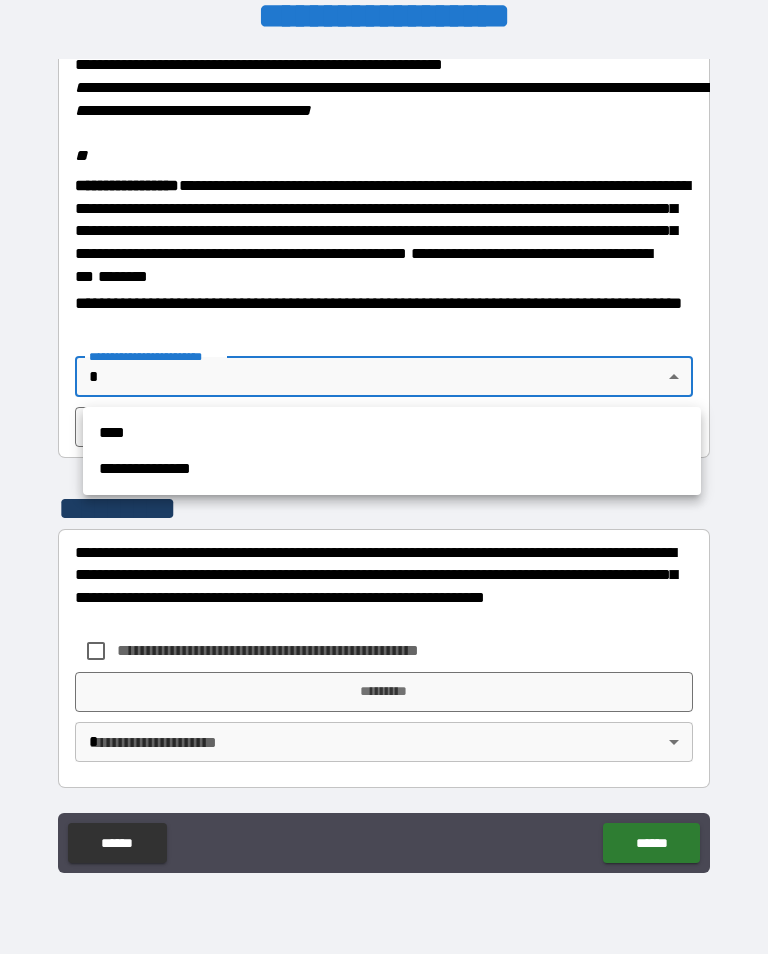 click on "**********" at bounding box center [392, 469] 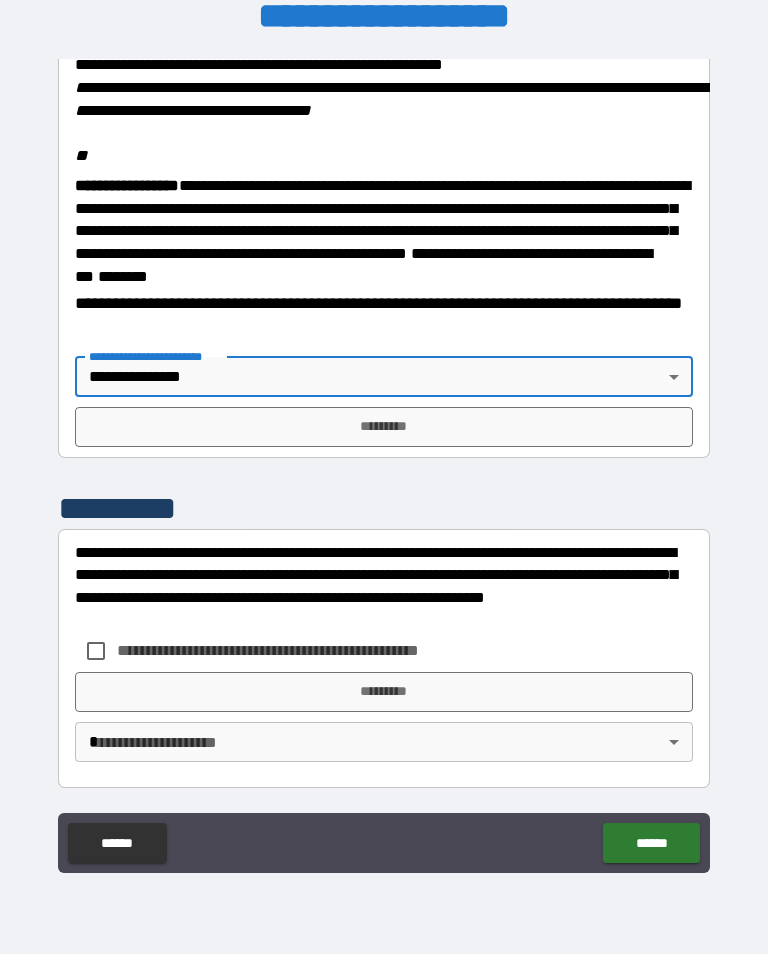 click on "*********" at bounding box center [384, 427] 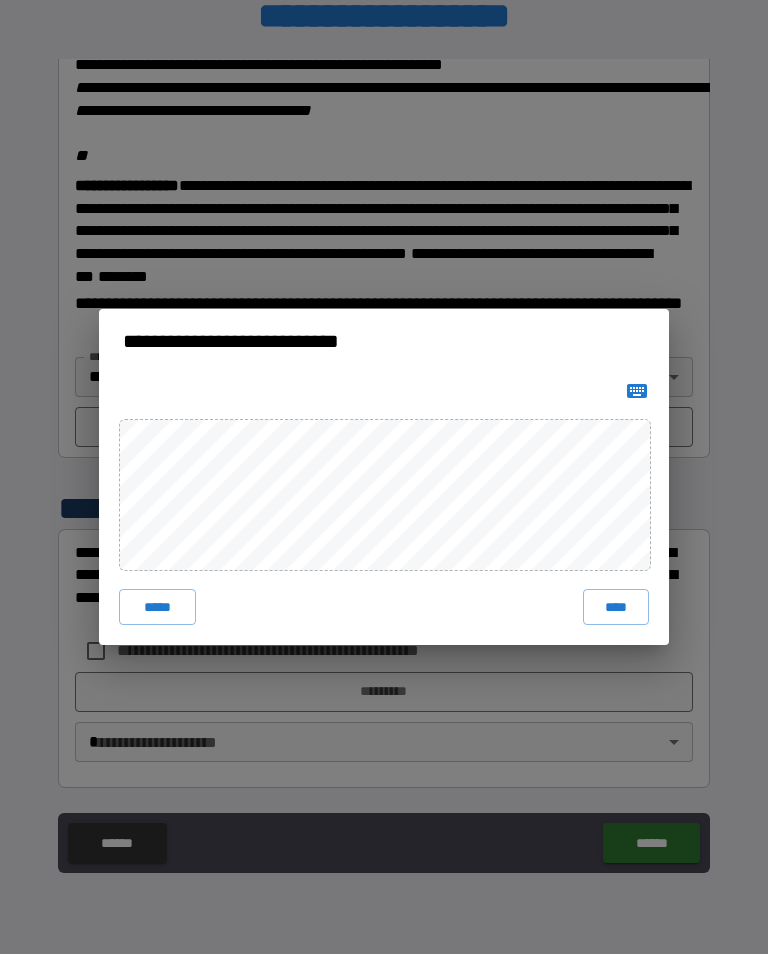 click on "****" at bounding box center [616, 607] 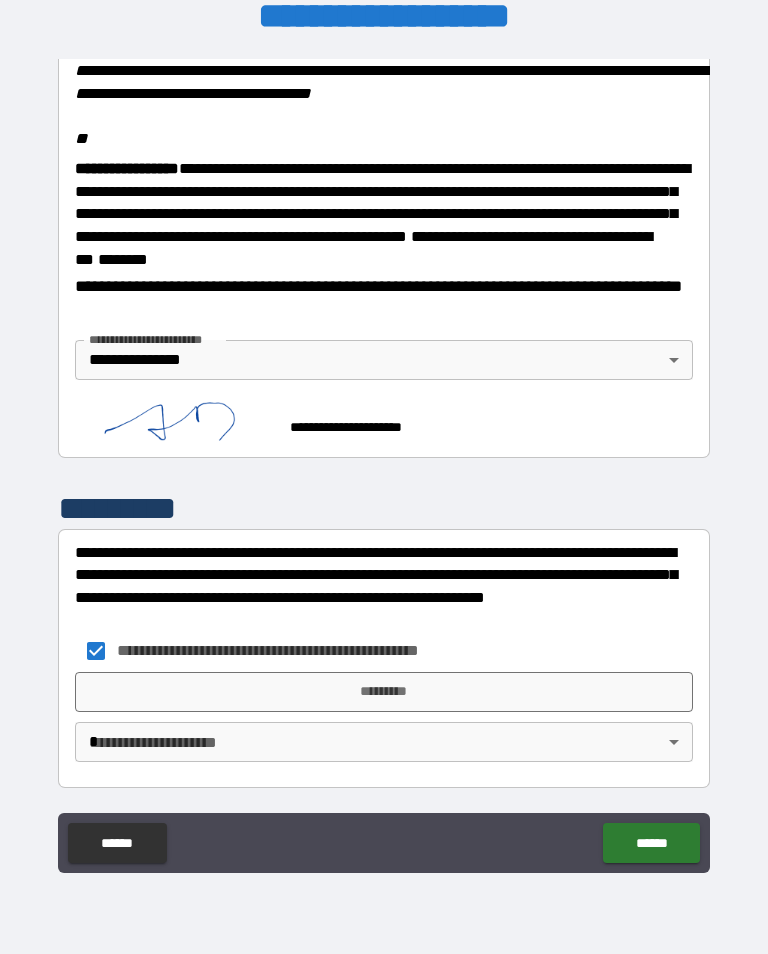 click on "*********" at bounding box center [384, 692] 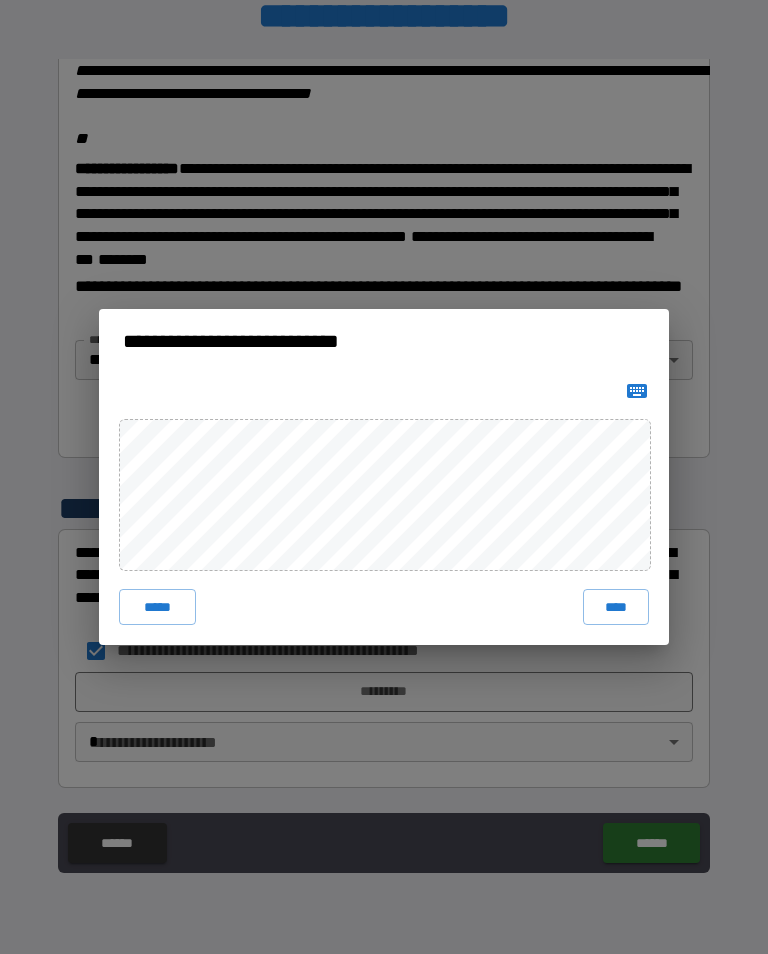 click on "****" at bounding box center (616, 607) 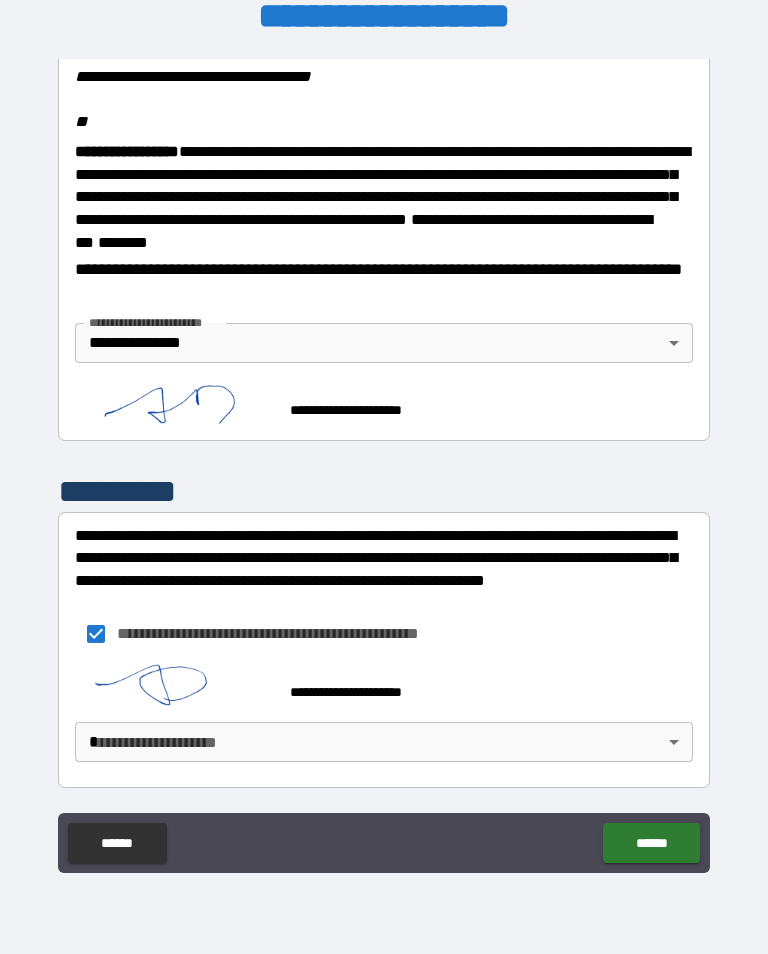 scroll, scrollTop: 2482, scrollLeft: 0, axis: vertical 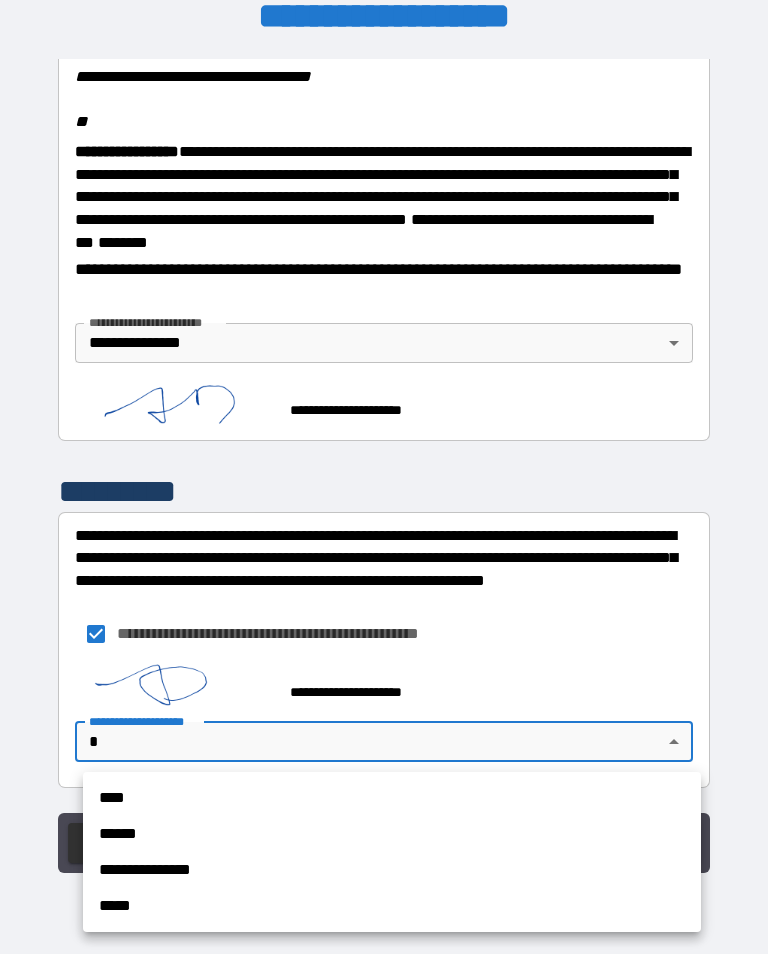 click on "**********" at bounding box center (392, 870) 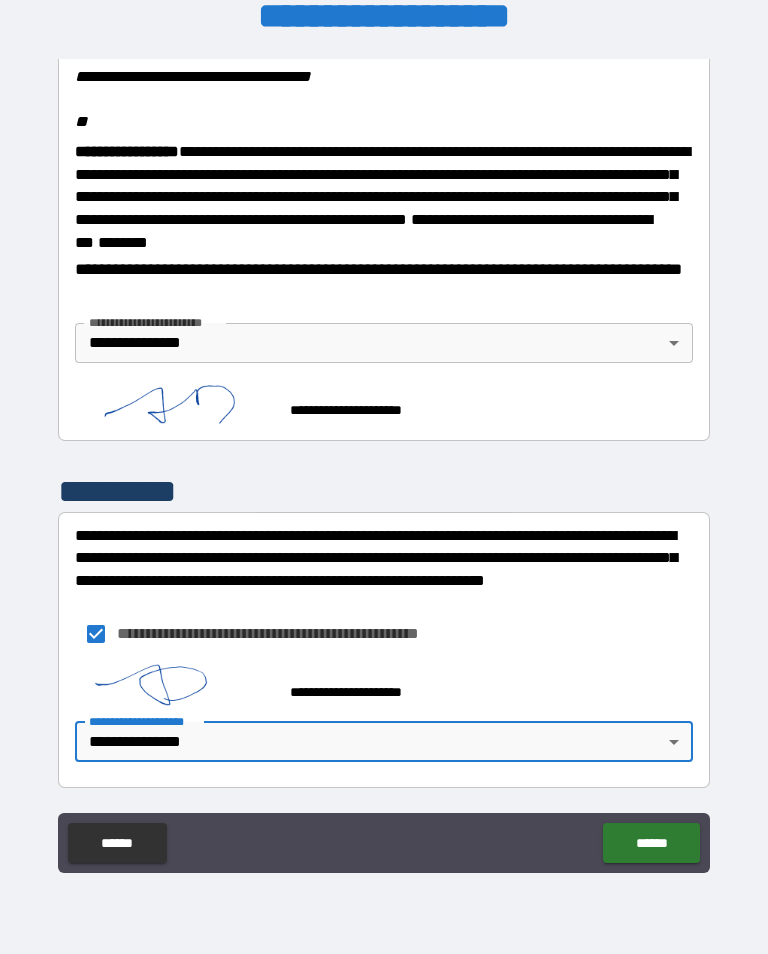 click on "******" at bounding box center (651, 843) 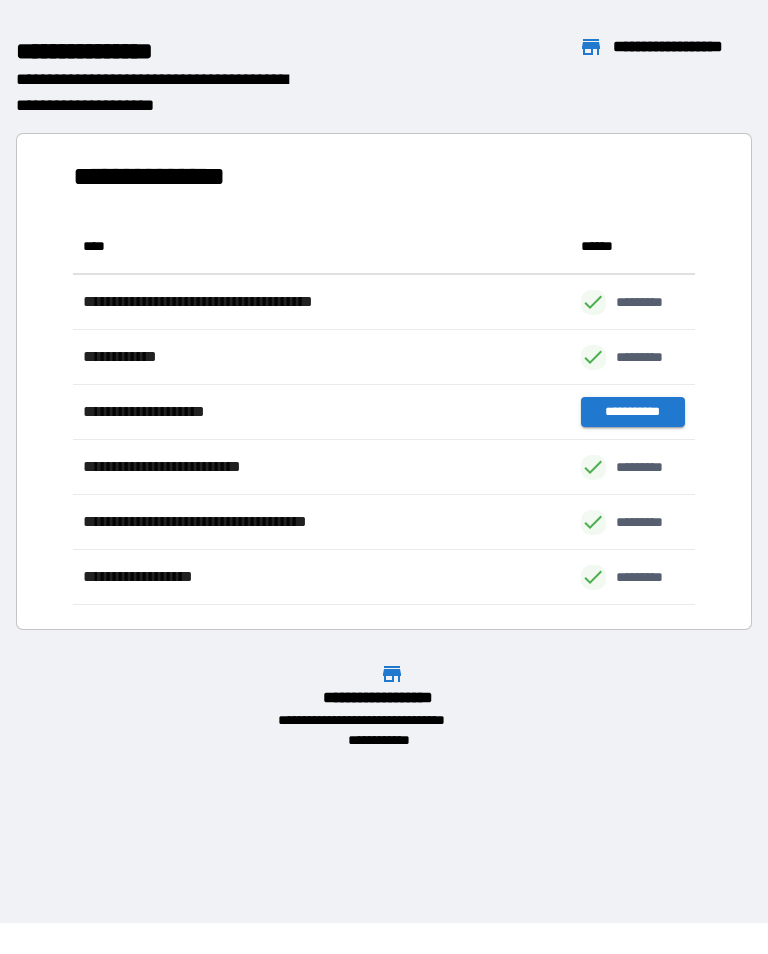 scroll, scrollTop: 1, scrollLeft: 1, axis: both 